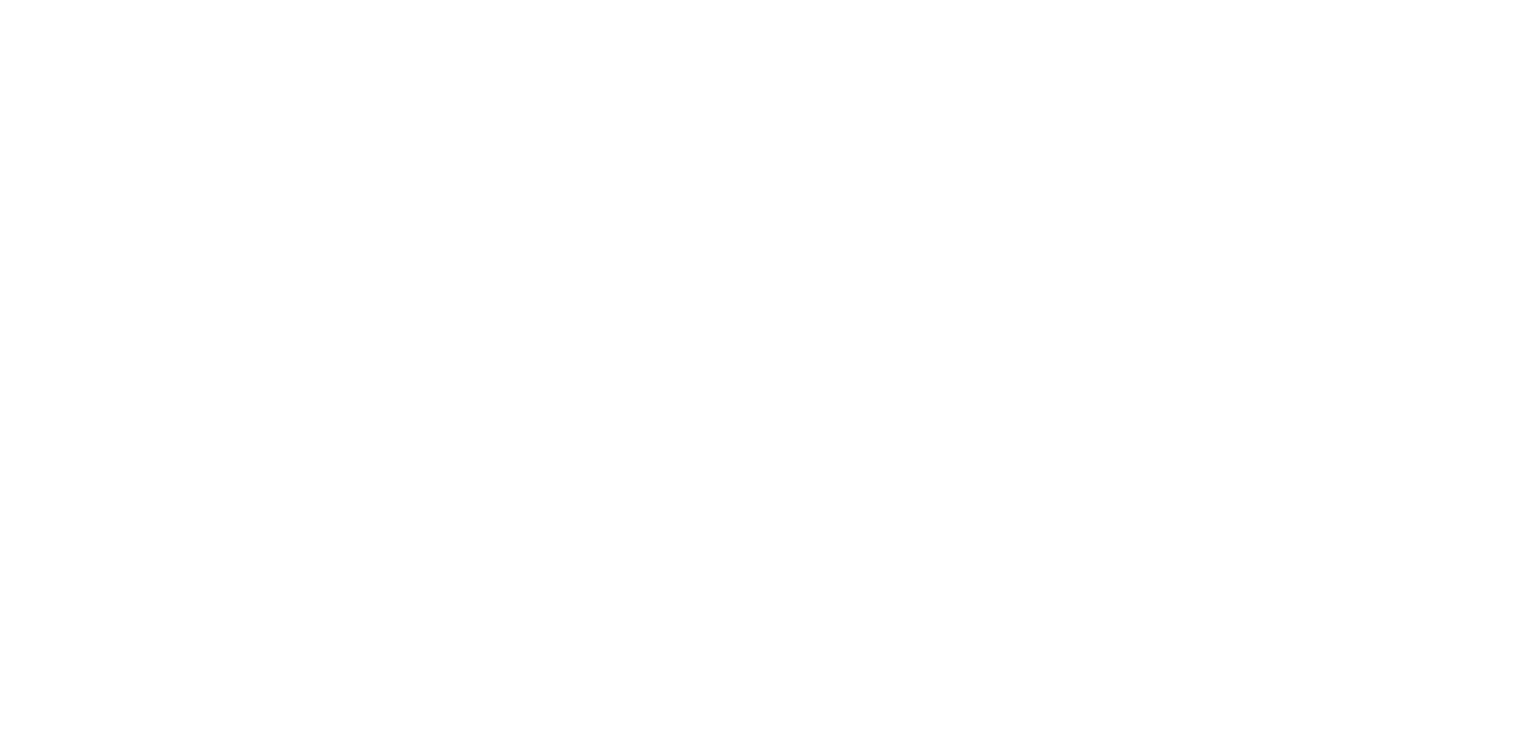 scroll, scrollTop: 0, scrollLeft: 0, axis: both 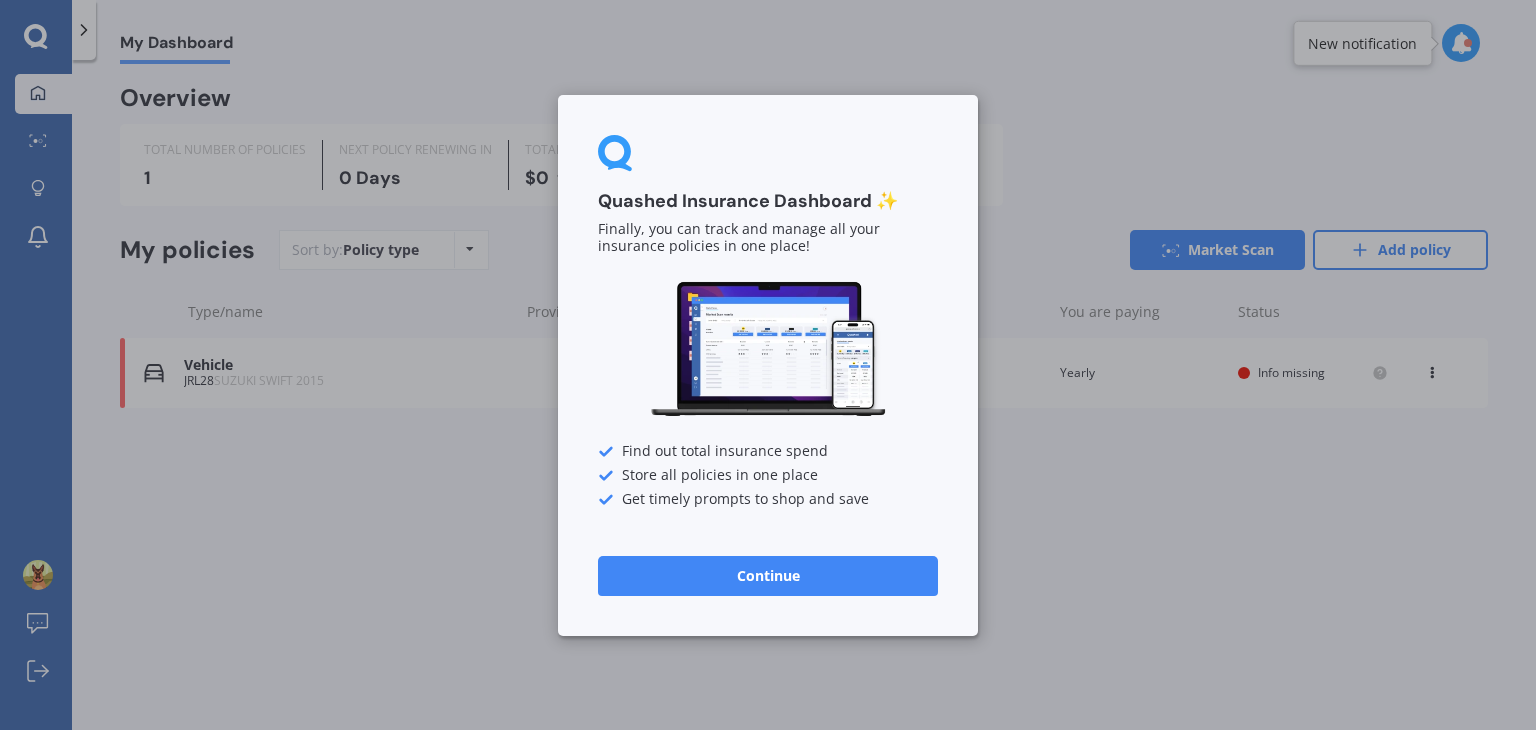 click on "Continue" at bounding box center (768, 575) 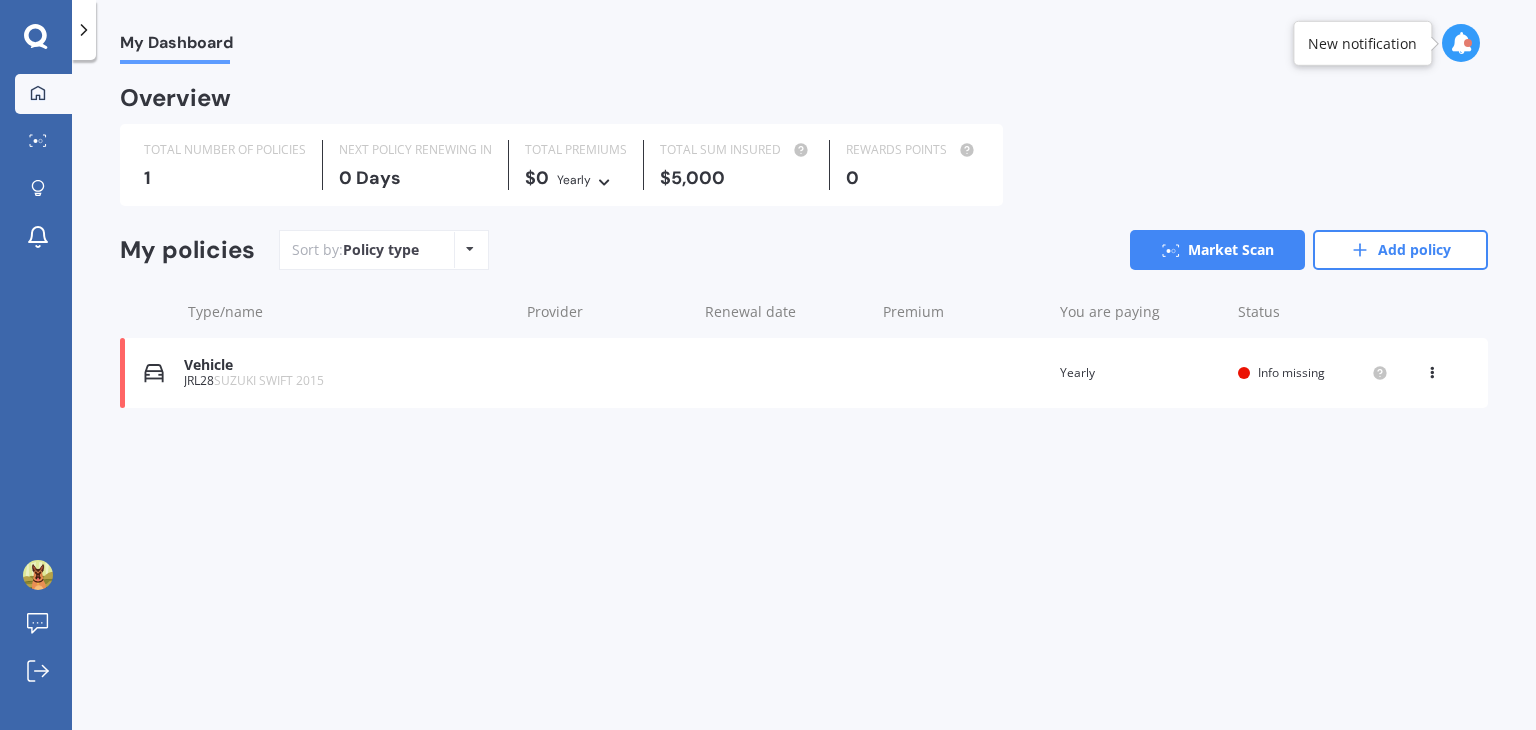 click on "View option View policy Delete" at bounding box center [1434, 373] 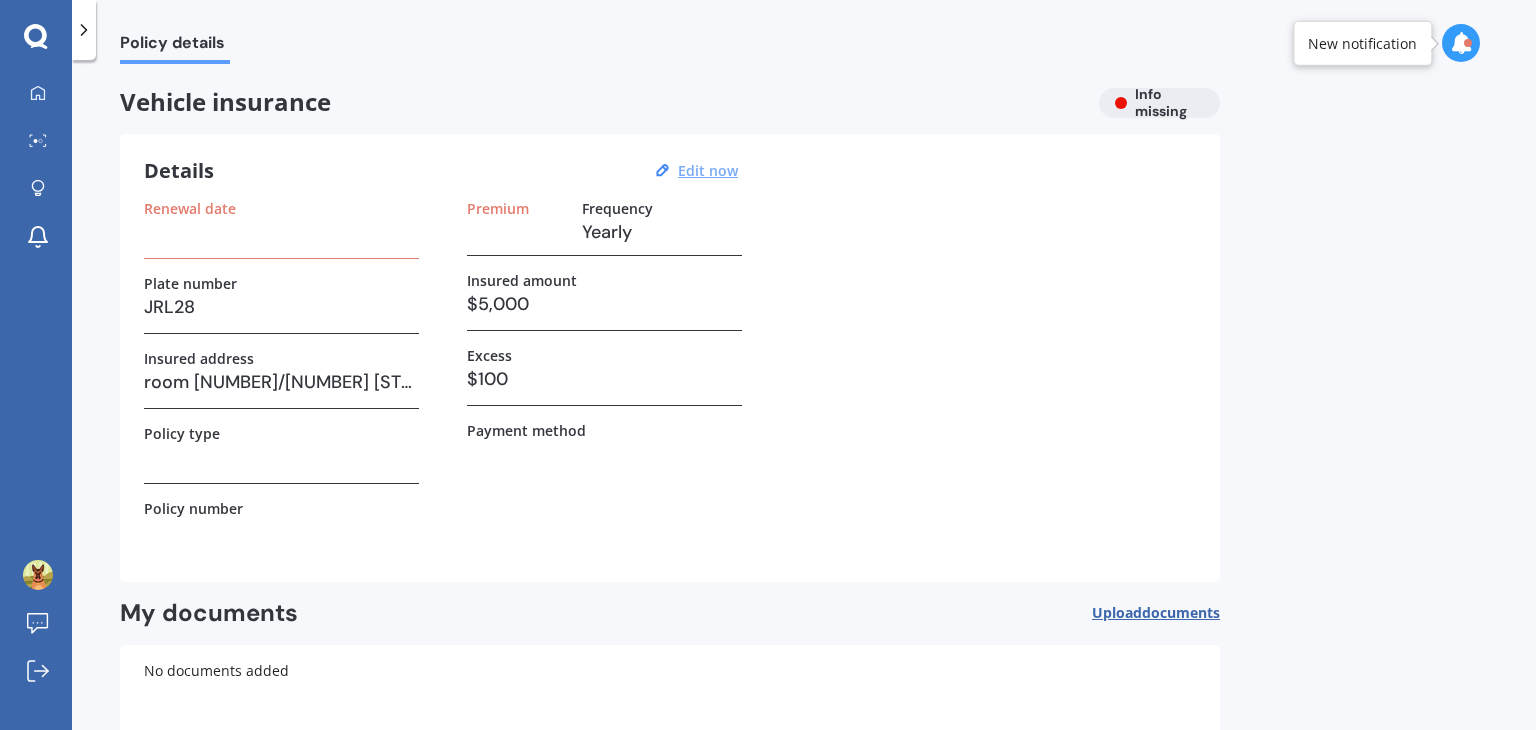 click on "Edit now" at bounding box center (708, 170) 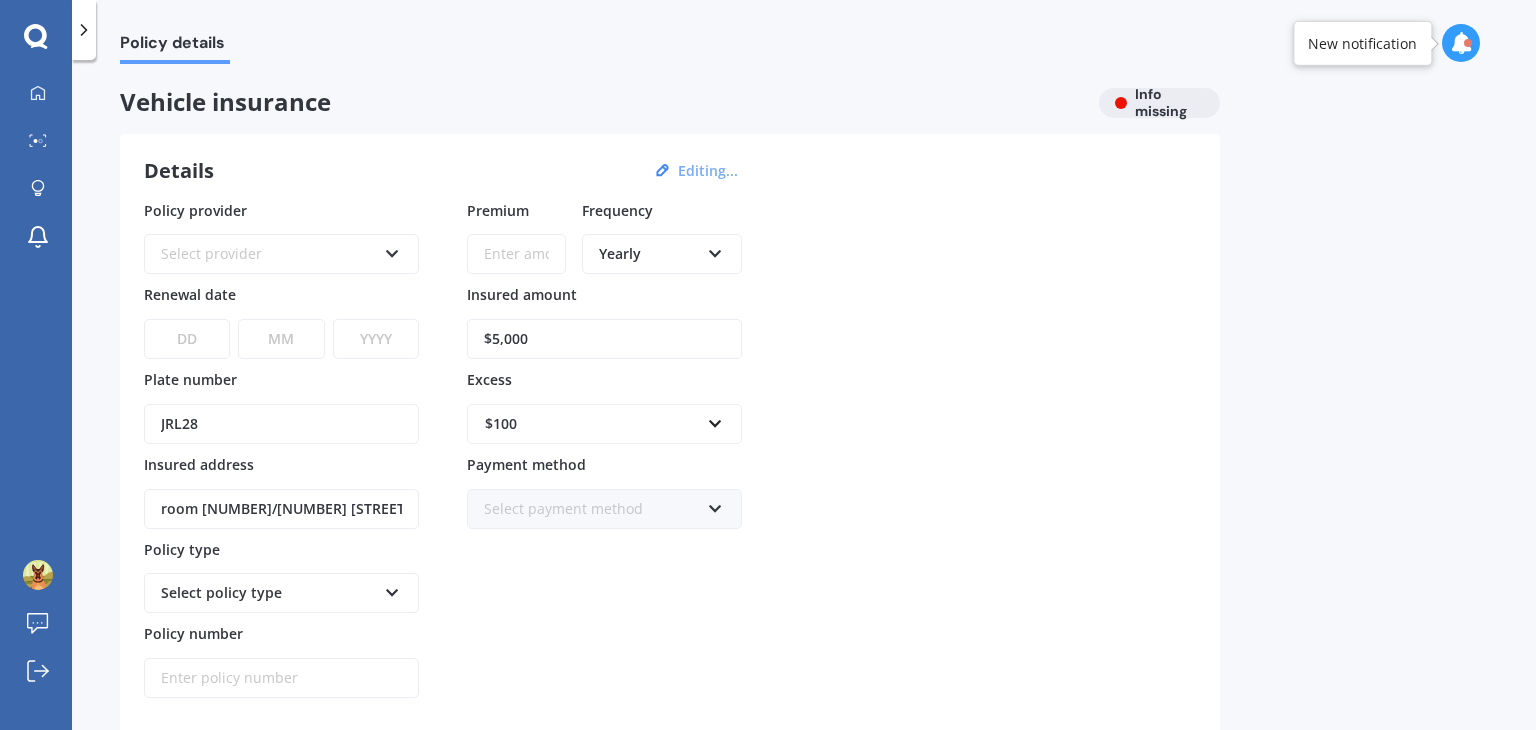 click on "Select provider" at bounding box center [268, 254] 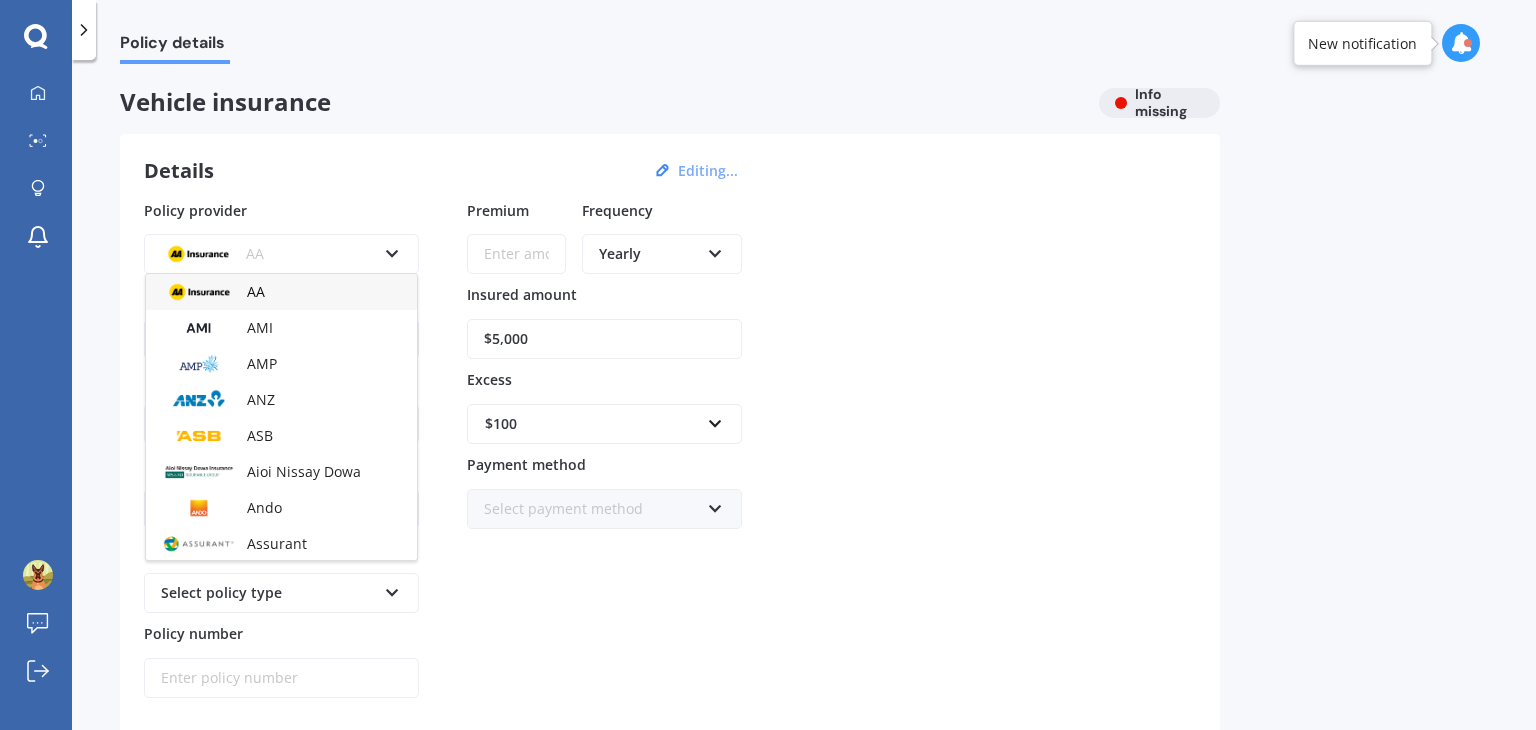 click on "AA" at bounding box center [281, 292] 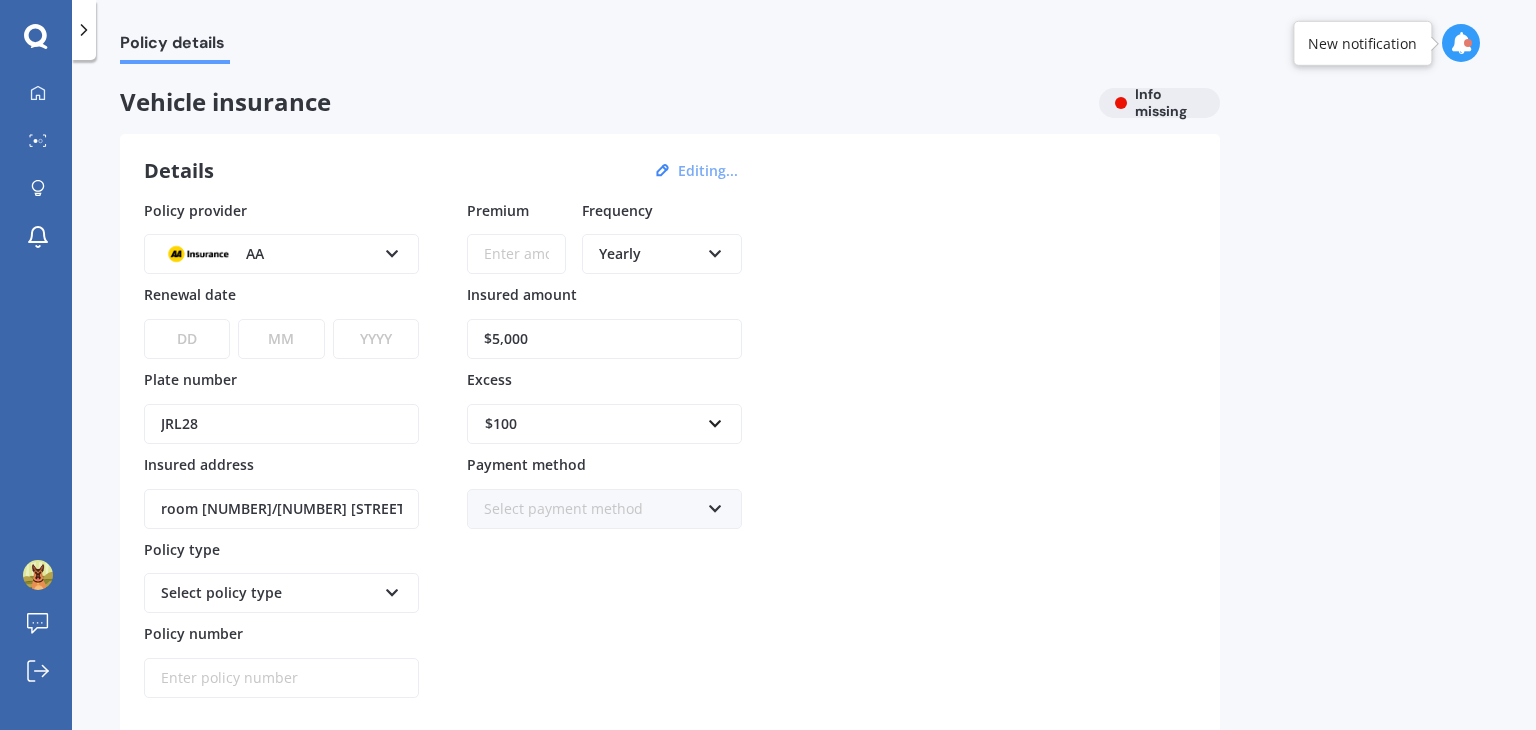 click on "Premium" at bounding box center (516, 254) 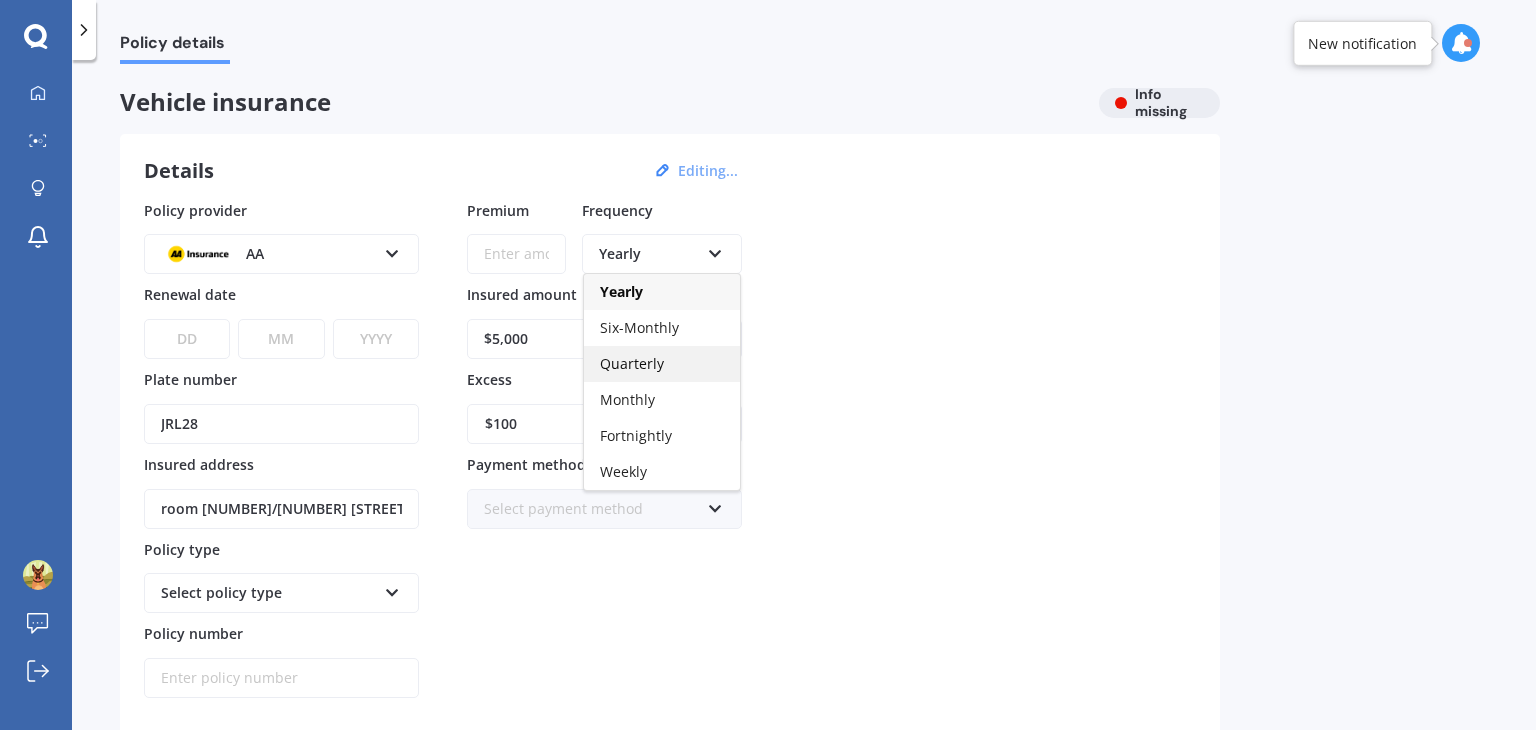 click on "Quarterly" at bounding box center (632, 363) 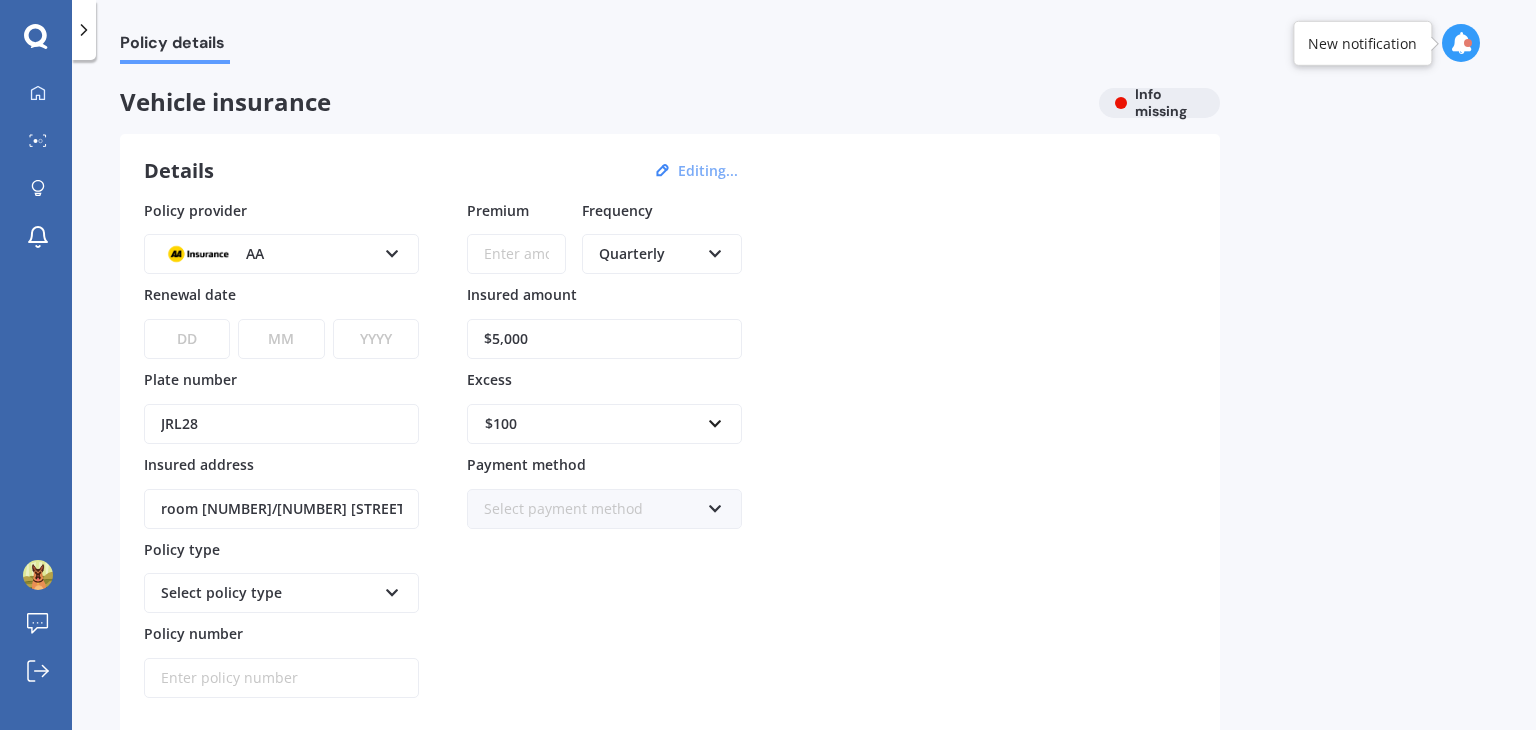click on "DD 01 02 03 04 05 06 07 08 09 10 11 12 13 14 15 16 17 18 19 20 21 22 23 24 25 26 27 28 29 30 31" at bounding box center (187, 339) 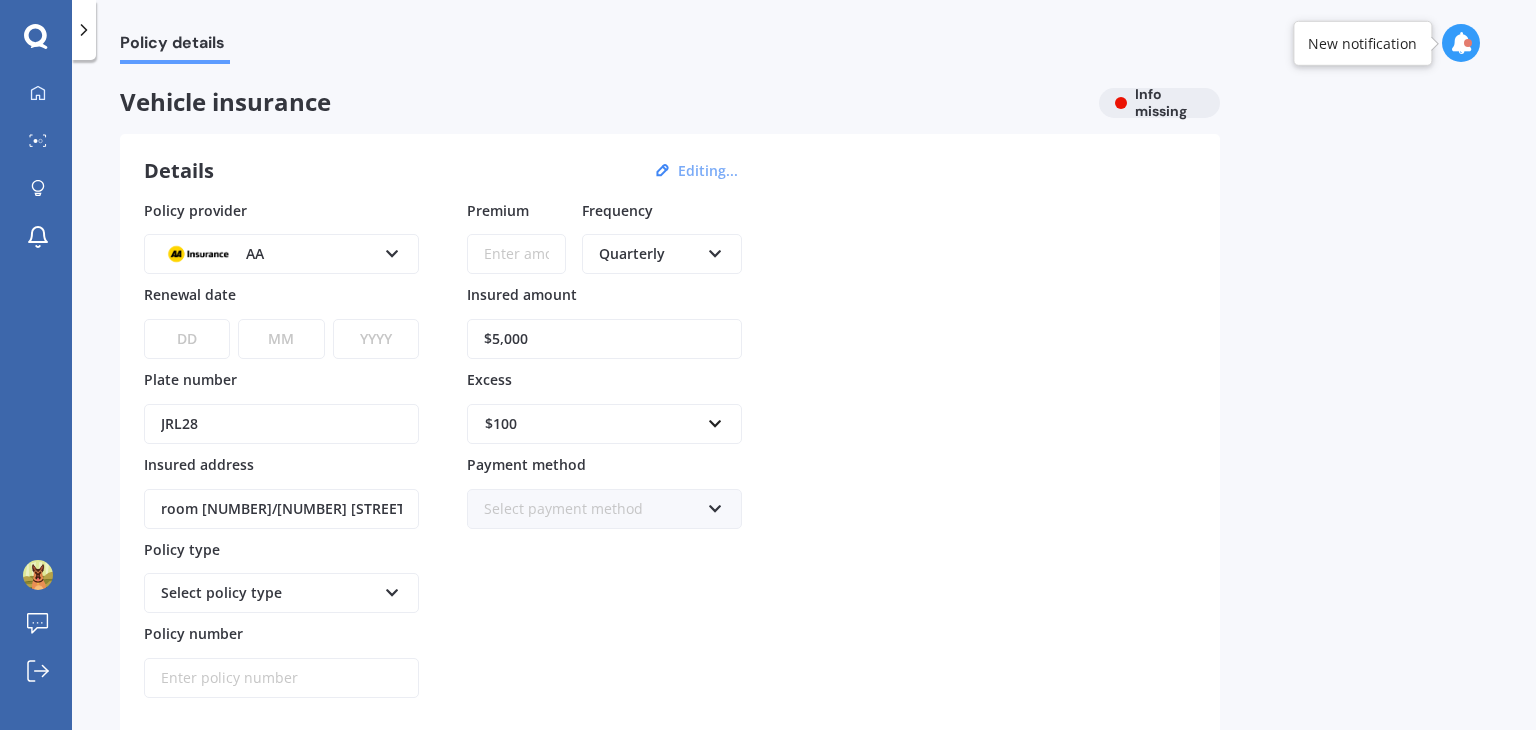 select on "01" 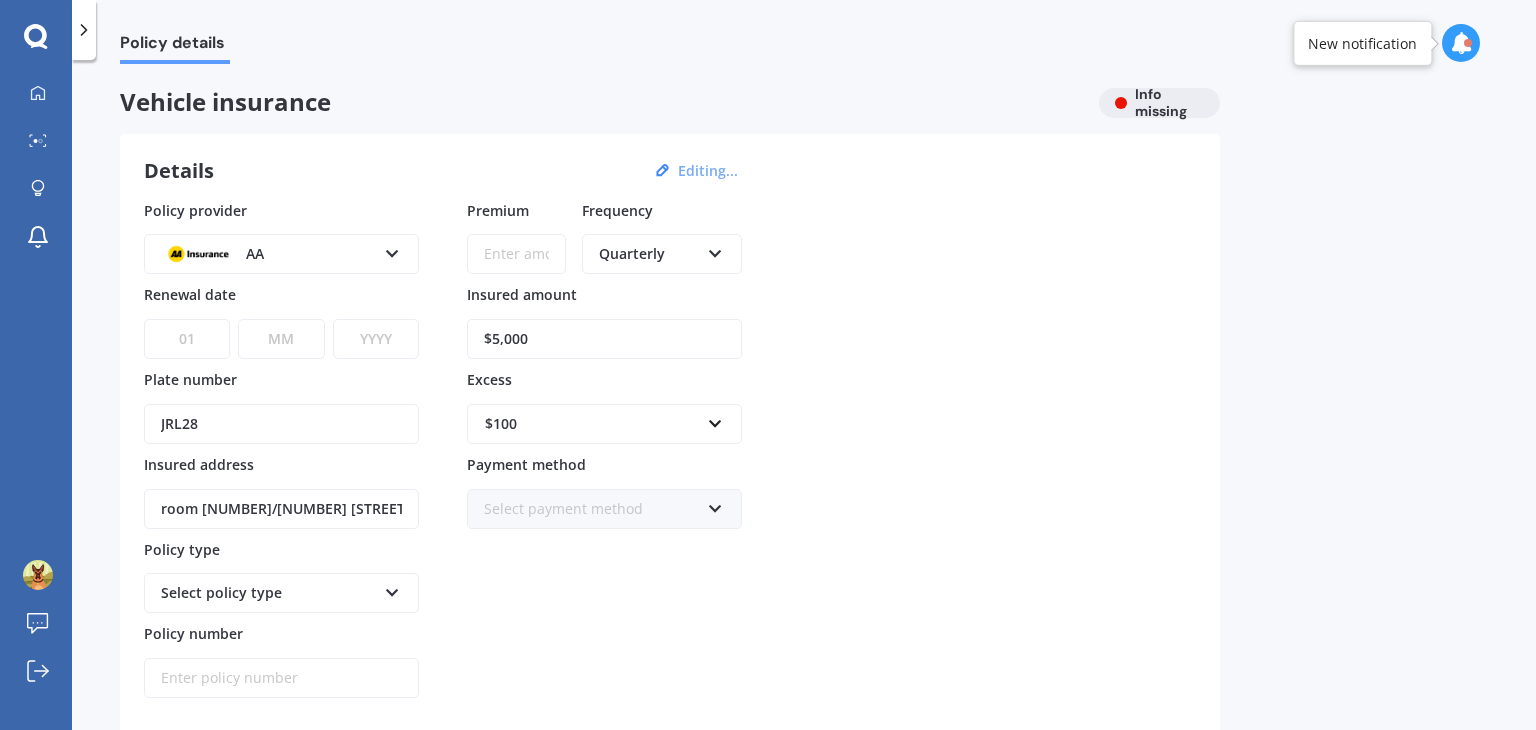 click on "DD 01 02 03 04 05 06 07 08 09 10 11 12 13 14 15 16 17 18 19 20 21 22 23 24 25 26 27 28 29 30 31" at bounding box center (187, 339) 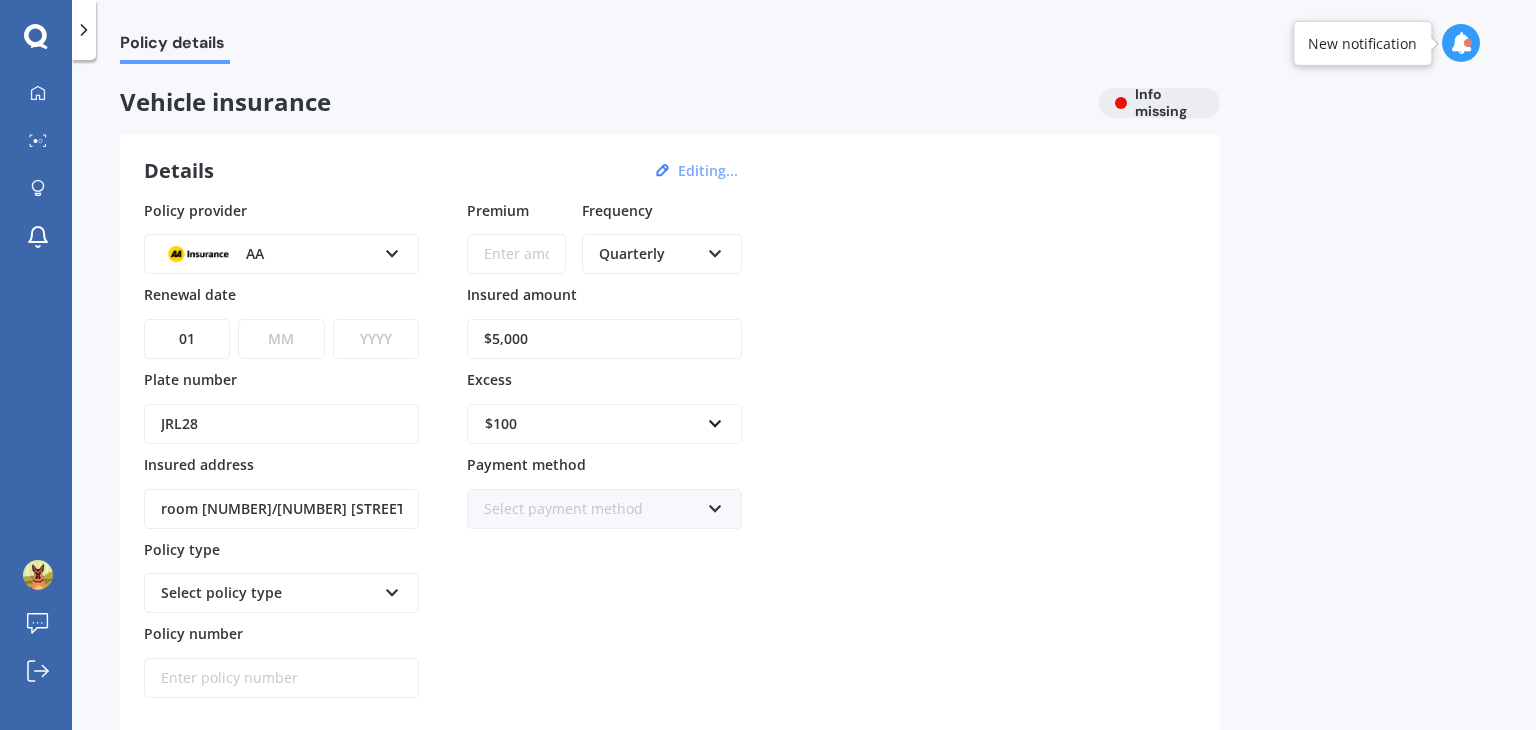 click on "MM 01 02 03 04 05 06 07 08 09 10 11 12" at bounding box center (281, 339) 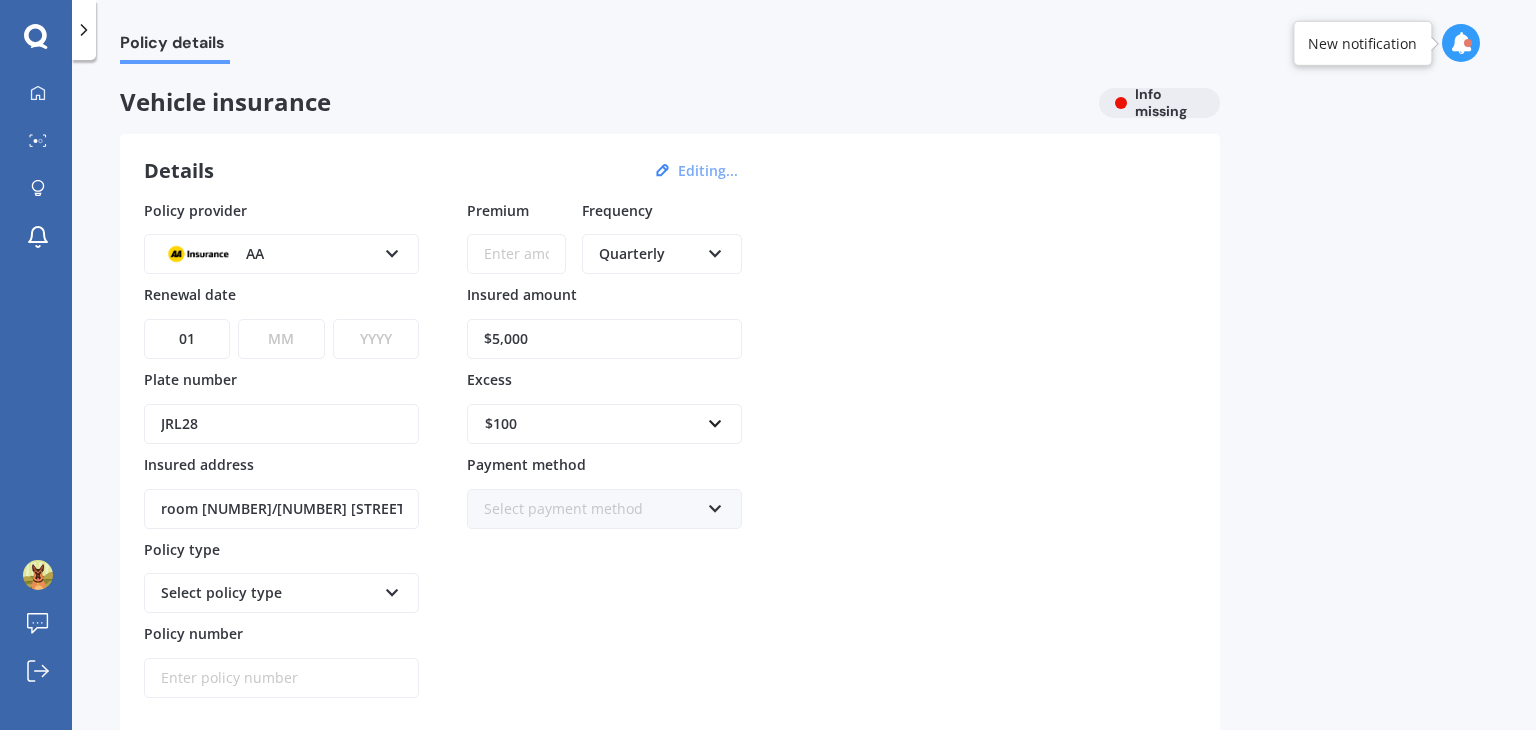 select on "02" 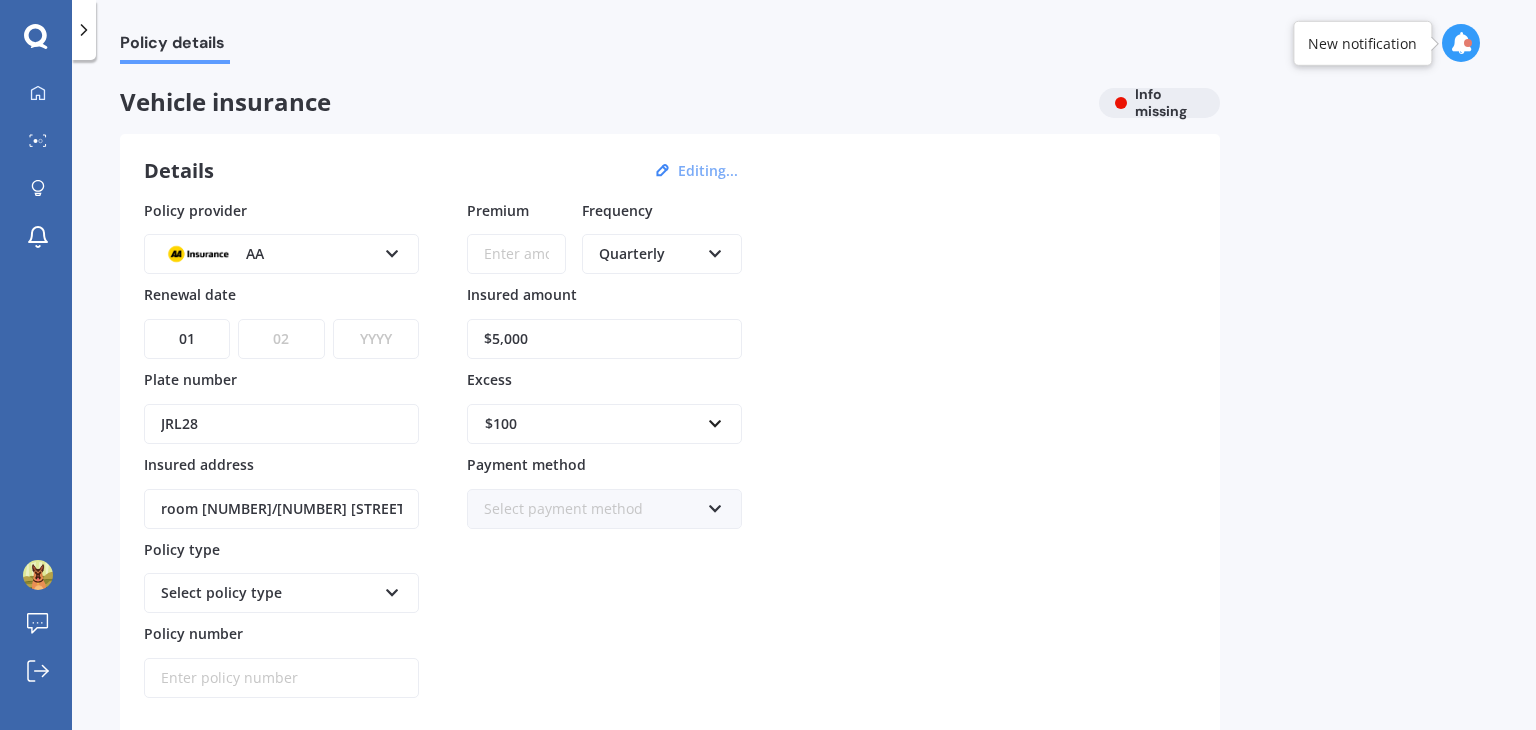 click on "MM 01 02 03 04 05 06 07 08 09 10 11 12" at bounding box center [281, 339] 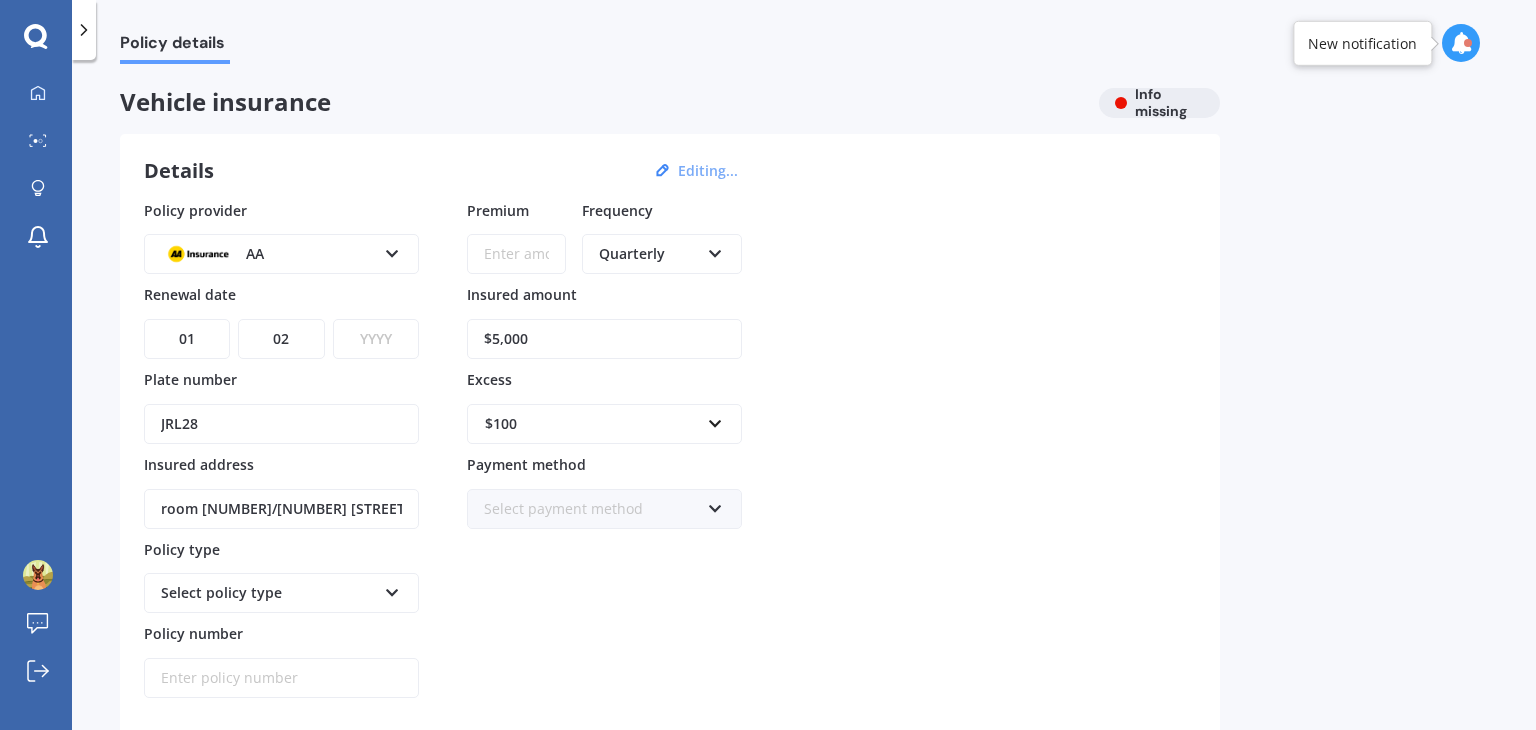 click on "YYYY 2027 2026 2025 2024 2023 2022 2021 2020 2019 2018 2017 2016 2015 2014 2013 2012 2011 2010 2009 2008 2007 2006 2005 2004 2003 2002 2001 2000 1999 1998 1997 1996 1995 1994 1993 1992 1991 1990 1989 1988 1987 1986 1985 1984 1983 1982 1981 1980 1979 1978 1977 1976 1975 1974 1973 1972 1971 1970 1969 1968 1967 1966 1965 1964 1963 1962 1961 1960 1959 1958 1957 1956 1955 1954 1953 1952 1951 1950 1949 1948 1947 1946 1945 1944 1943 1942 1941 1940 1939 1938 1937 1936 1935 1934 1933 1932 1931 1930 1929 1928" at bounding box center (376, 339) 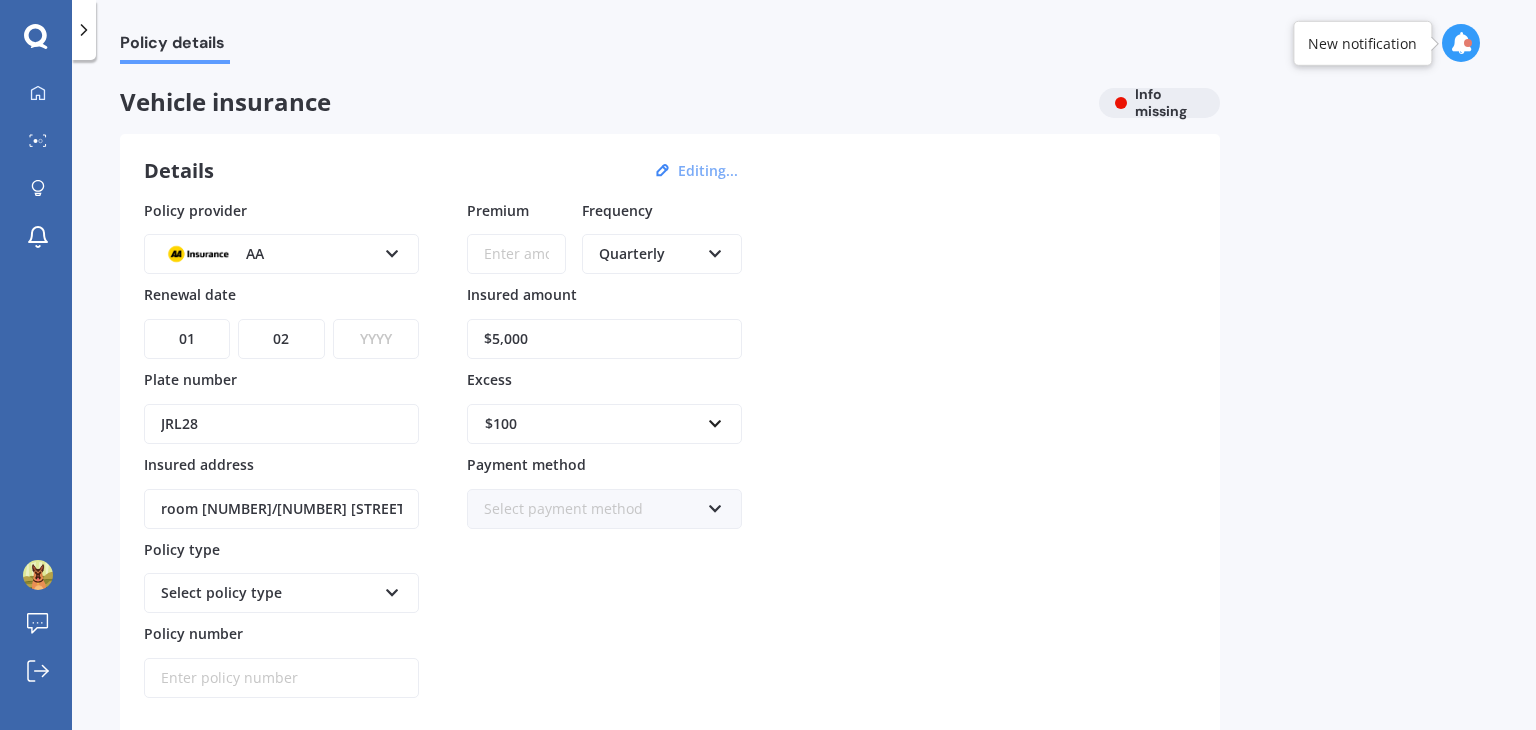 select on "2026" 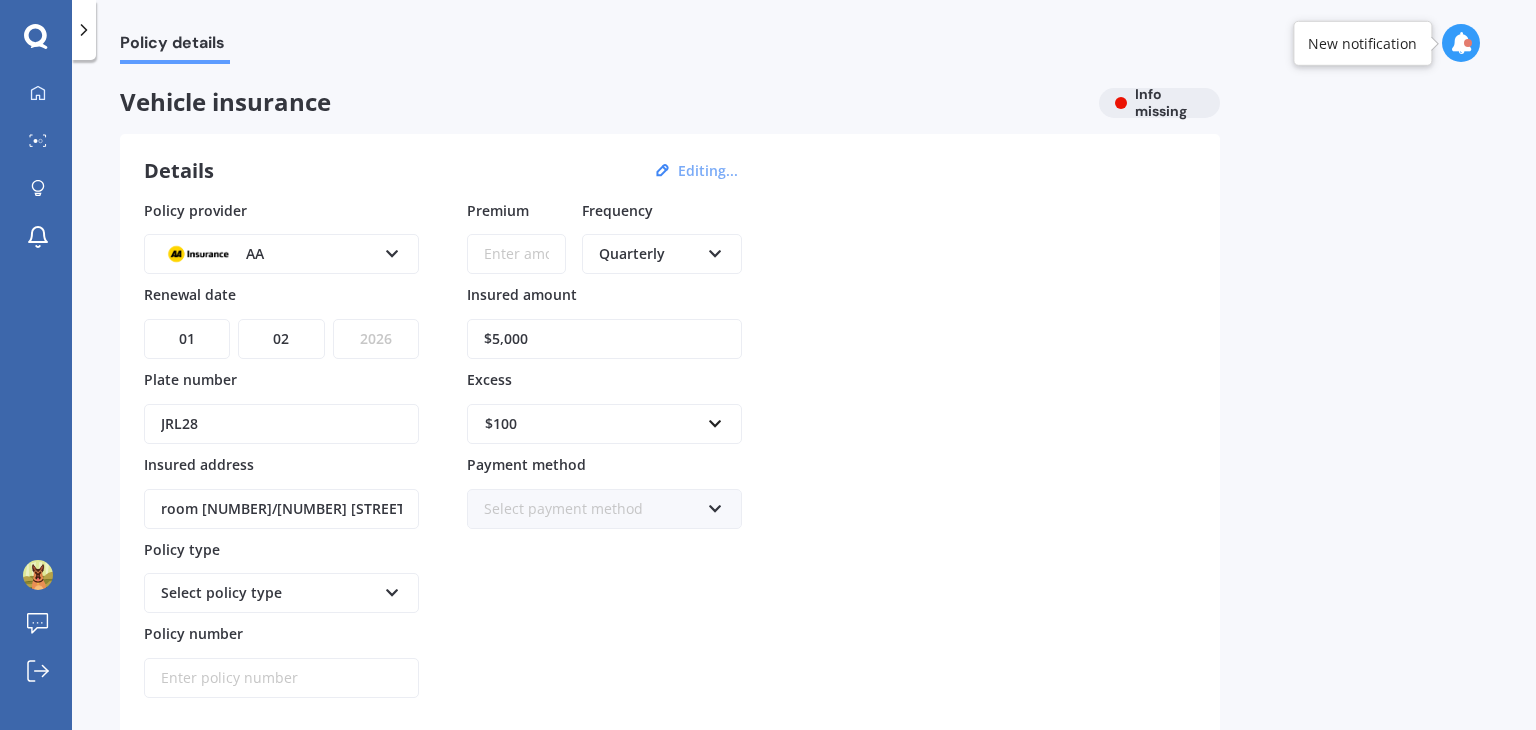 click on "YYYY 2027 2026 2025 2024 2023 2022 2021 2020 2019 2018 2017 2016 2015 2014 2013 2012 2011 2010 2009 2008 2007 2006 2005 2004 2003 2002 2001 2000 1999 1998 1997 1996 1995 1994 1993 1992 1991 1990 1989 1988 1987 1986 1985 1984 1983 1982 1981 1980 1979 1978 1977 1976 1975 1974 1973 1972 1971 1970 1969 1968 1967 1966 1965 1964 1963 1962 1961 1960 1959 1958 1957 1956 1955 1954 1953 1952 1951 1950 1949 1948 1947 1946 1945 1944 1943 1942 1941 1940 1939 1938 1937 1936 1935 1934 1933 1932 1931 1930 1929 1928" at bounding box center (376, 339) 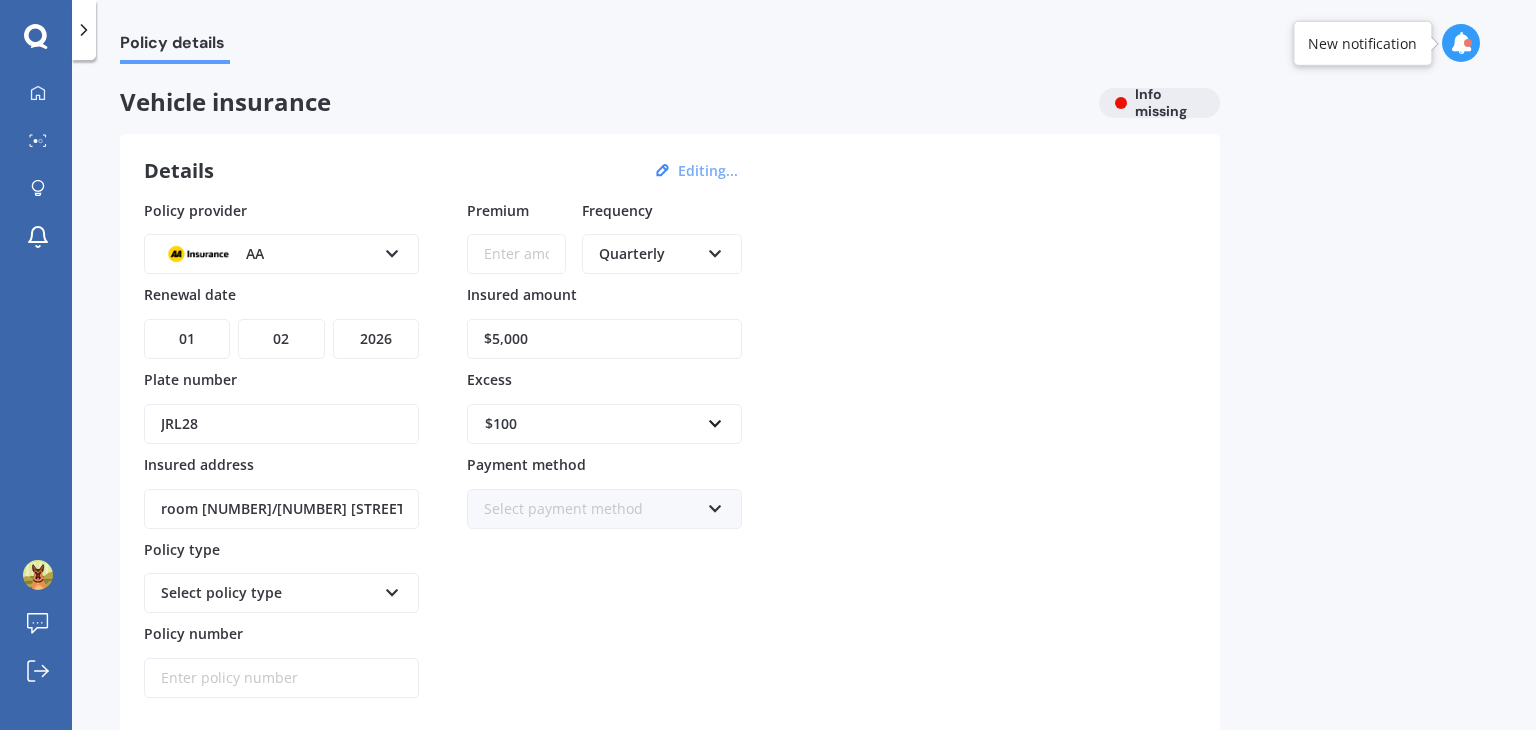 click on "$5,000" at bounding box center (604, 339) 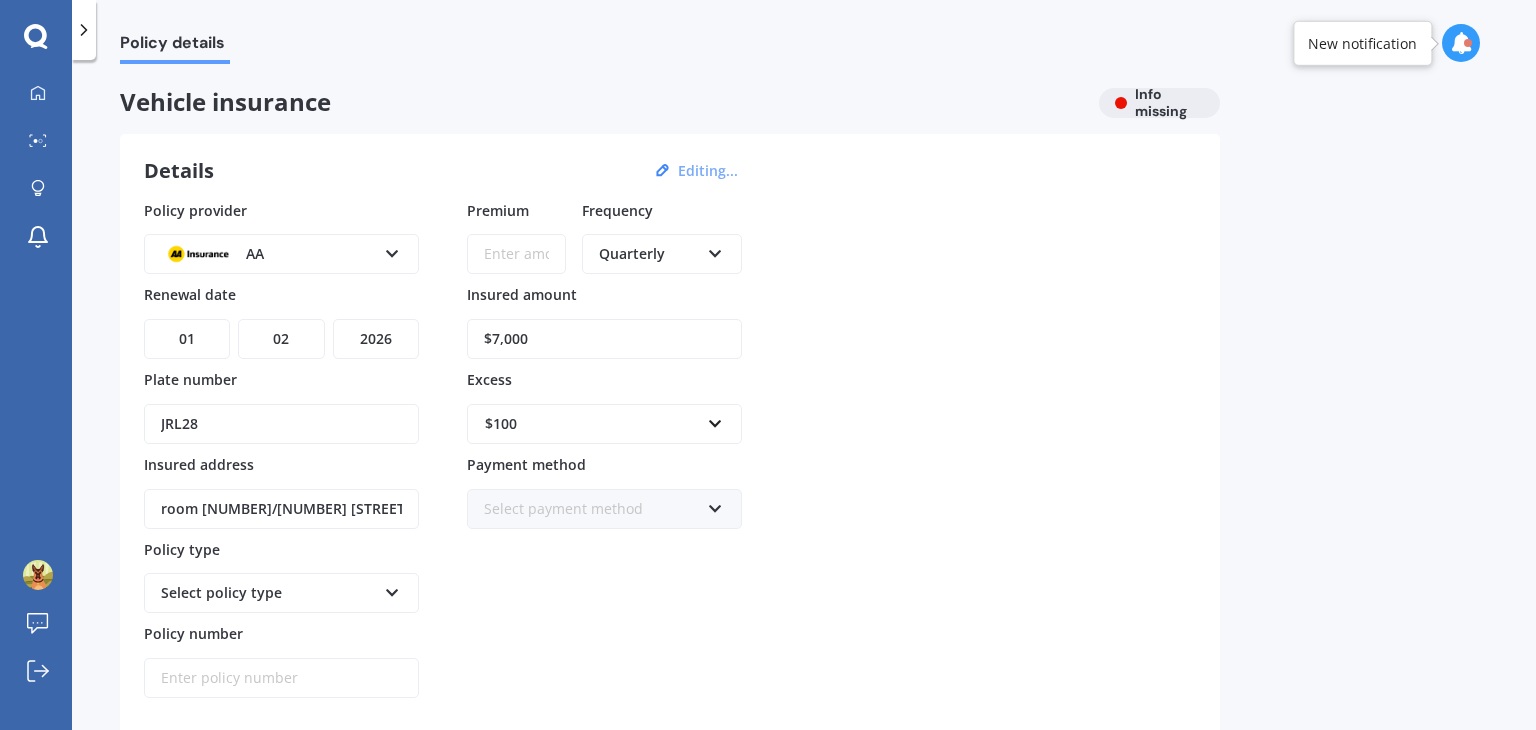 type on "$7,000" 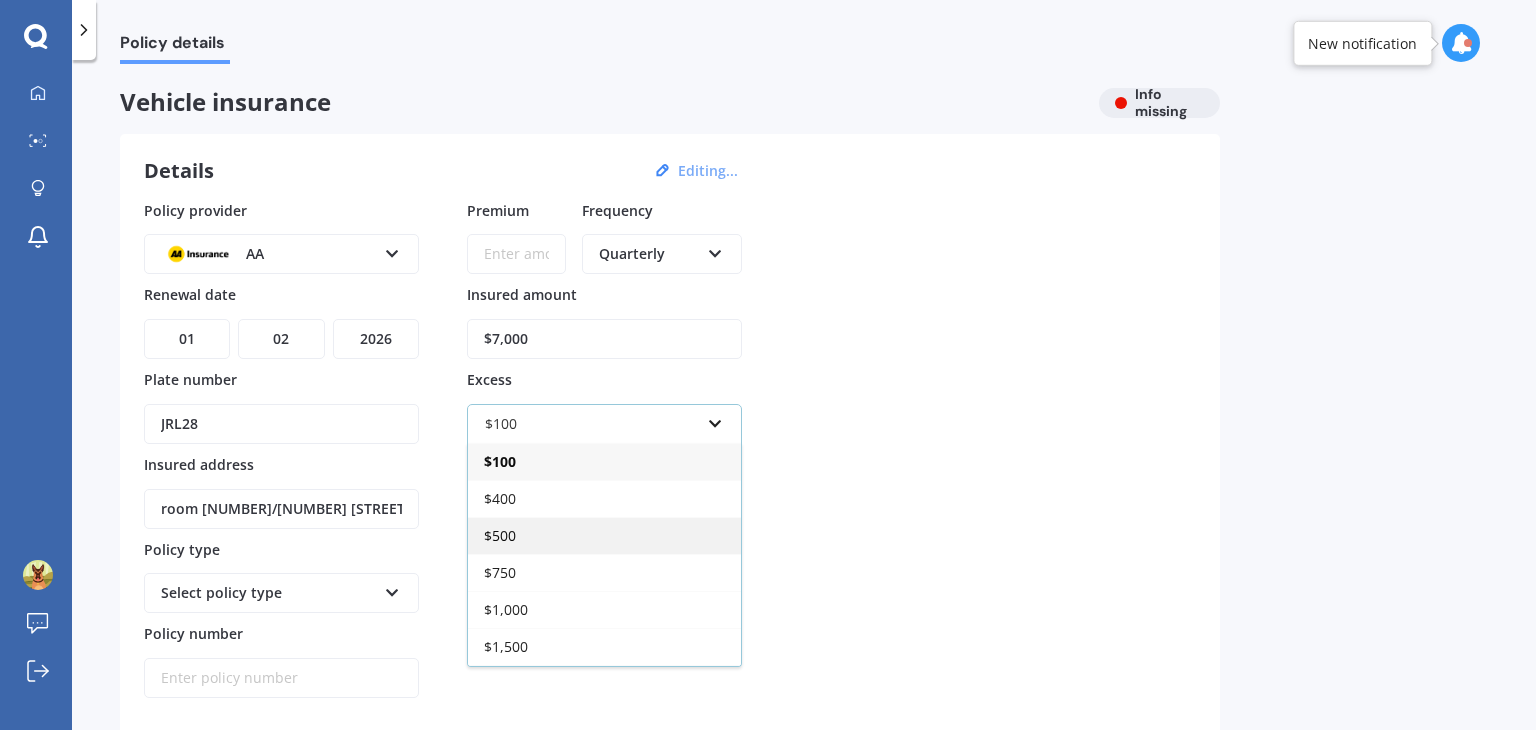 click on "$500" at bounding box center [604, 535] 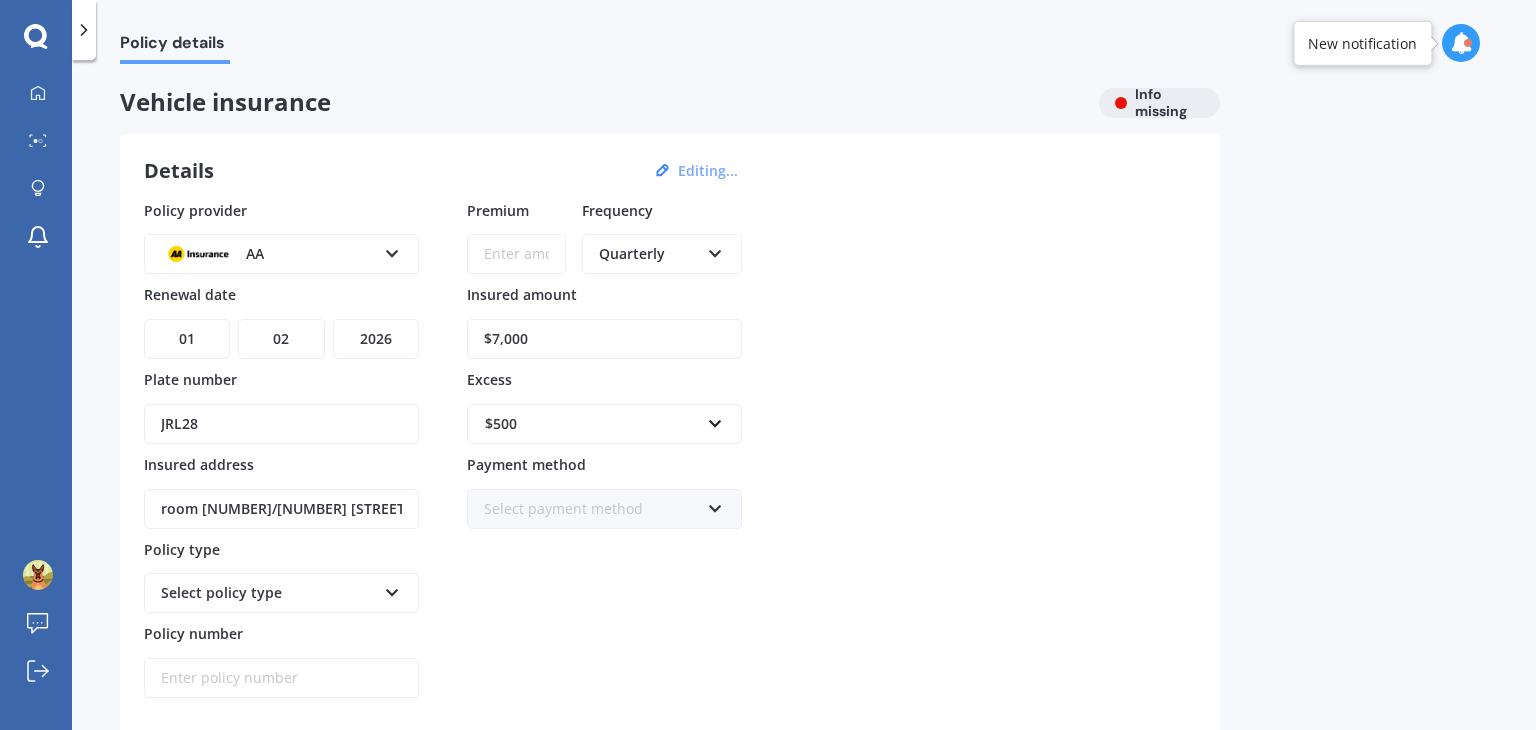 click on "Select payment method" at bounding box center [591, 509] 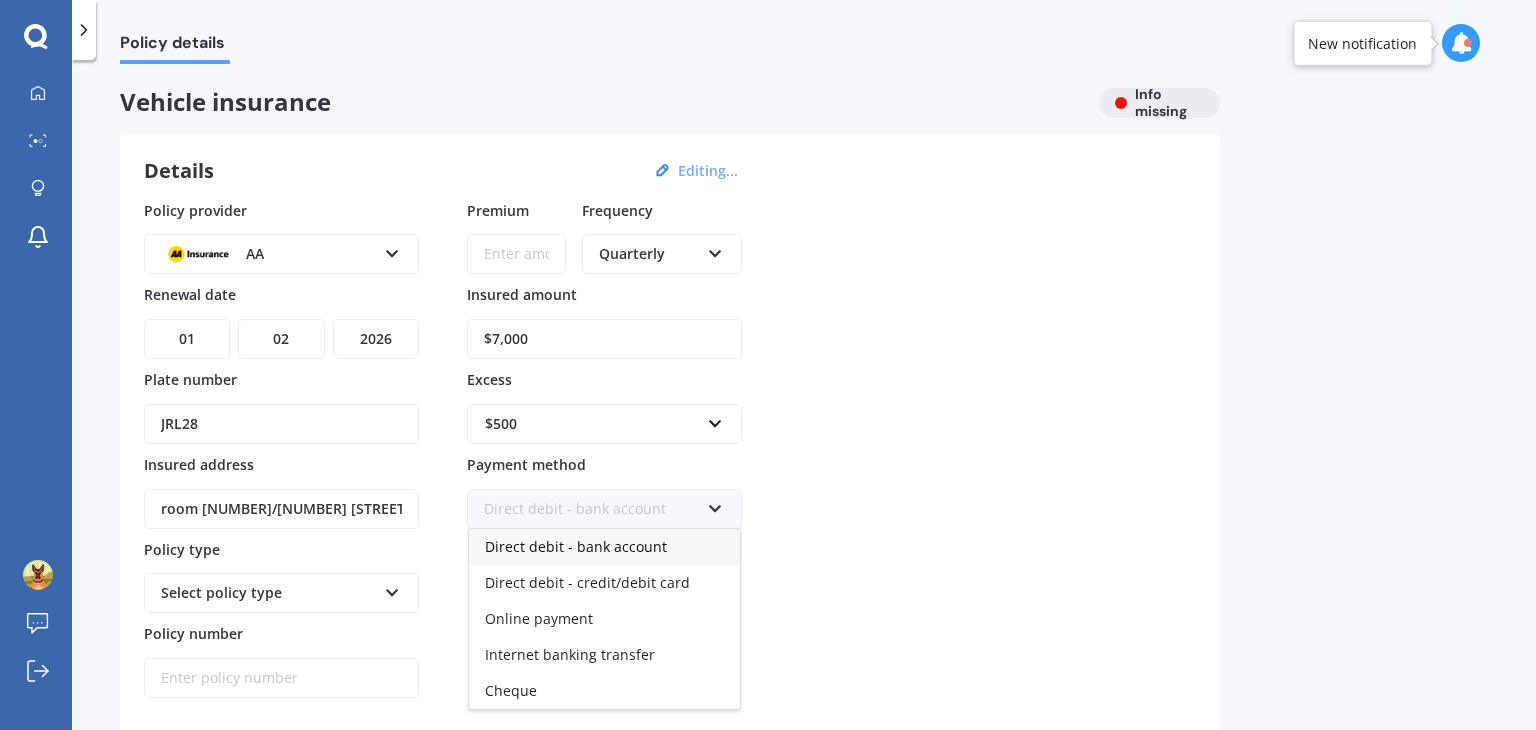 click on "Direct debit - bank account" at bounding box center (576, 546) 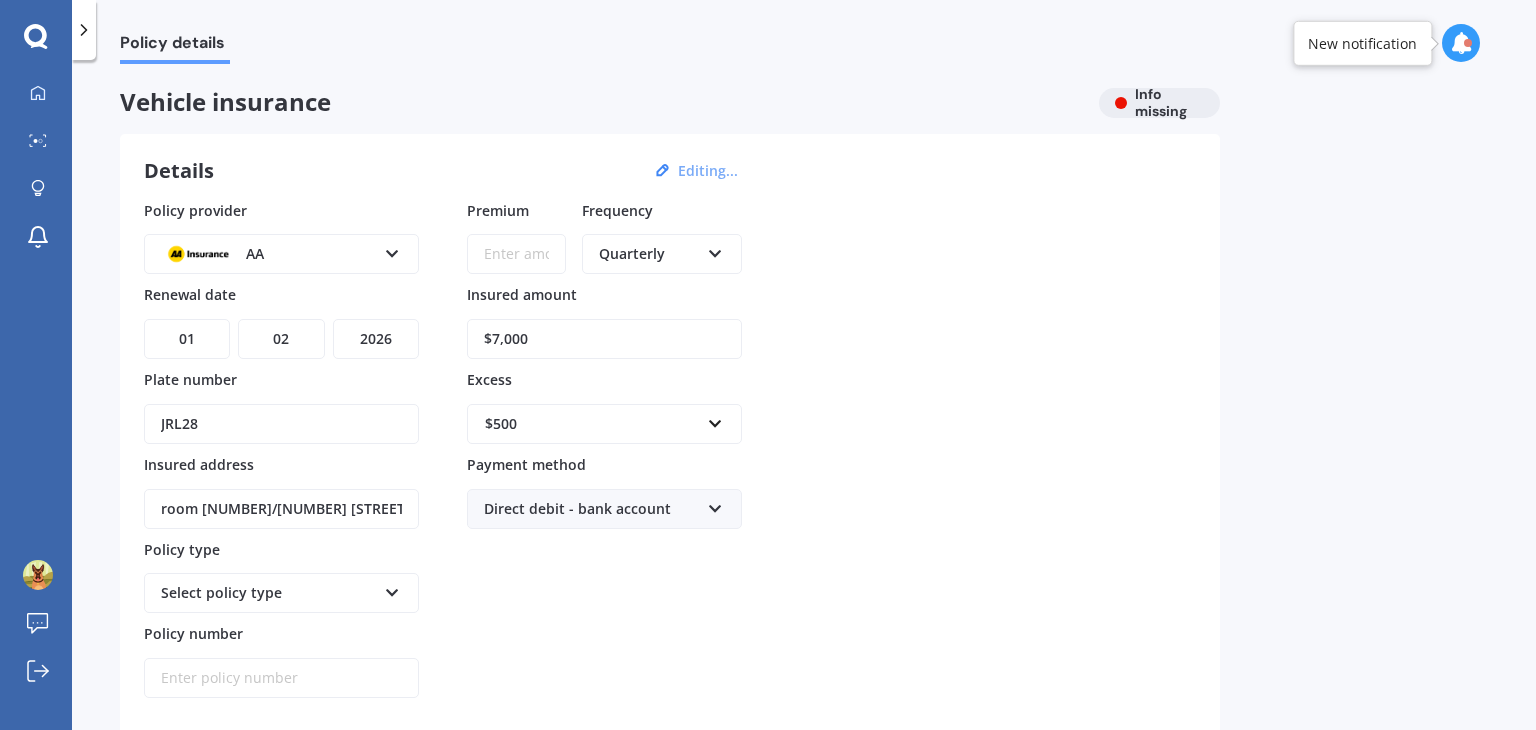 scroll, scrollTop: 100, scrollLeft: 0, axis: vertical 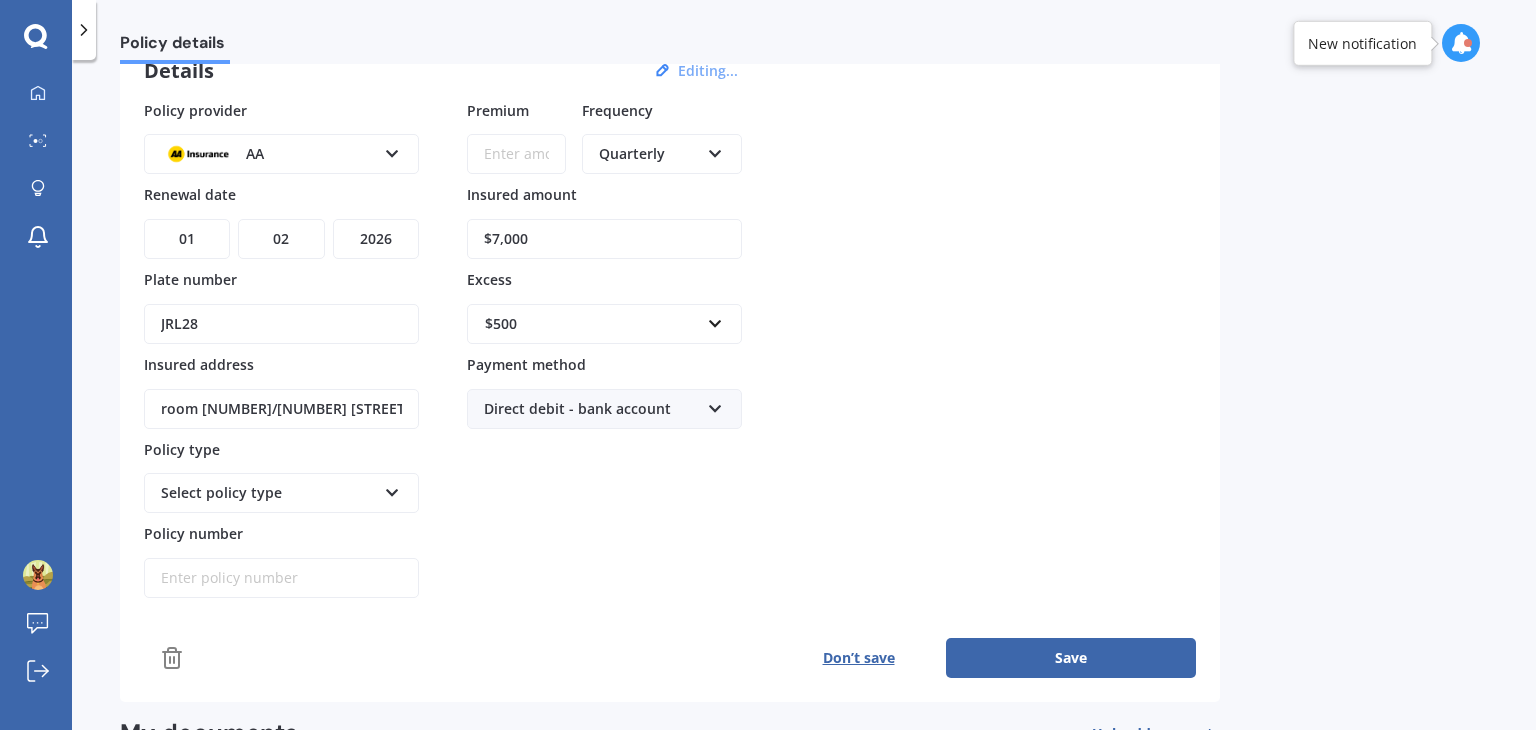 click on "Select policy type" at bounding box center (268, 493) 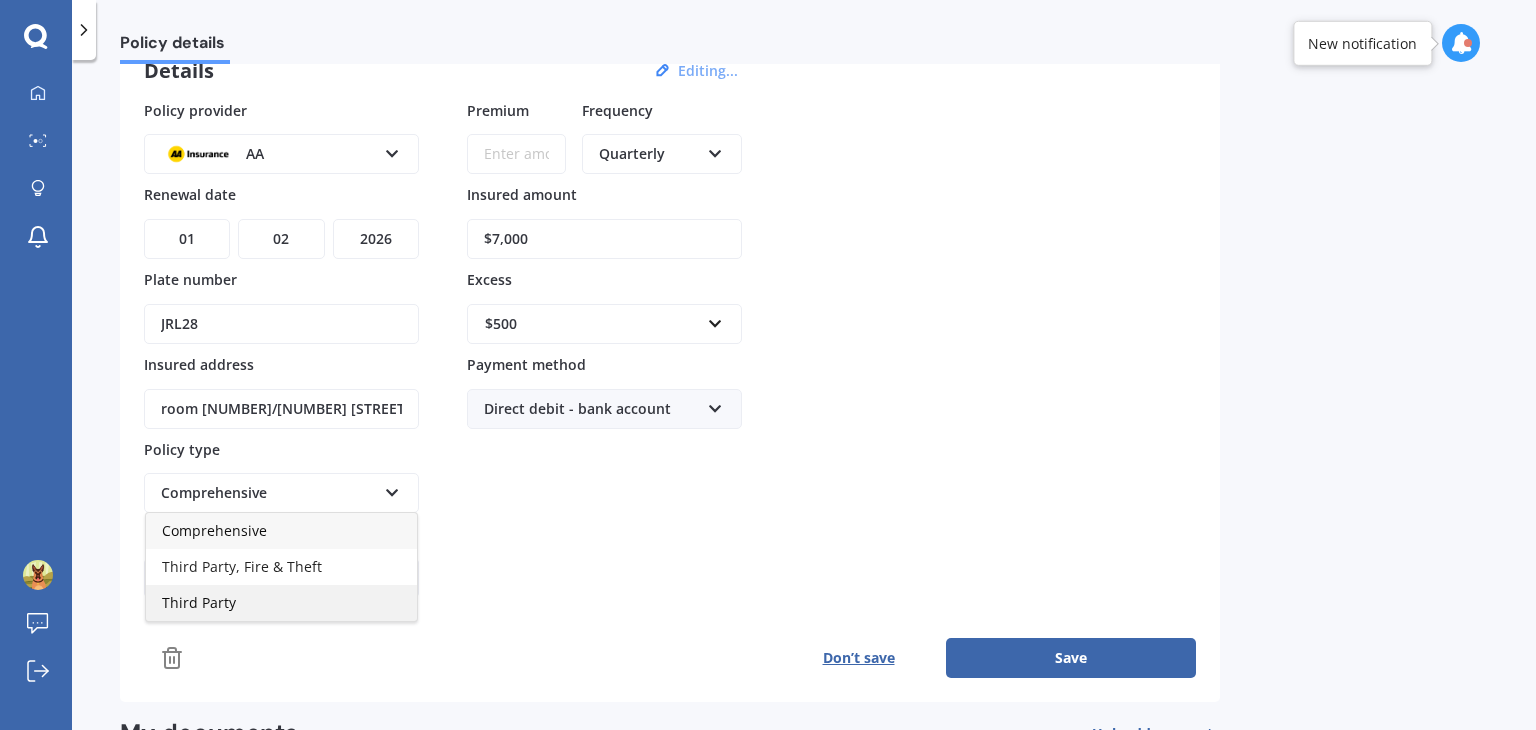 click on "Third Party" at bounding box center [281, 603] 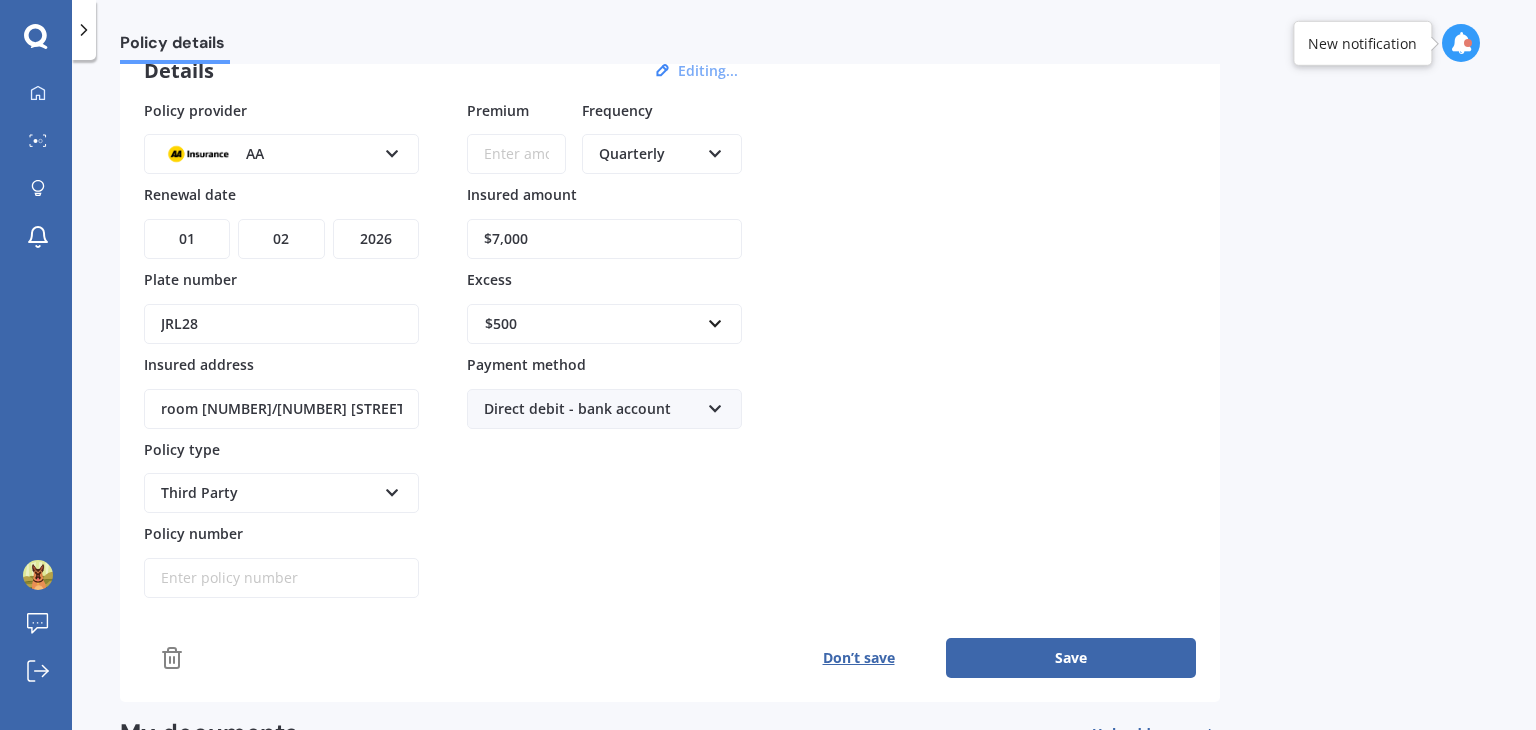 click on "Policy number" at bounding box center (281, 578) 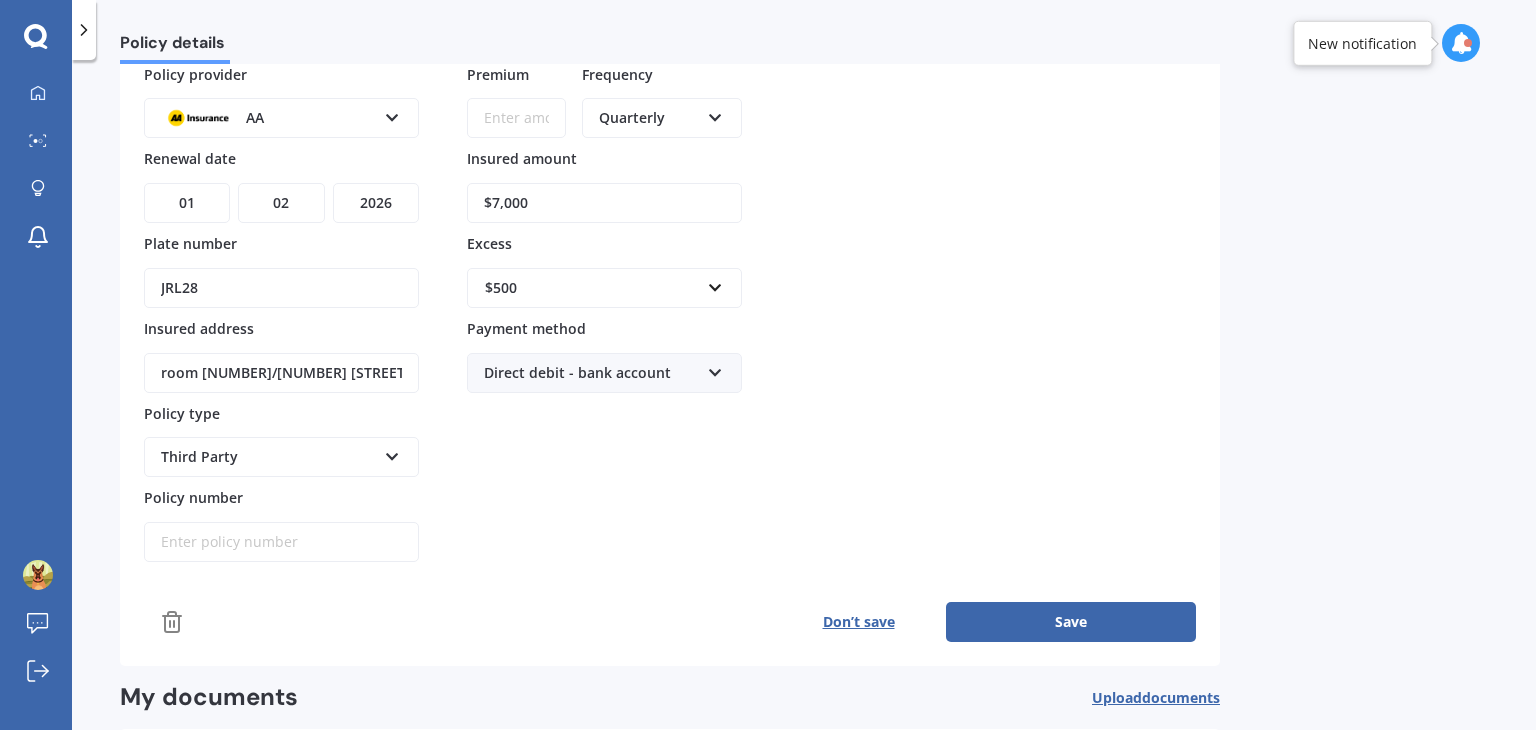 scroll, scrollTop: 300, scrollLeft: 0, axis: vertical 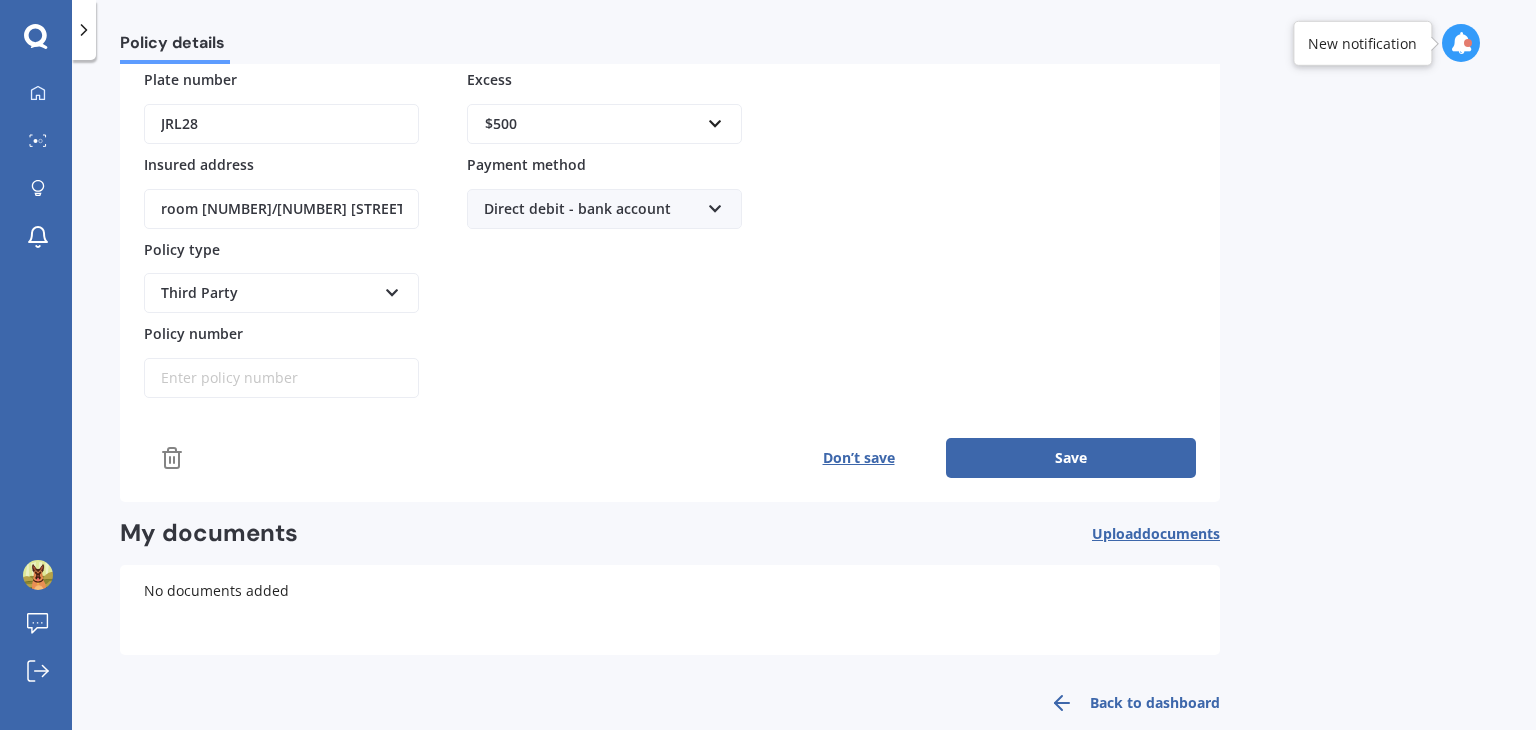 click on "Save" at bounding box center [1071, 458] 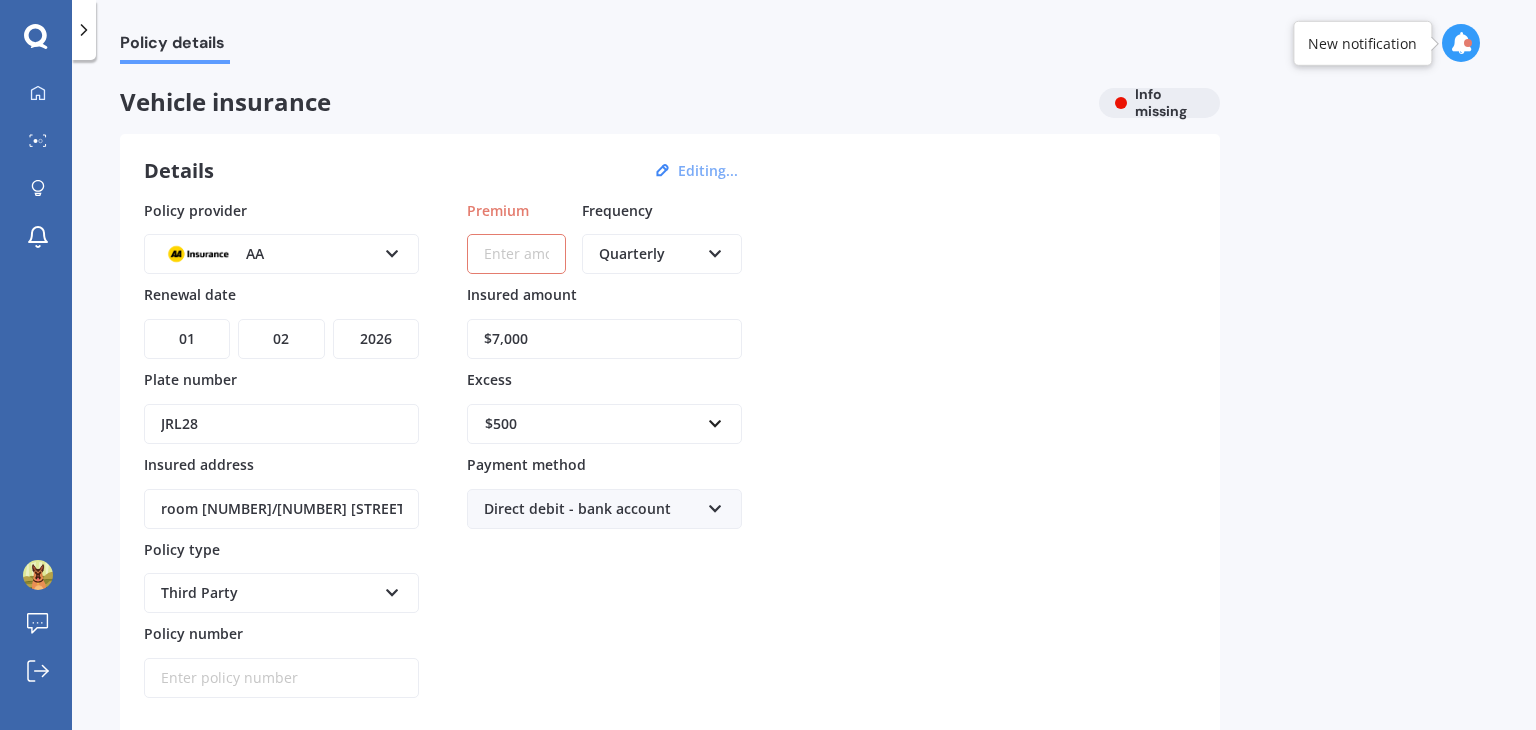 drag, startPoint x: 533, startPoint y: 261, endPoint x: 563, endPoint y: 253, distance: 31.04835 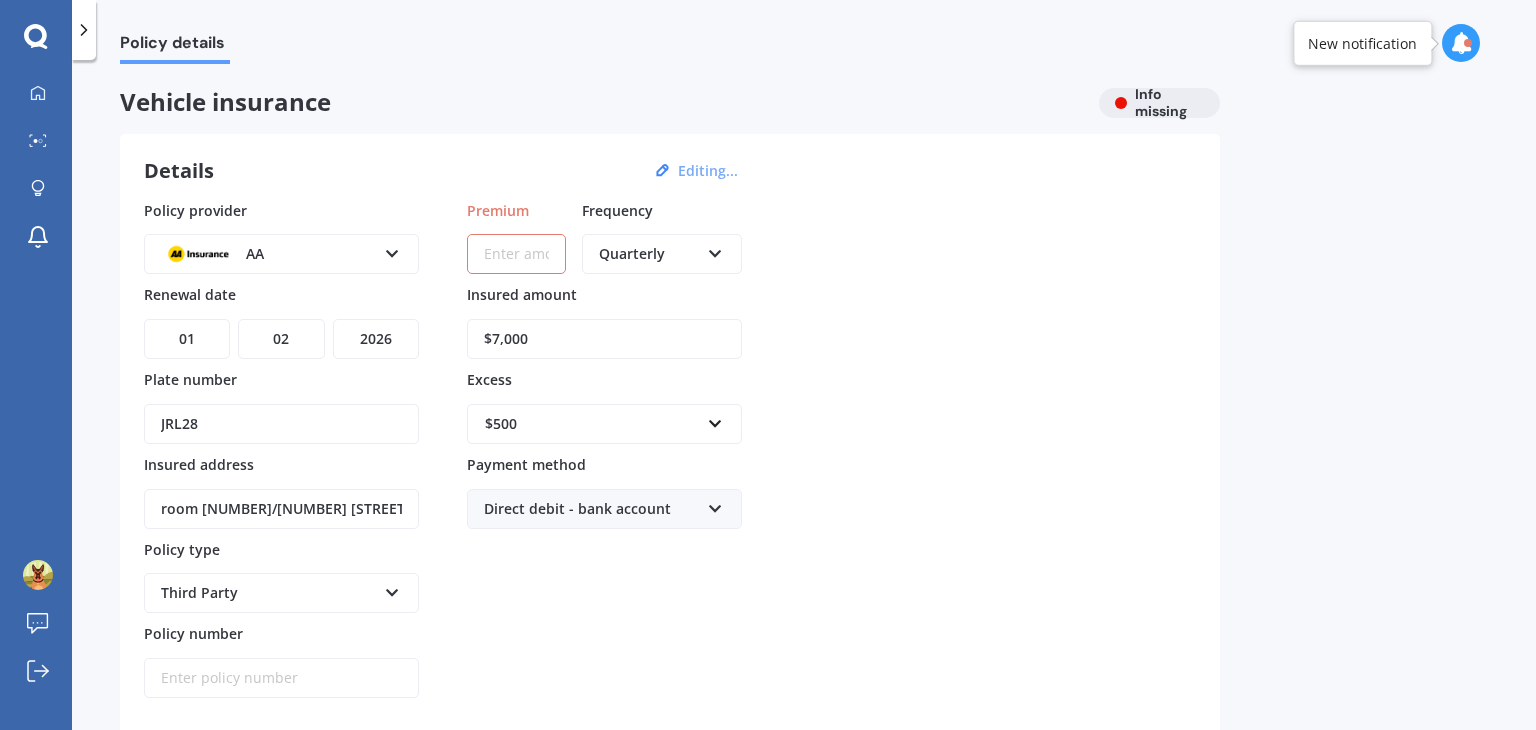 click on "Premium" at bounding box center (516, 254) 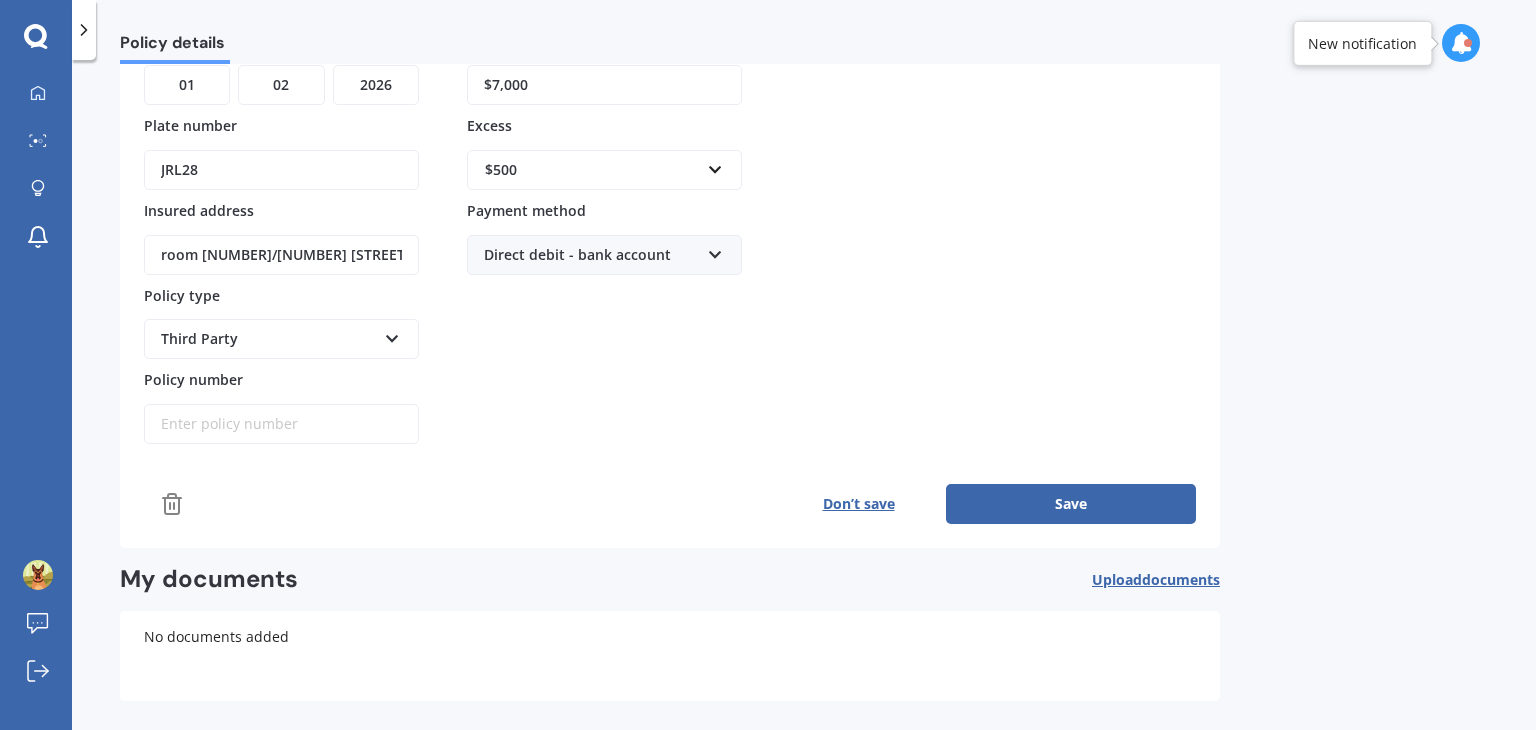 scroll, scrollTop: 300, scrollLeft: 0, axis: vertical 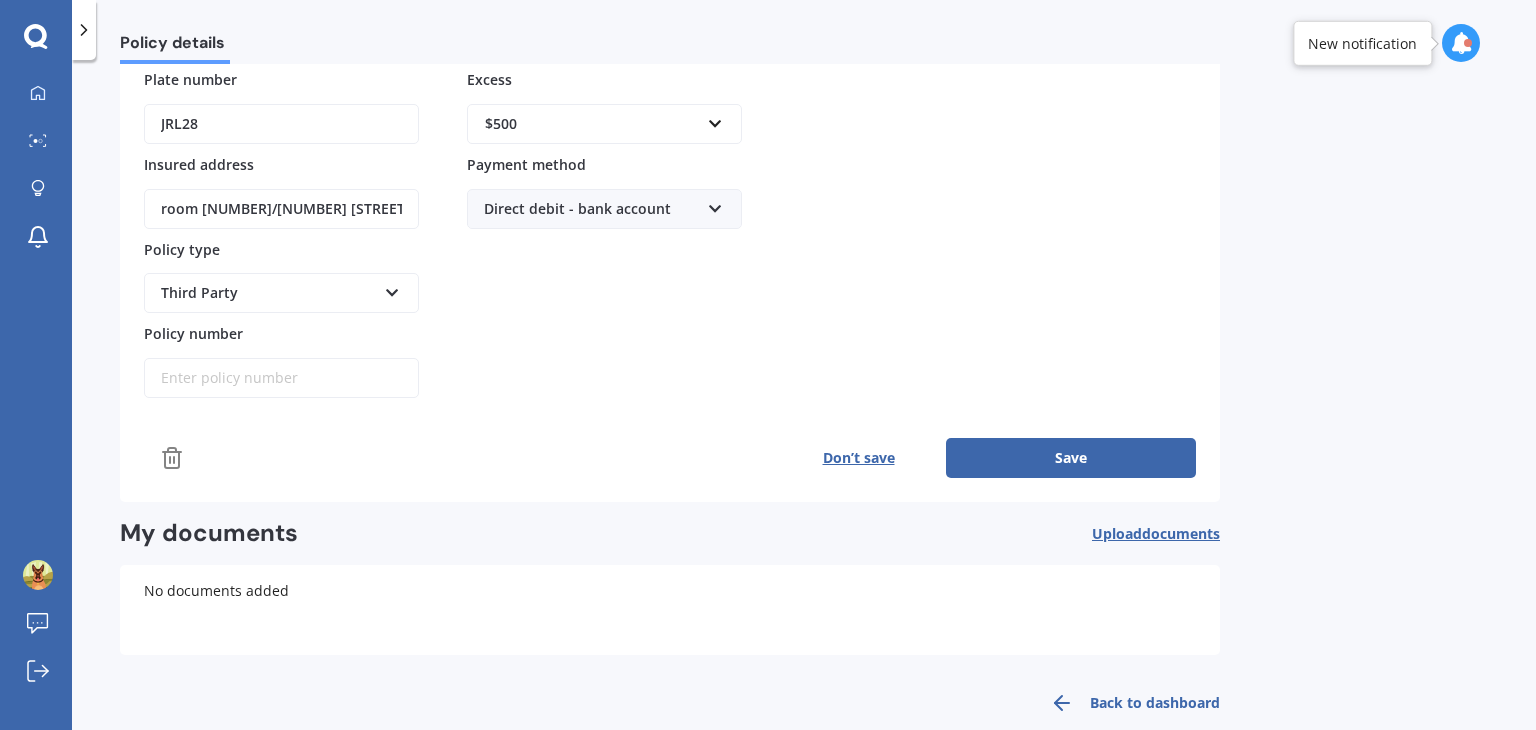 type on "$11.00" 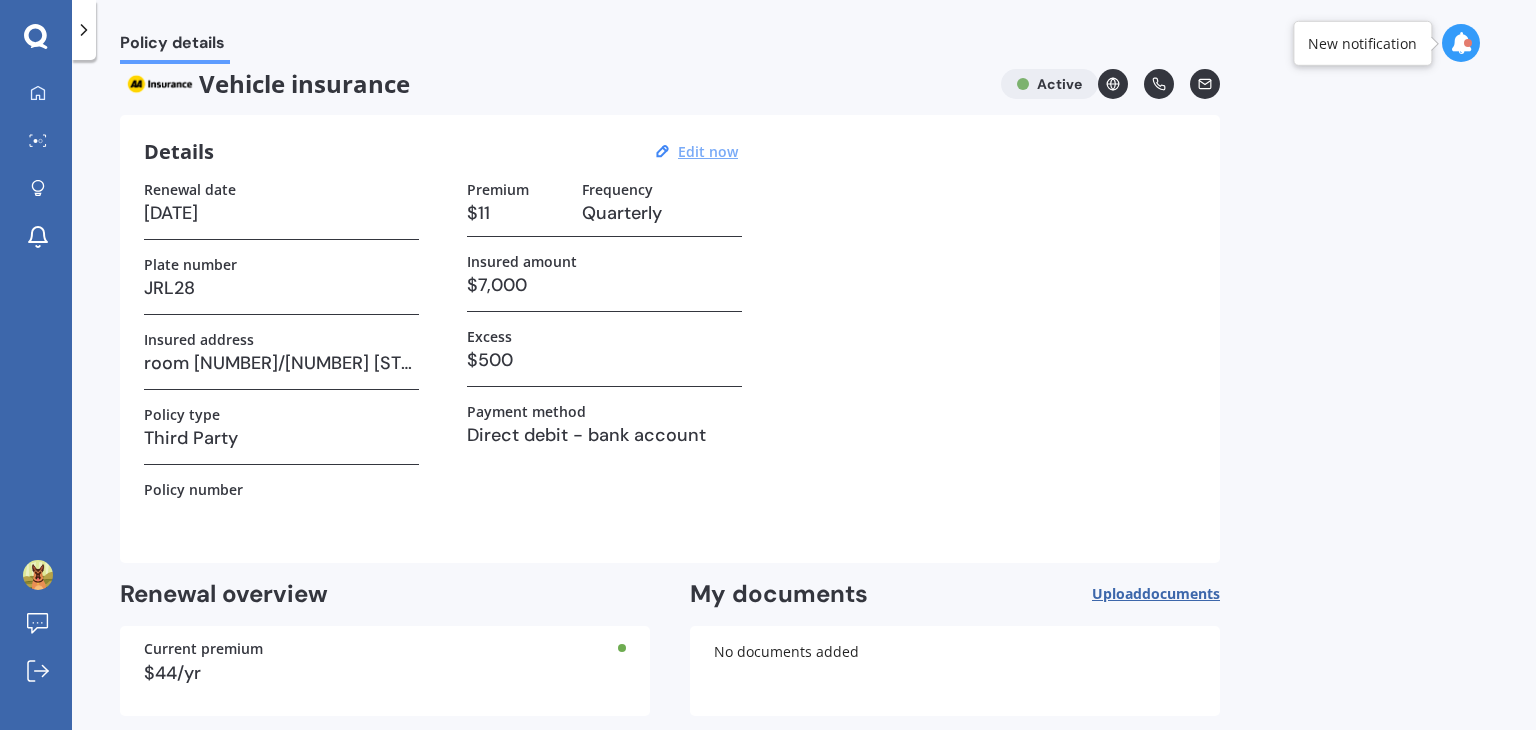 scroll, scrollTop: 12, scrollLeft: 0, axis: vertical 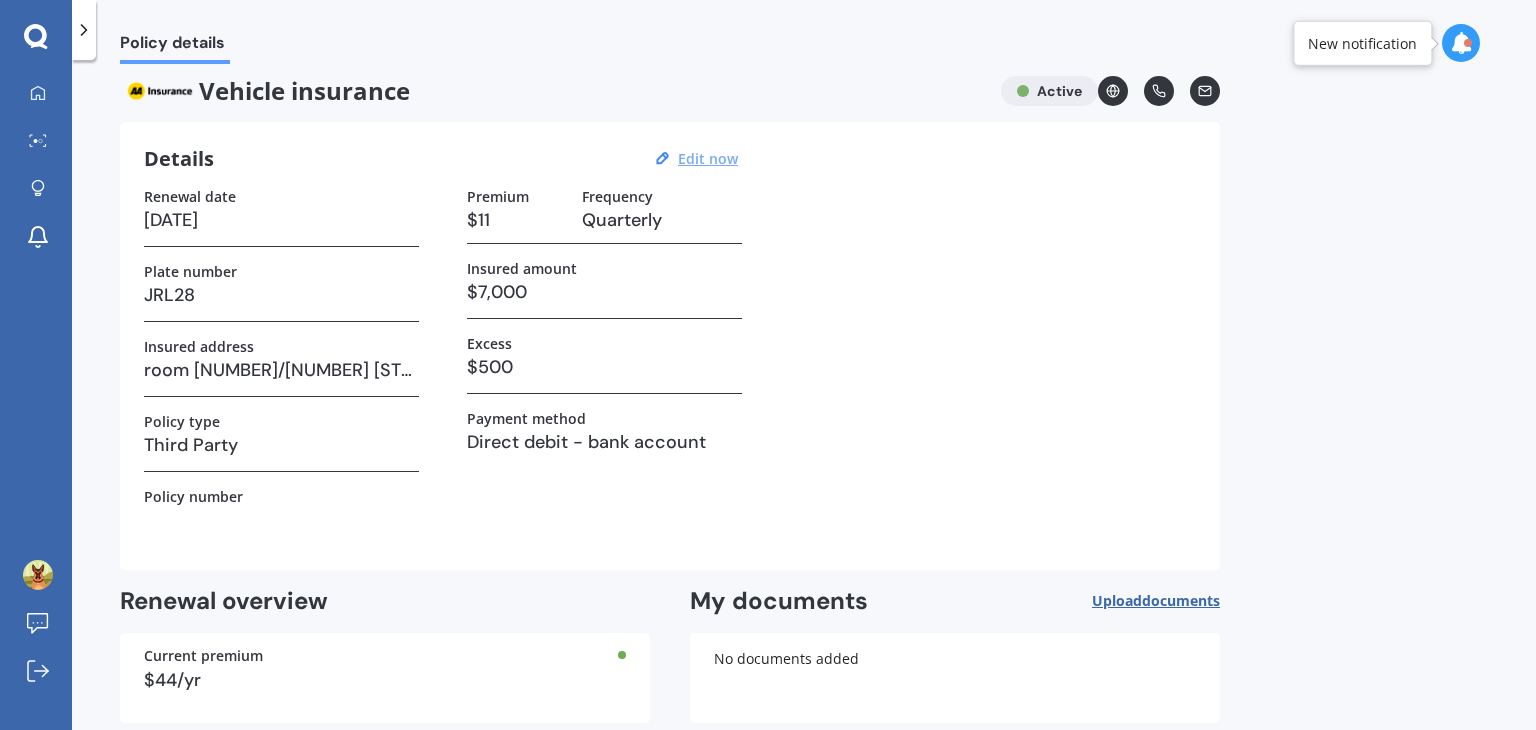click on "Edit now" at bounding box center [708, 158] 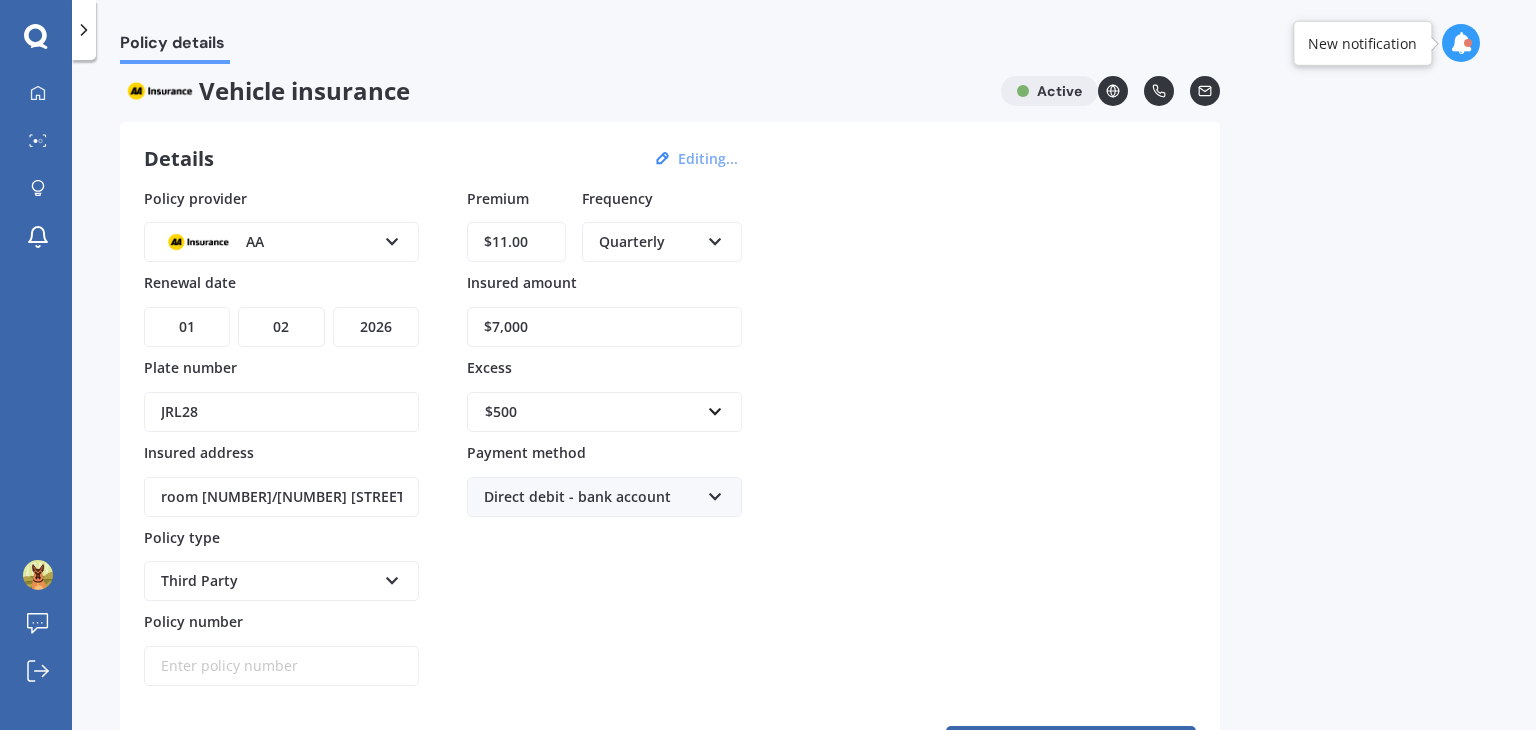 click on "Quarterly" at bounding box center (649, 242) 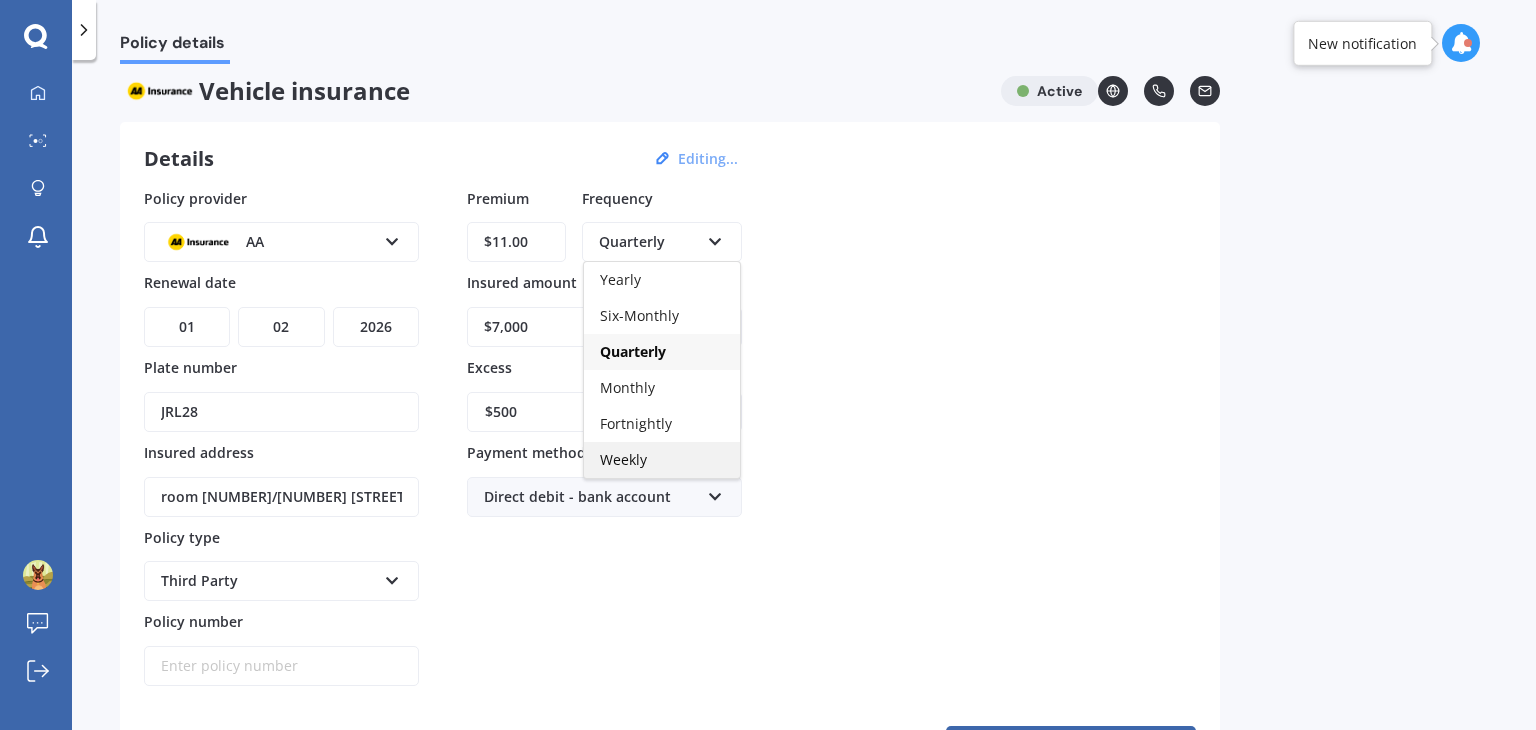 click on "Weekly" at bounding box center [662, 460] 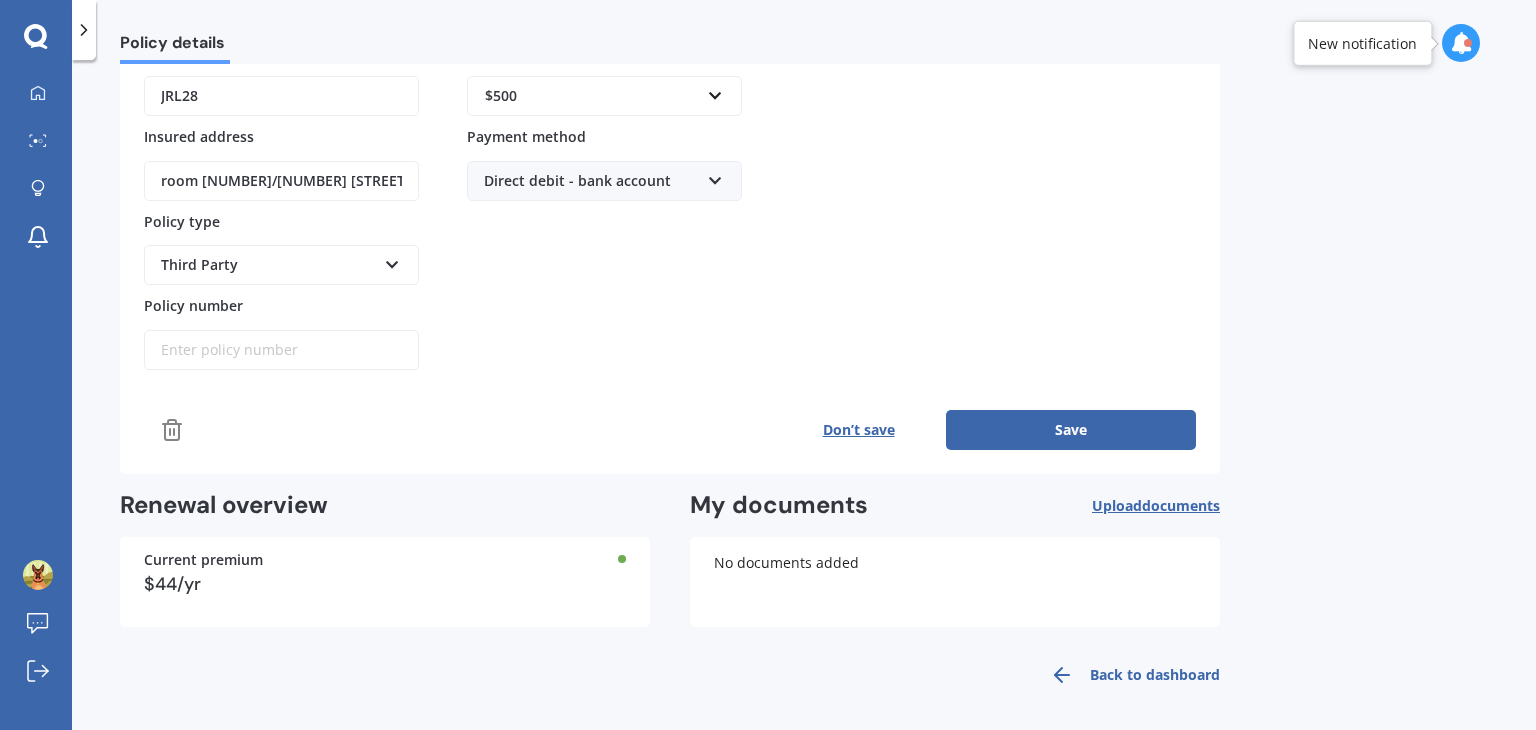 click on "Save" at bounding box center (1071, 430) 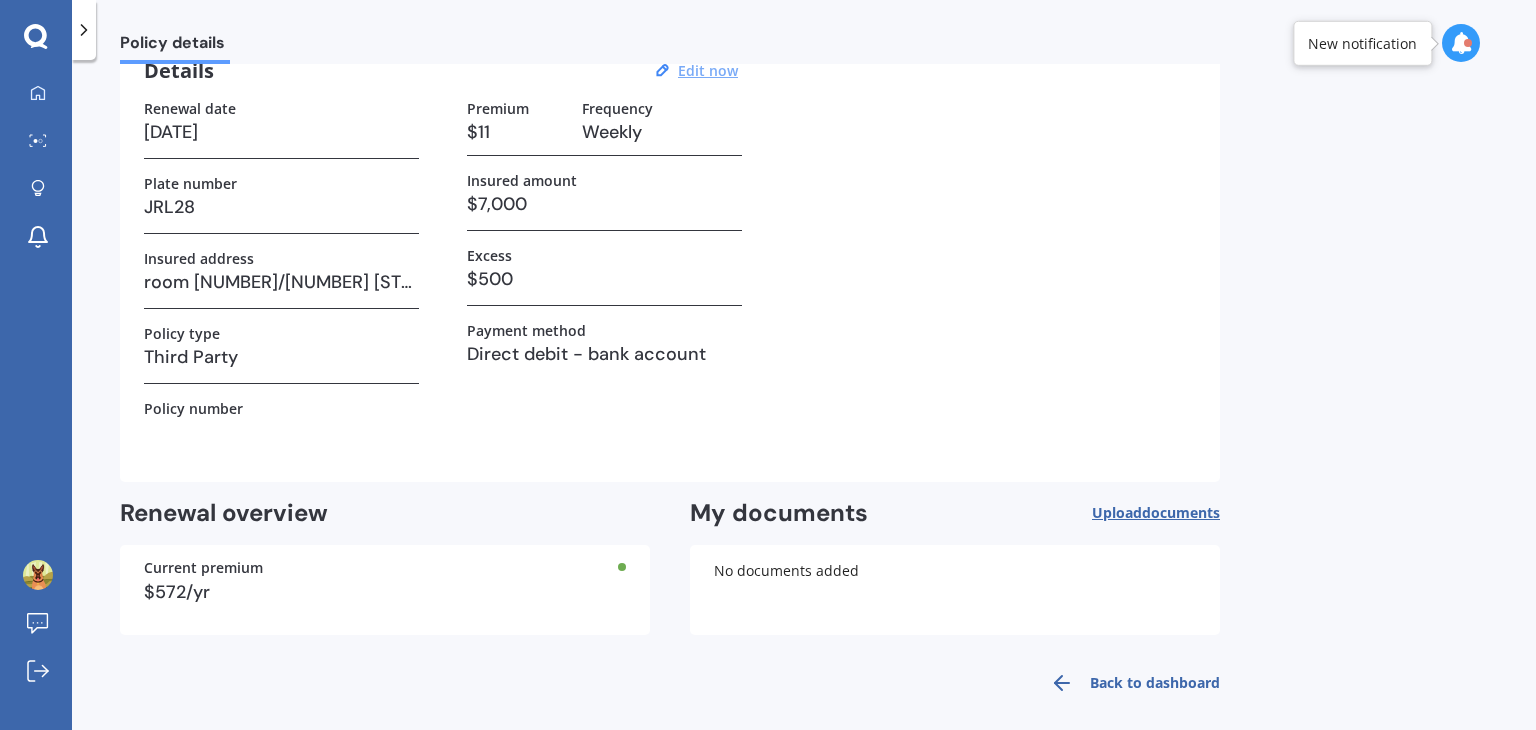 scroll, scrollTop: 112, scrollLeft: 0, axis: vertical 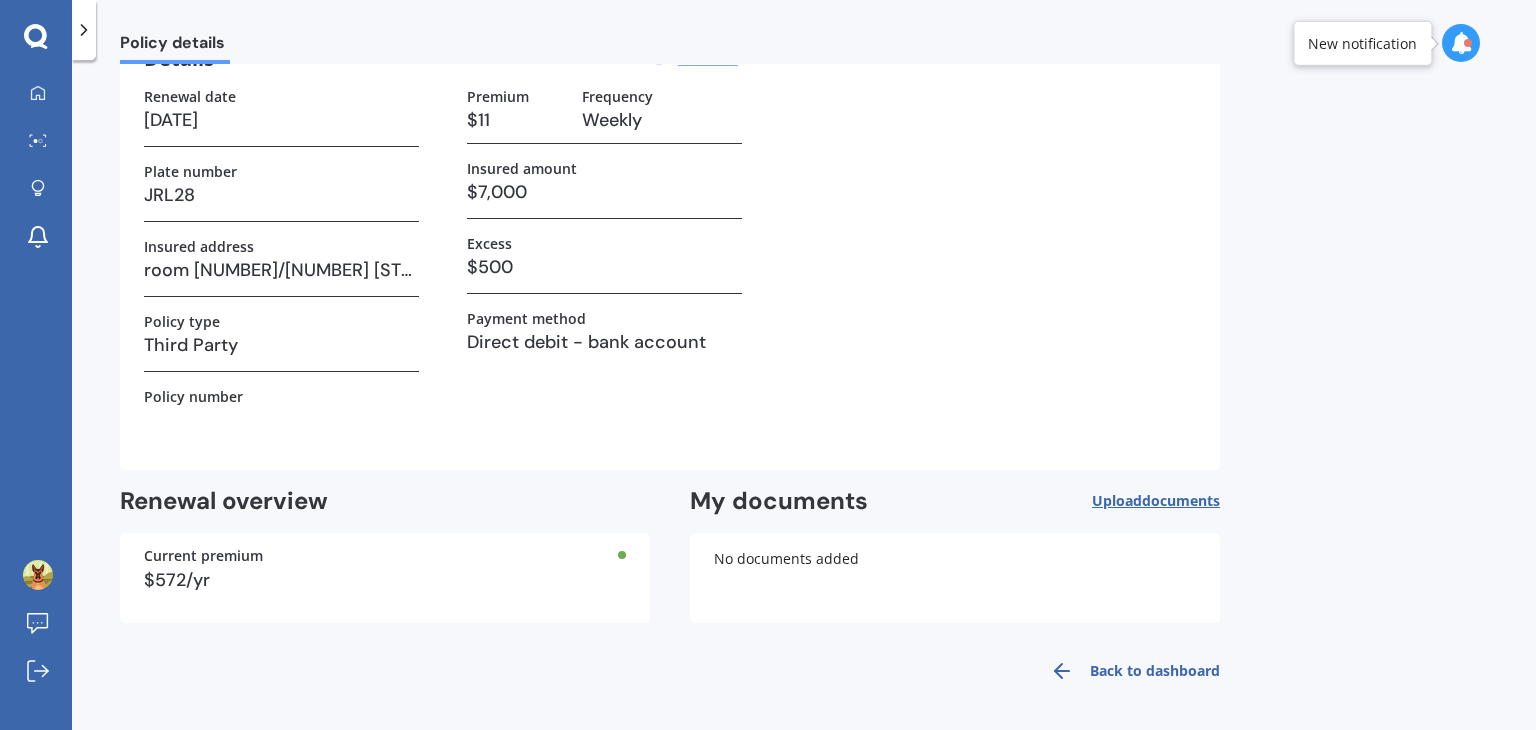click on "No documents added" at bounding box center [955, 578] 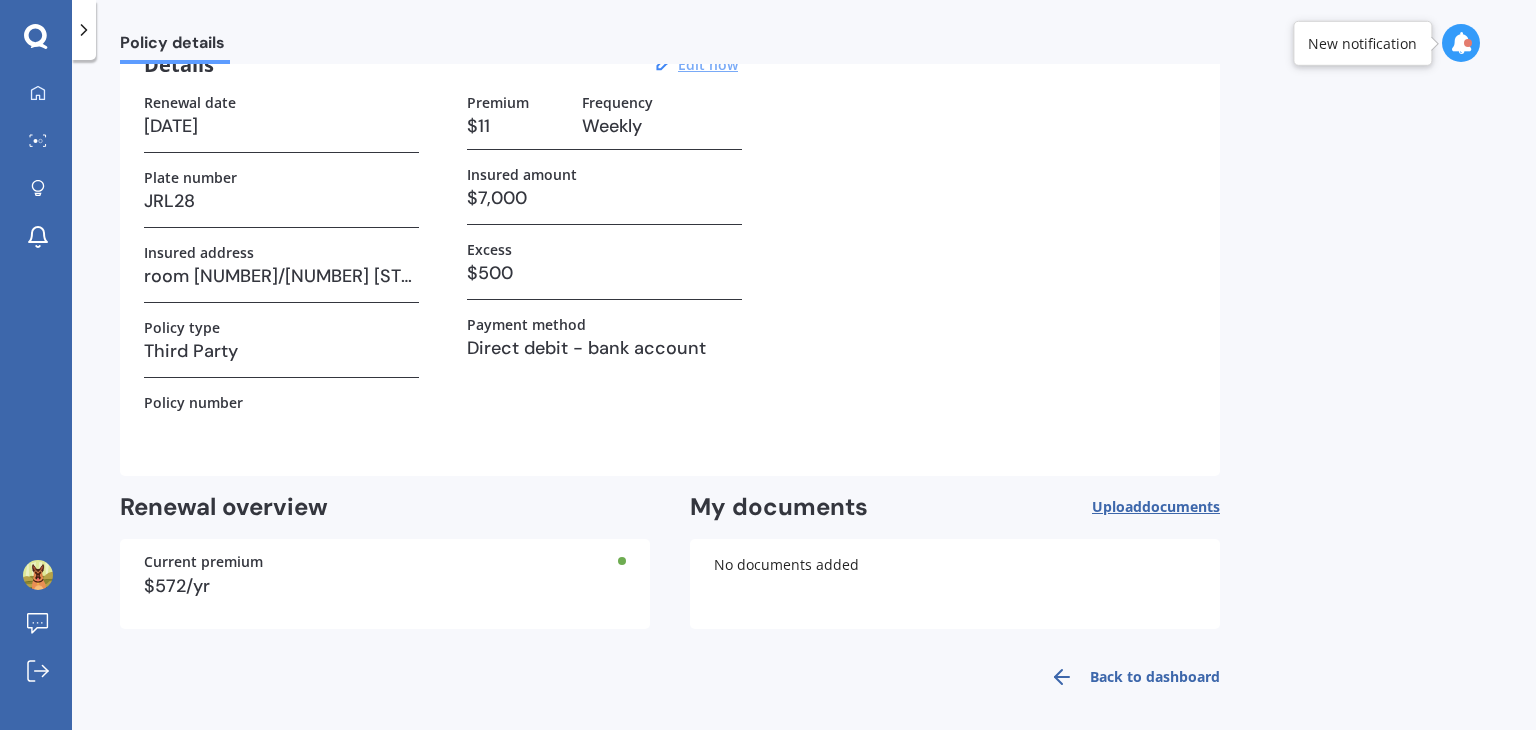 scroll, scrollTop: 112, scrollLeft: 0, axis: vertical 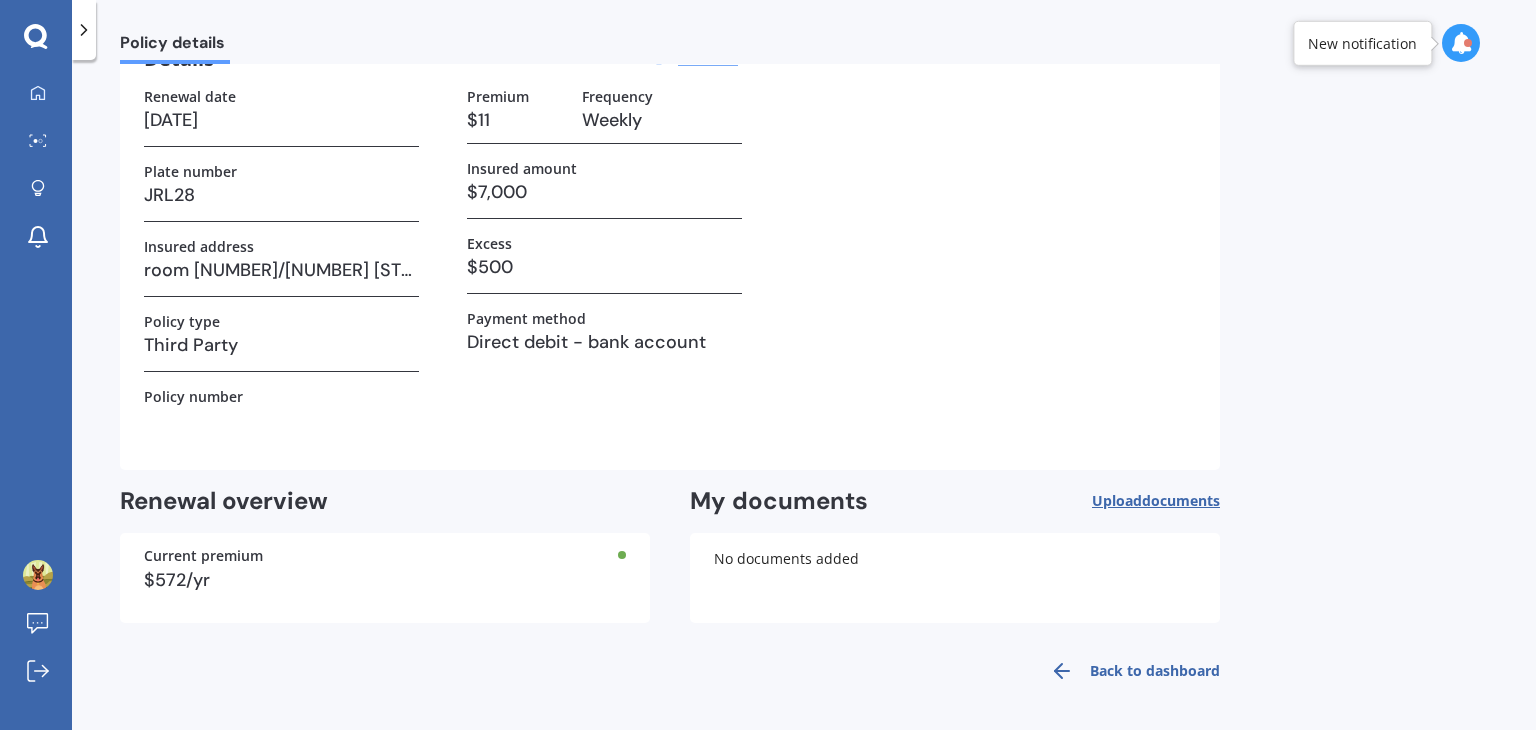 click on "documents" at bounding box center (1181, 500) 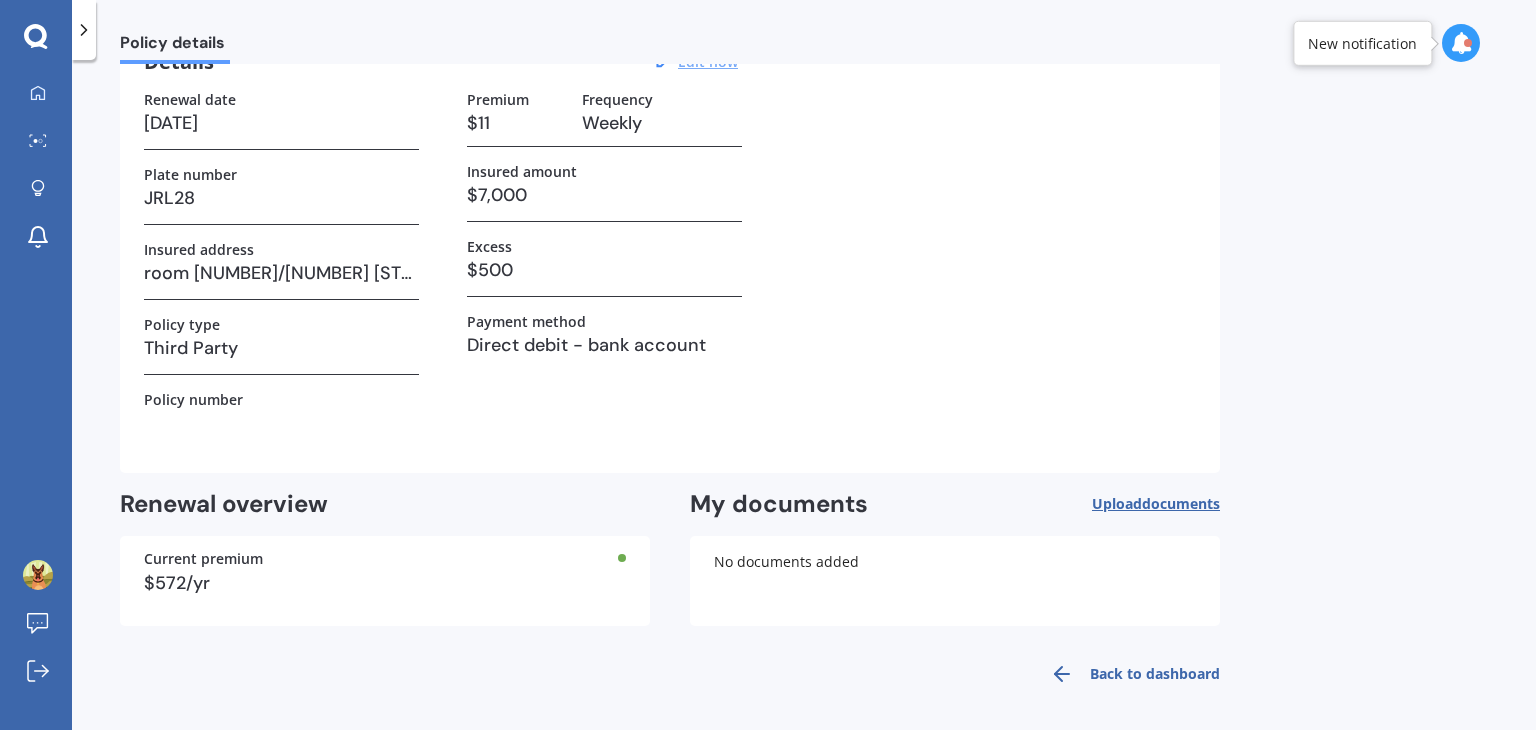scroll, scrollTop: 112, scrollLeft: 0, axis: vertical 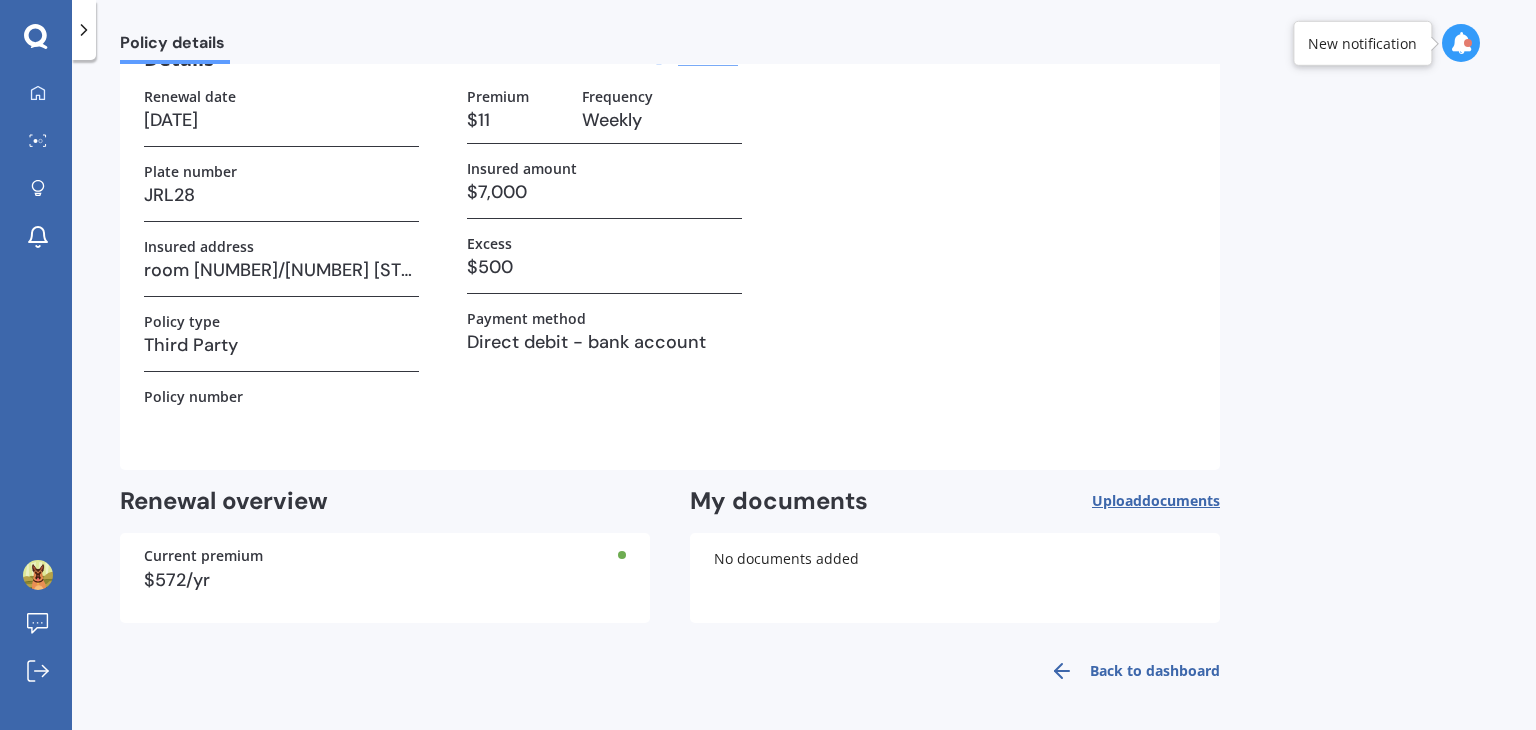 click on "No documents added" at bounding box center (955, 578) 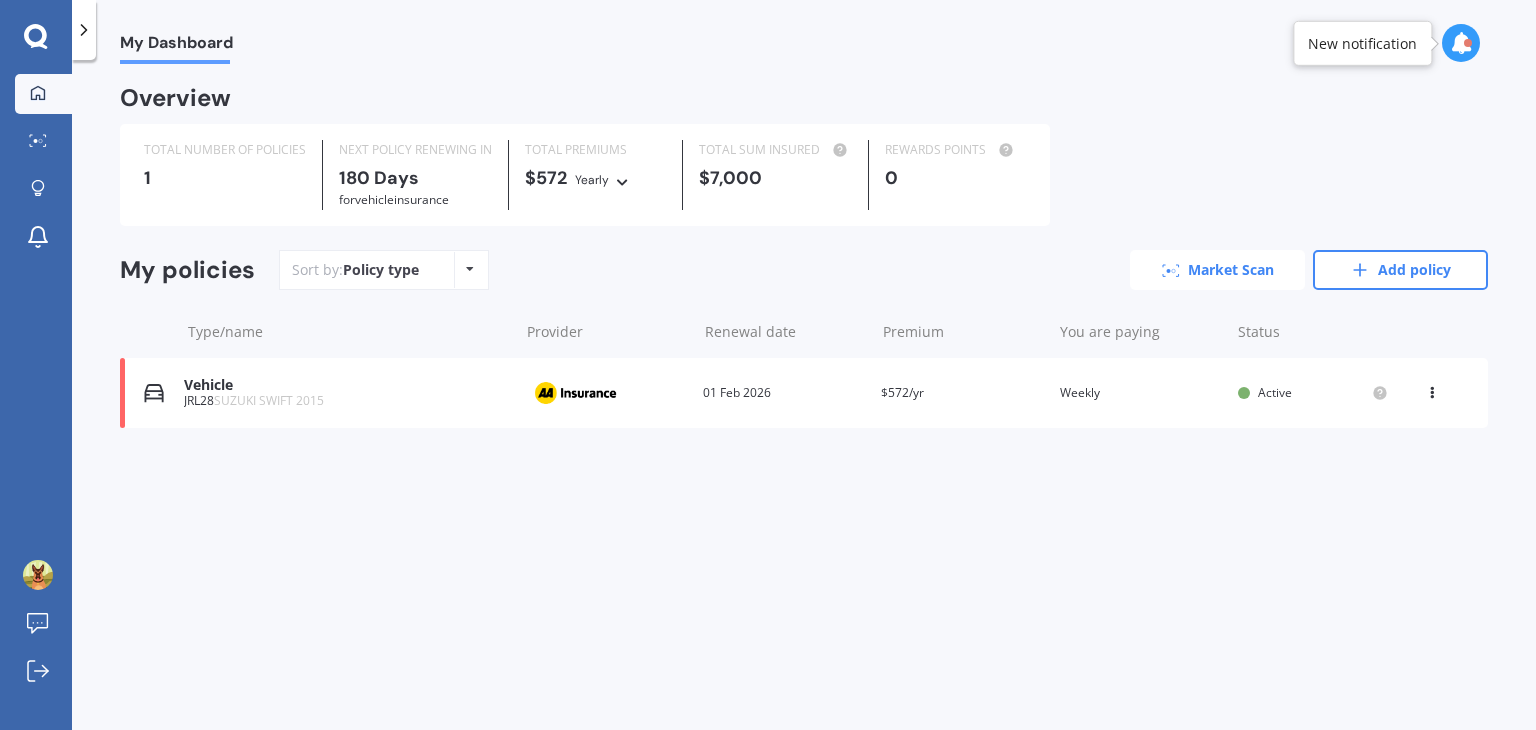 click on "Market Scan" at bounding box center (1217, 270) 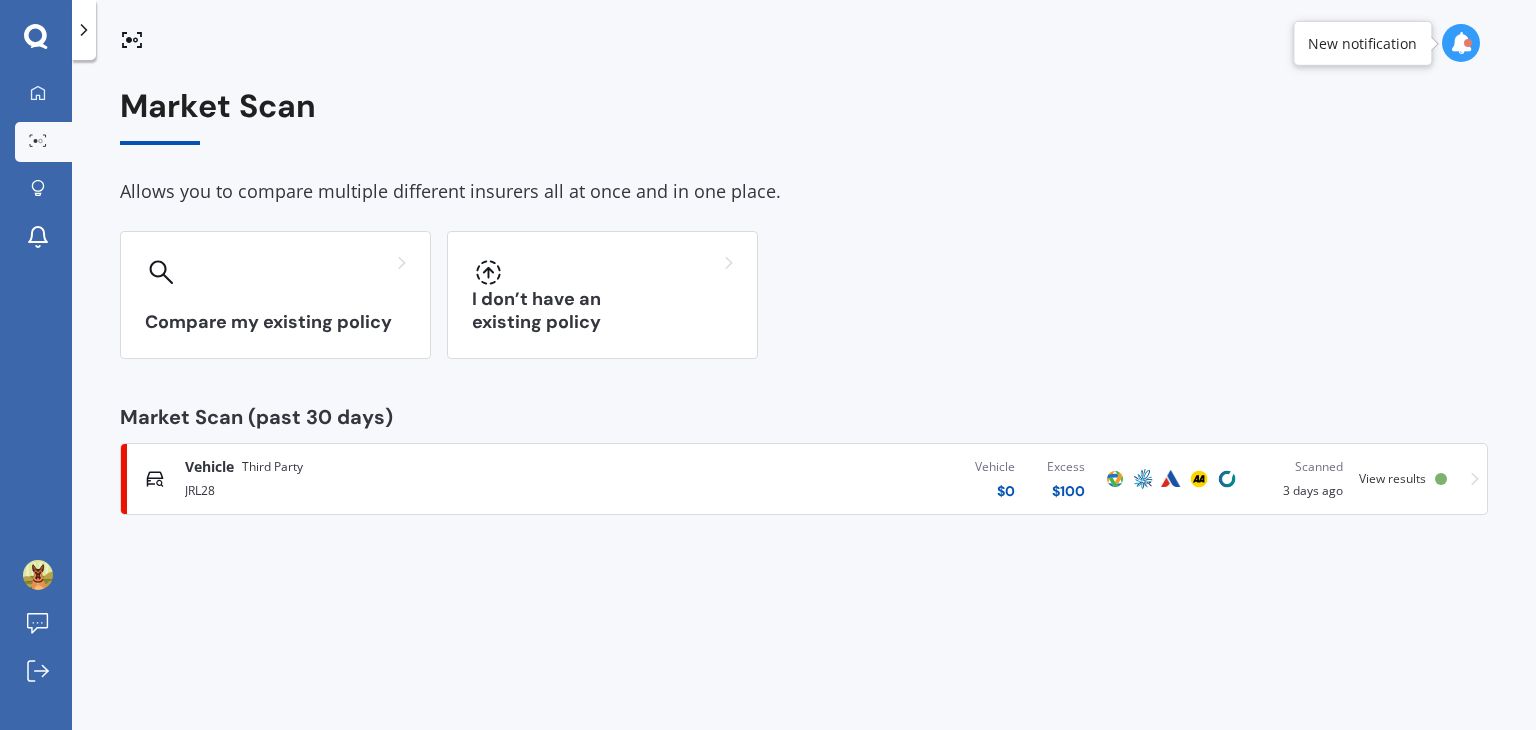 click on "JRL28" at bounding box center [404, 489] 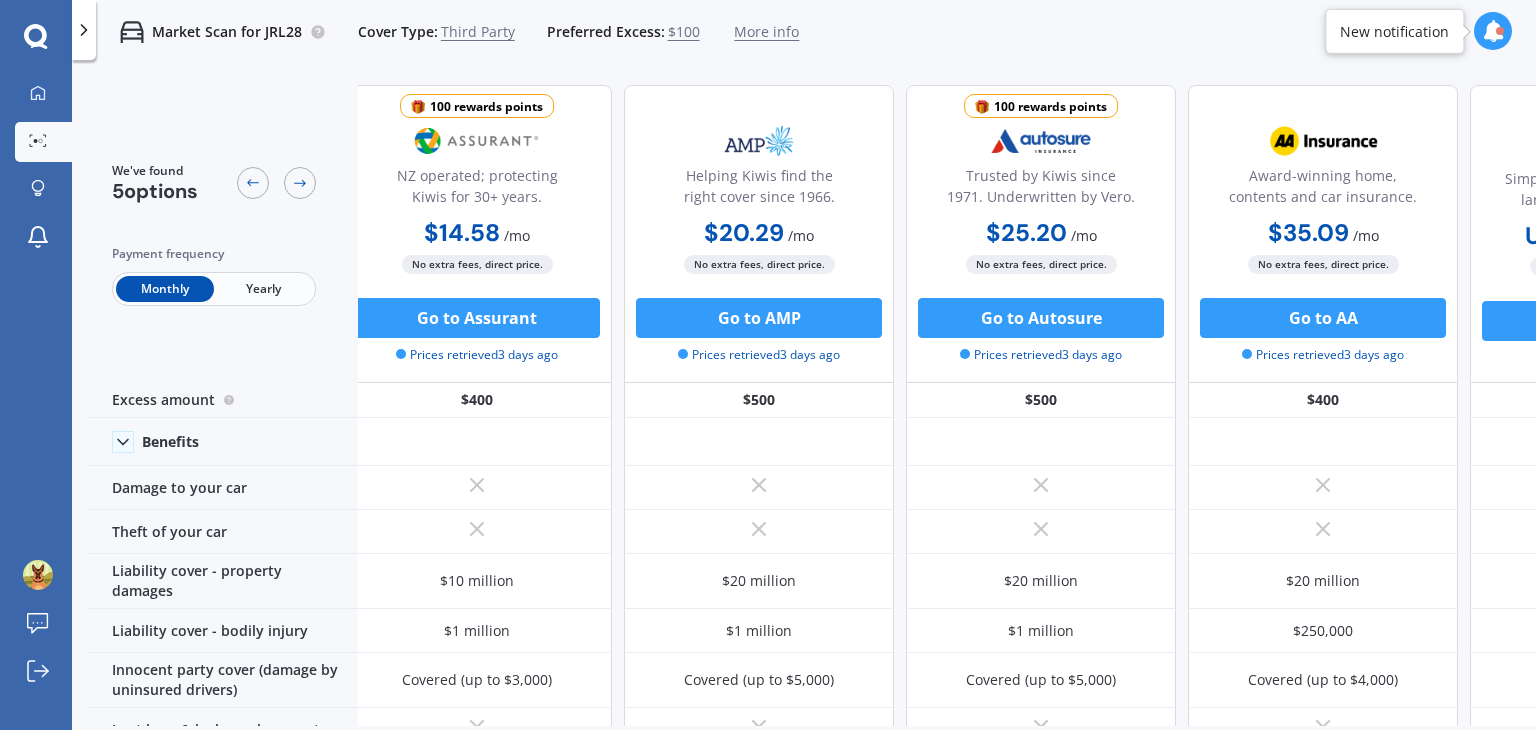 scroll, scrollTop: 0, scrollLeft: 0, axis: both 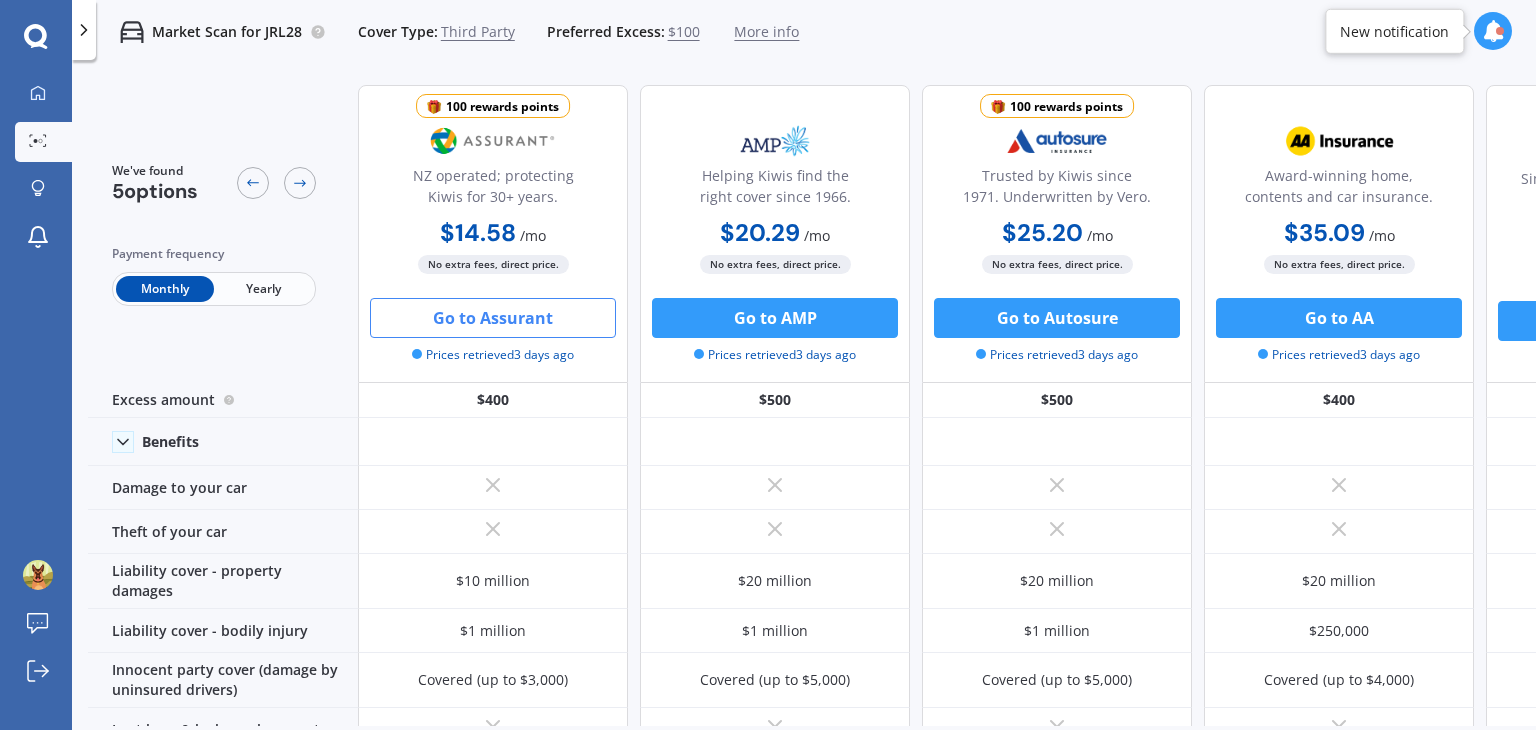 click on "Go to Assurant" at bounding box center (493, 318) 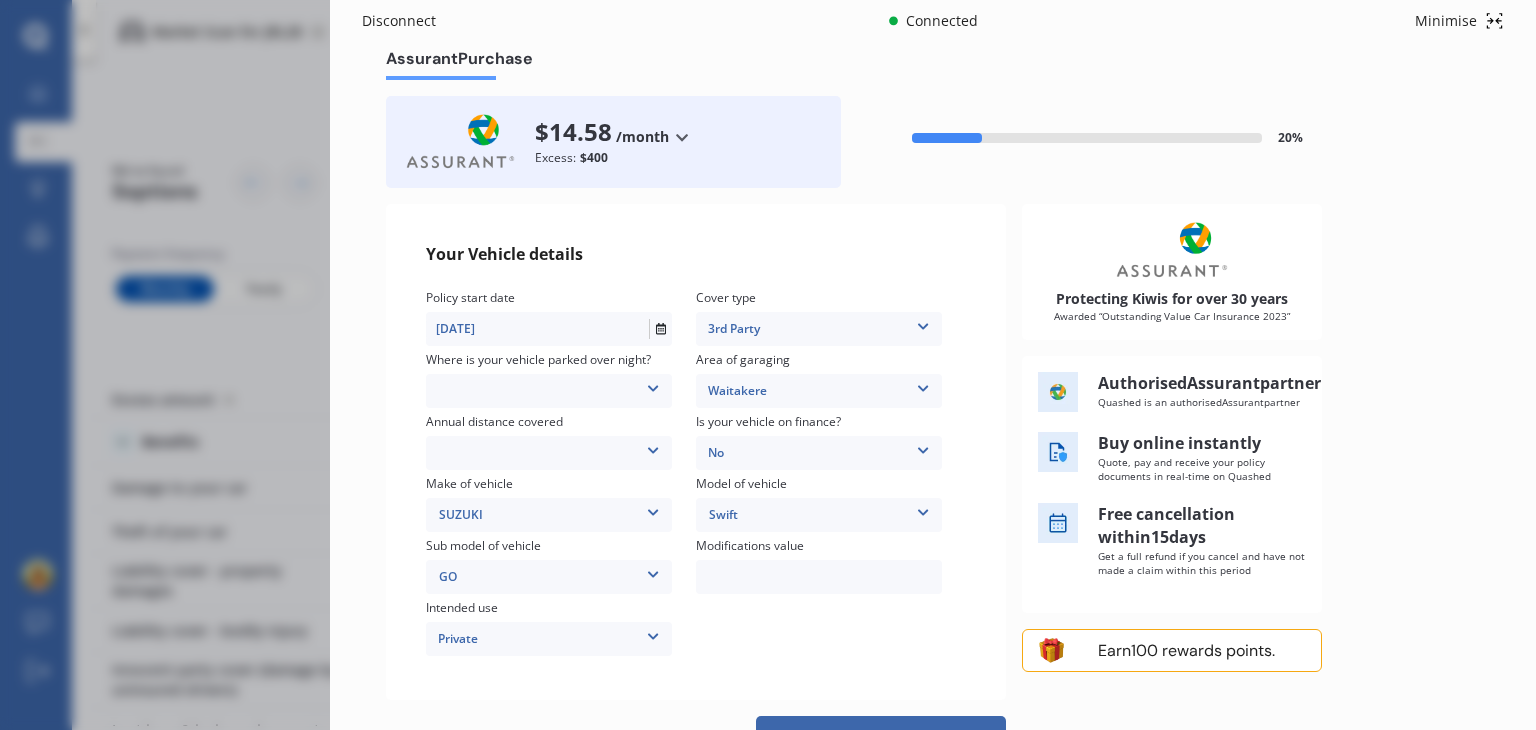 scroll, scrollTop: 0, scrollLeft: 0, axis: both 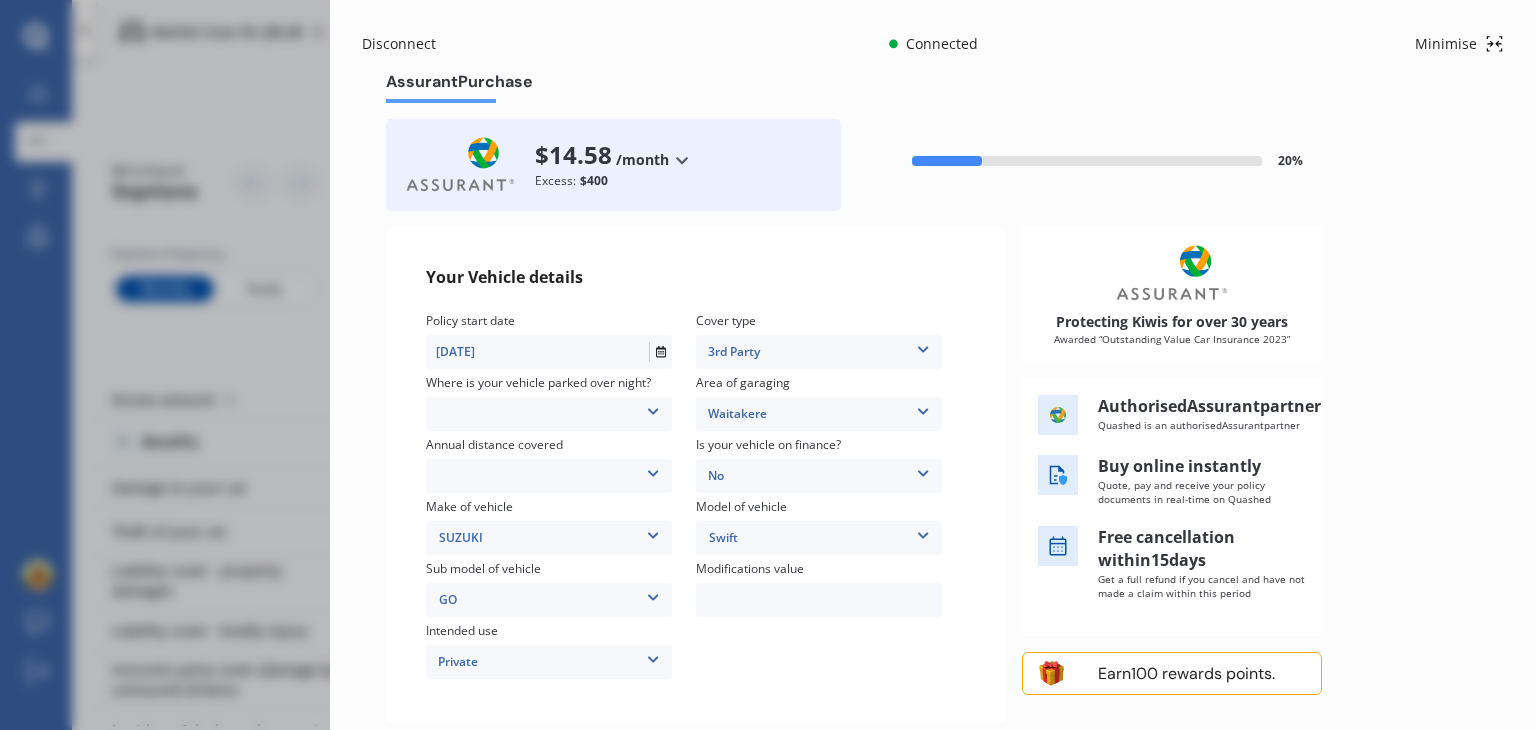 click on "Disconnect Connected Minimise Yearly Monthly $14.58 / mo Assurant  Purchase $14.58 /month /year /month Excess: $400 20 % Your Vehicle details Policy start date 04/08/2025 Cover type 3rd Party 3rd Party 3rd Party Fire & Theft Full Where is your vehicle parked over night? In a garage On own property On street or road Area of garaging Waitakere Auckland City Auckland West Country / Rodney / Gulf Islands Bay Of Plenty Canterbury Hawkes Bay Howick / Pakuranga / Beachlands Manawatu / Wanganui Manukau City Marlborough Nelson North Shore Northland Otago Poverty Bay Pukekohe / Franklin Southland Taranaki Waikato Wairarapa Waitakere Wellington West Coast Annual distance covered Low (less than 15,000km per year) Average (15,000-30,000km per year) High (30,000+km per year) Is your vehicle on finance? No No Yes Make of vehicle SUZUKI AC ALFA ROMEO ASTON MARTIN AUDI AUSTIN BEDFORD Bentley BMW BYD CADILLAC CAN-AM CHERY CHEVROLET CHRYSLER Citroen CRUISEAIR CUPRA DAEWOO DAIHATSU DAIMLER DAMON DIAHATSU DODGE EXOCET FERRARI GMC" at bounding box center (768, 365) 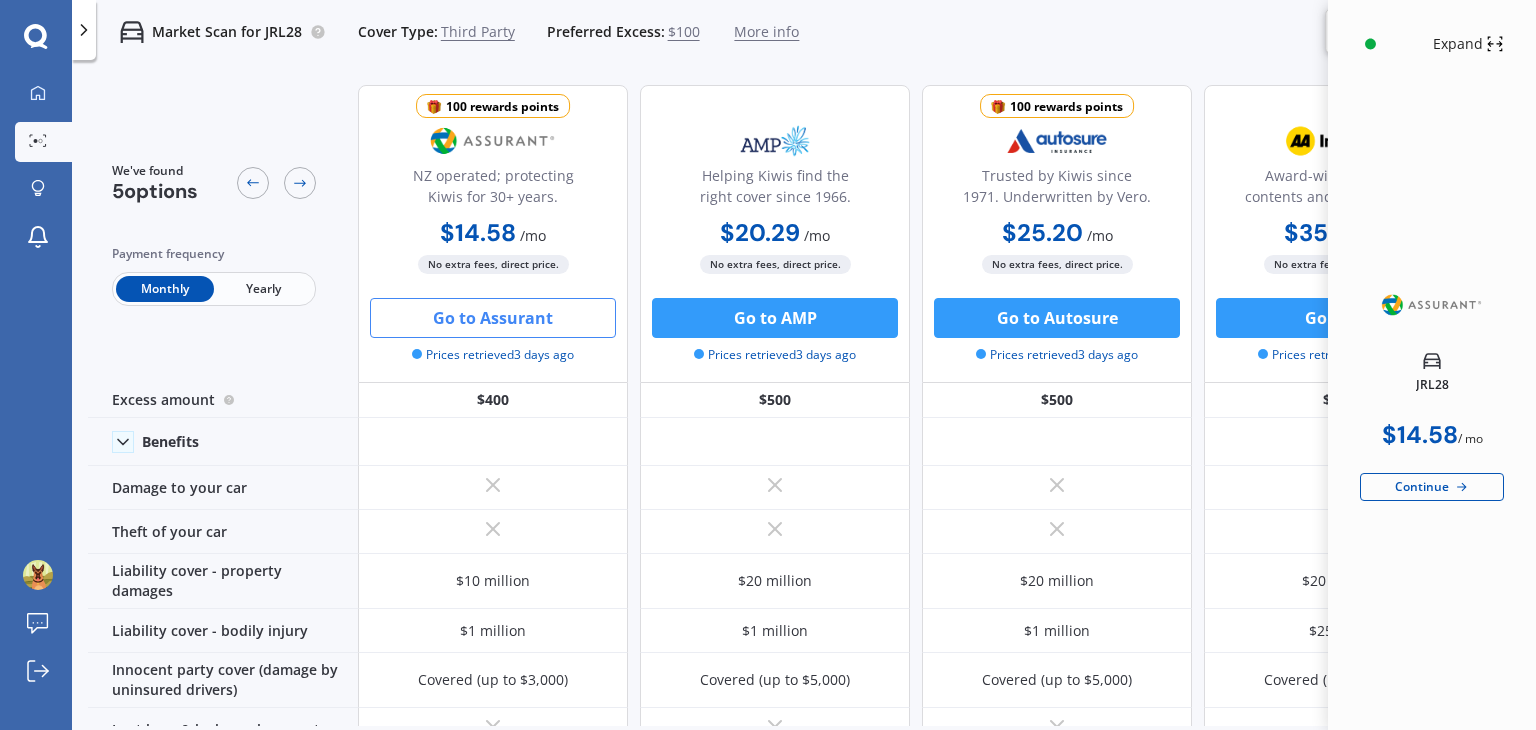 click on "Continue" at bounding box center (1432, 487) 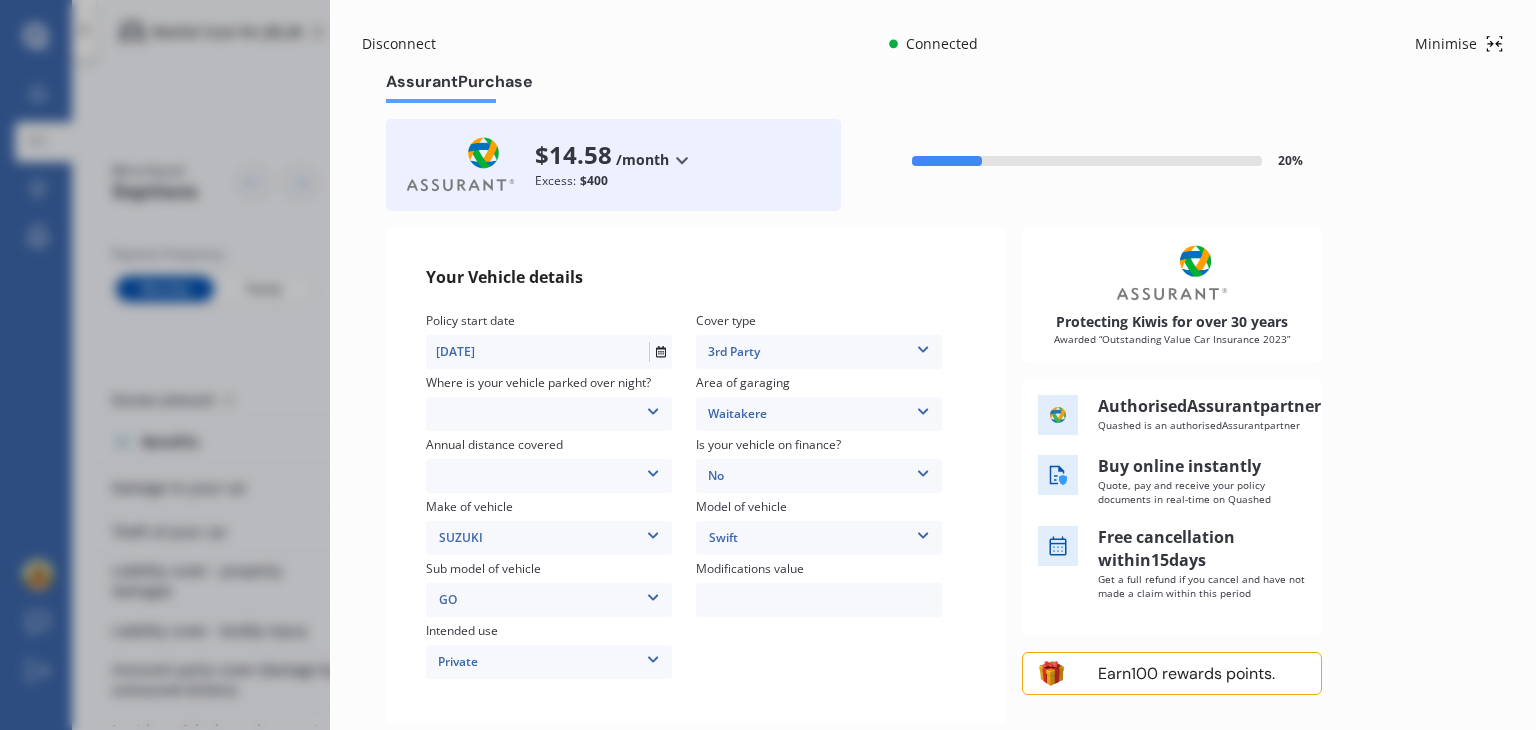 click on "Minimise" at bounding box center (1446, 44) 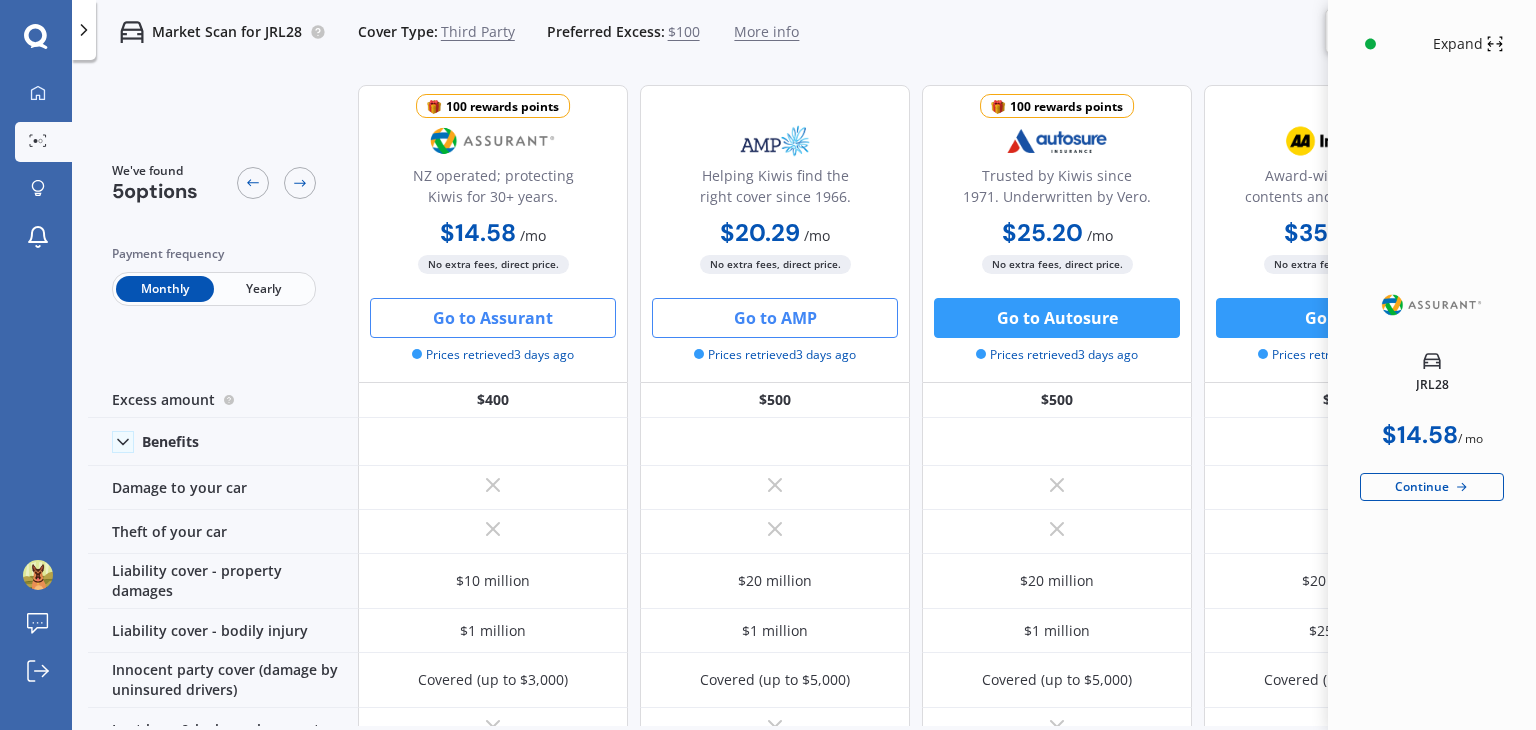 click on "Go to AMP" at bounding box center [775, 318] 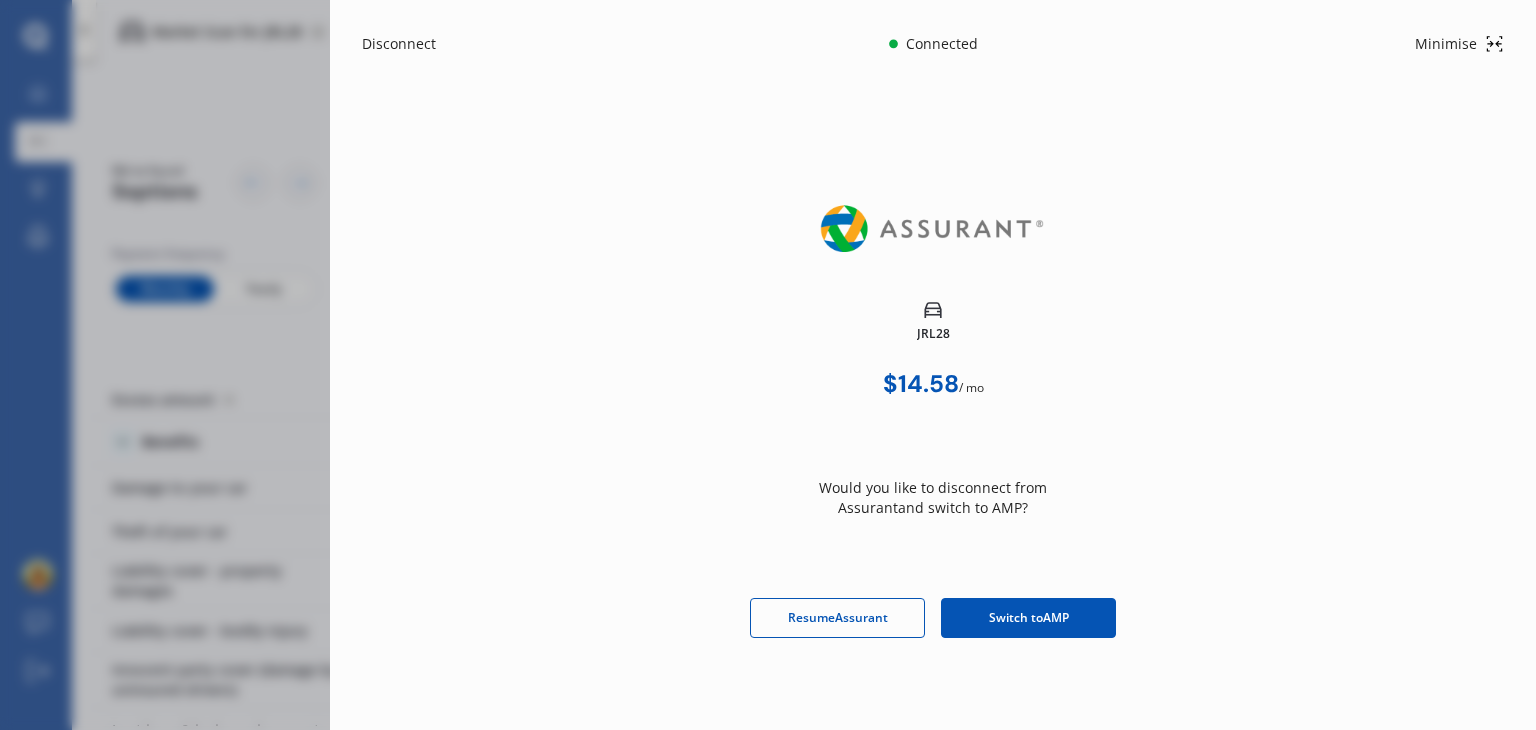 click on "Disconnect" at bounding box center (410, 44) 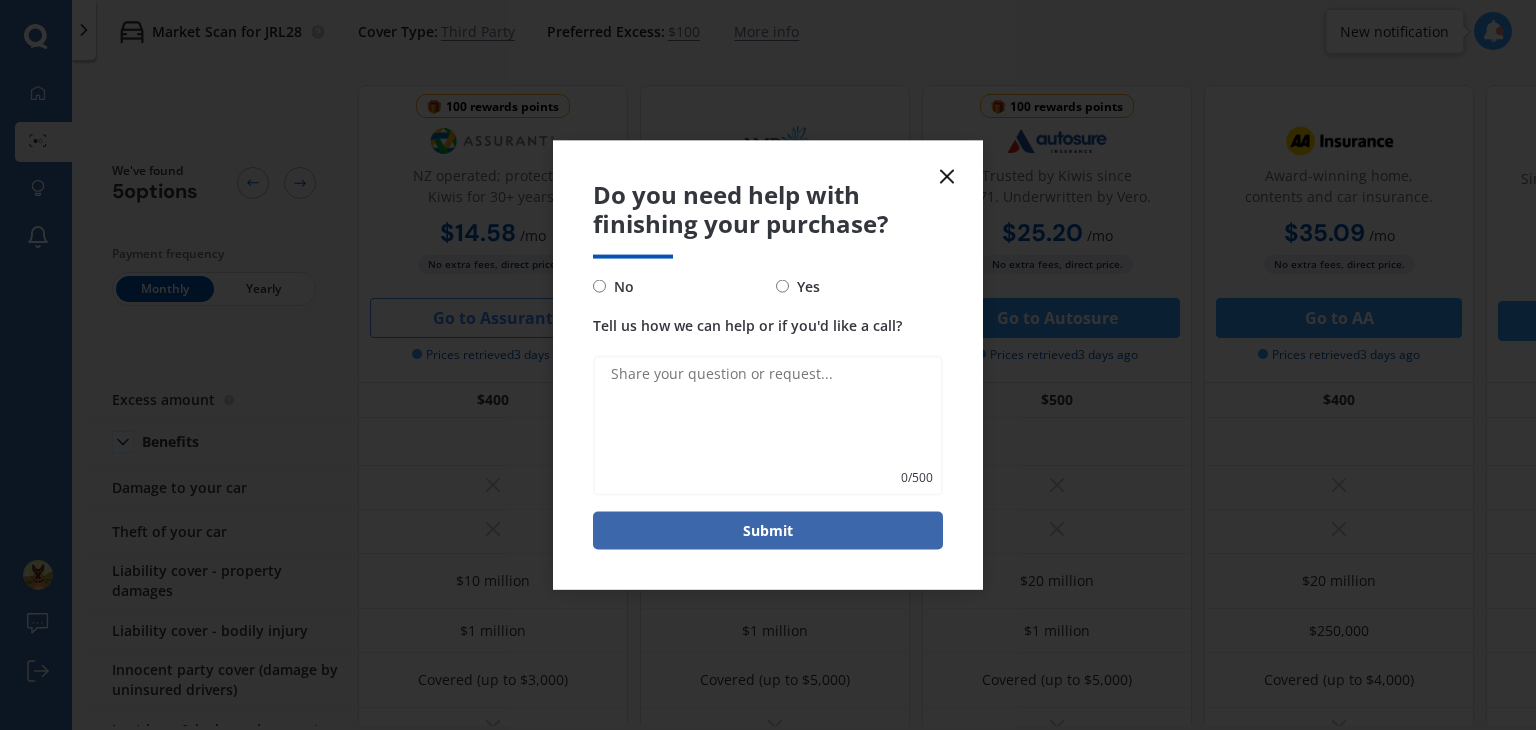 click on "No" at bounding box center [599, 286] 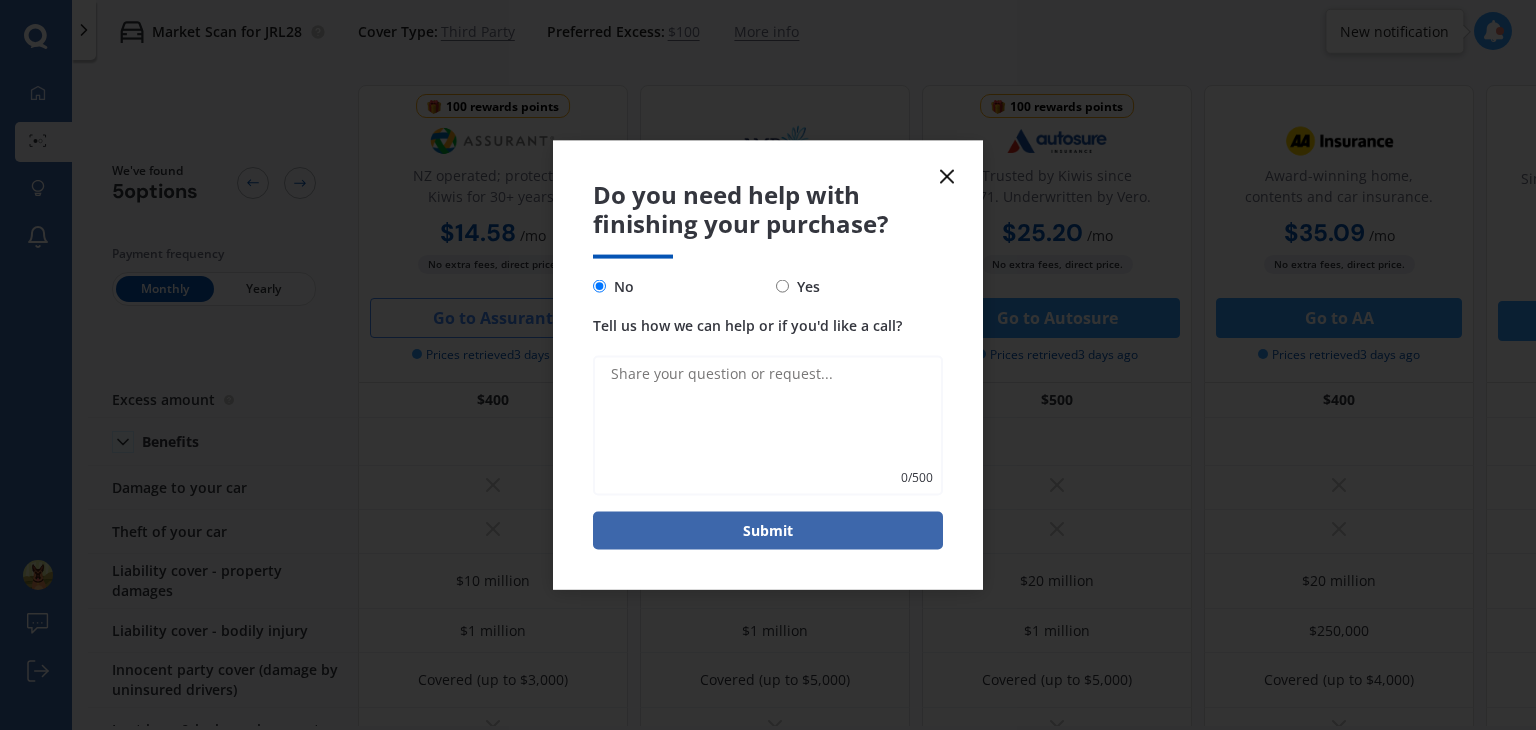 click on "Tell us how we can help or if you'd like a call?" at bounding box center (768, 425) 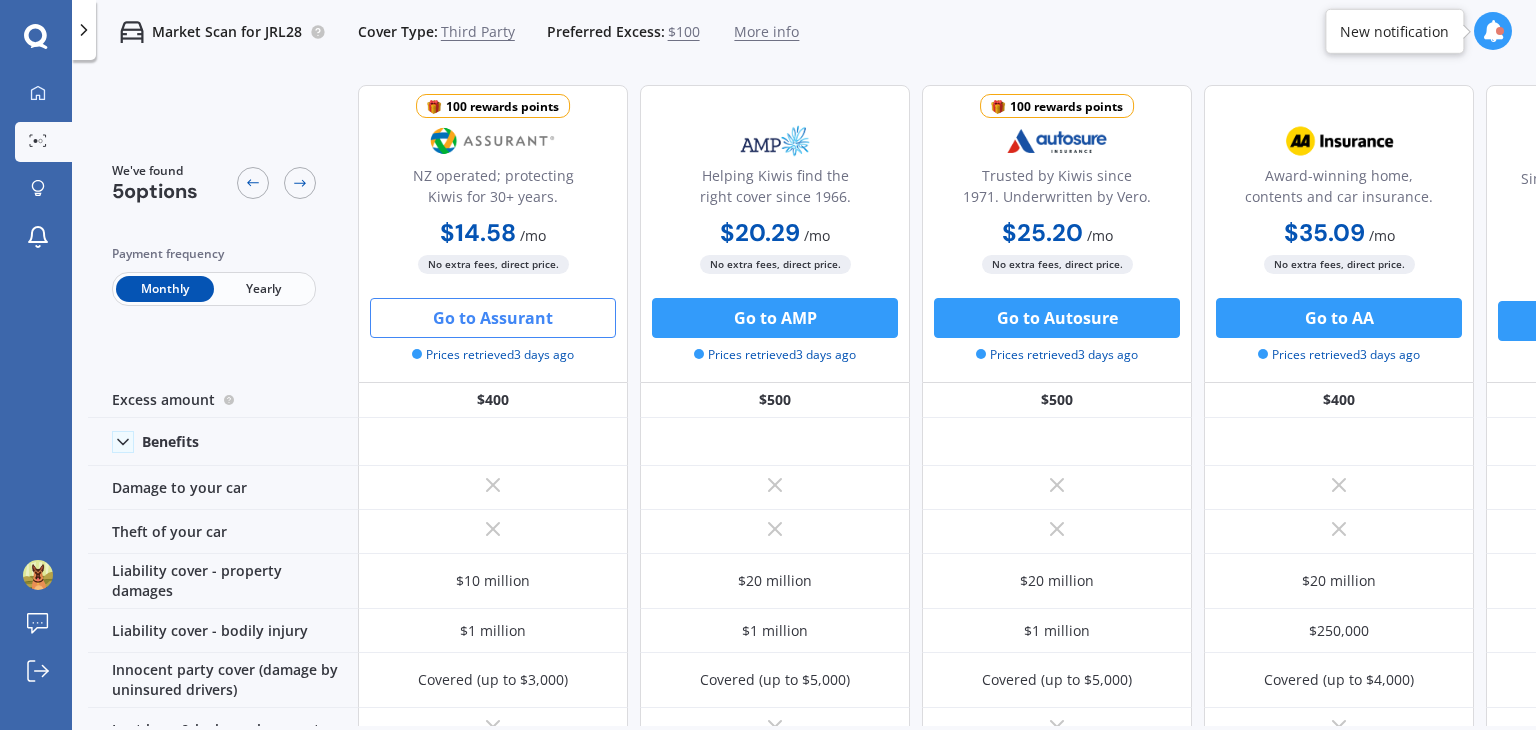 click at bounding box center [1493, 31] 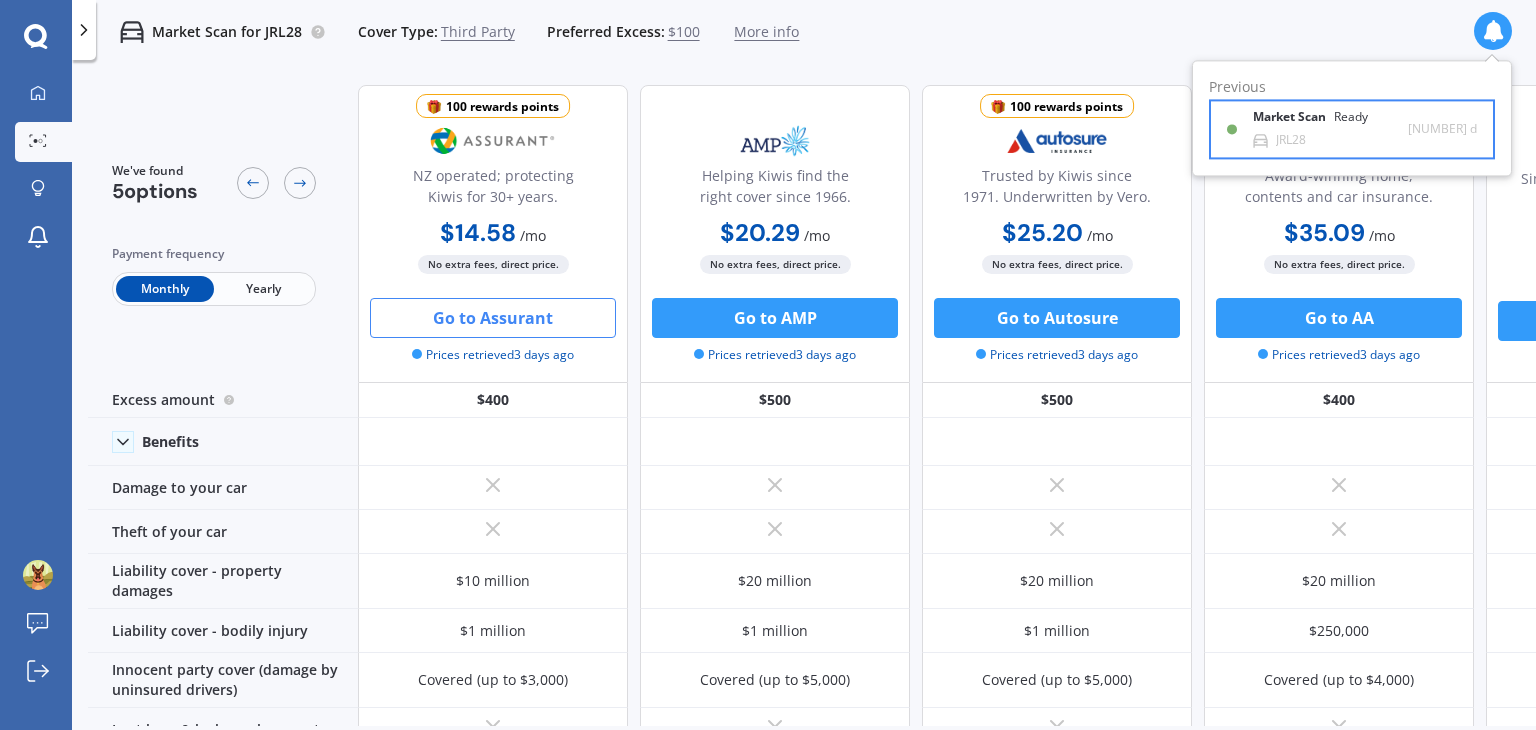 click on "JRL28" at bounding box center [1291, 140] 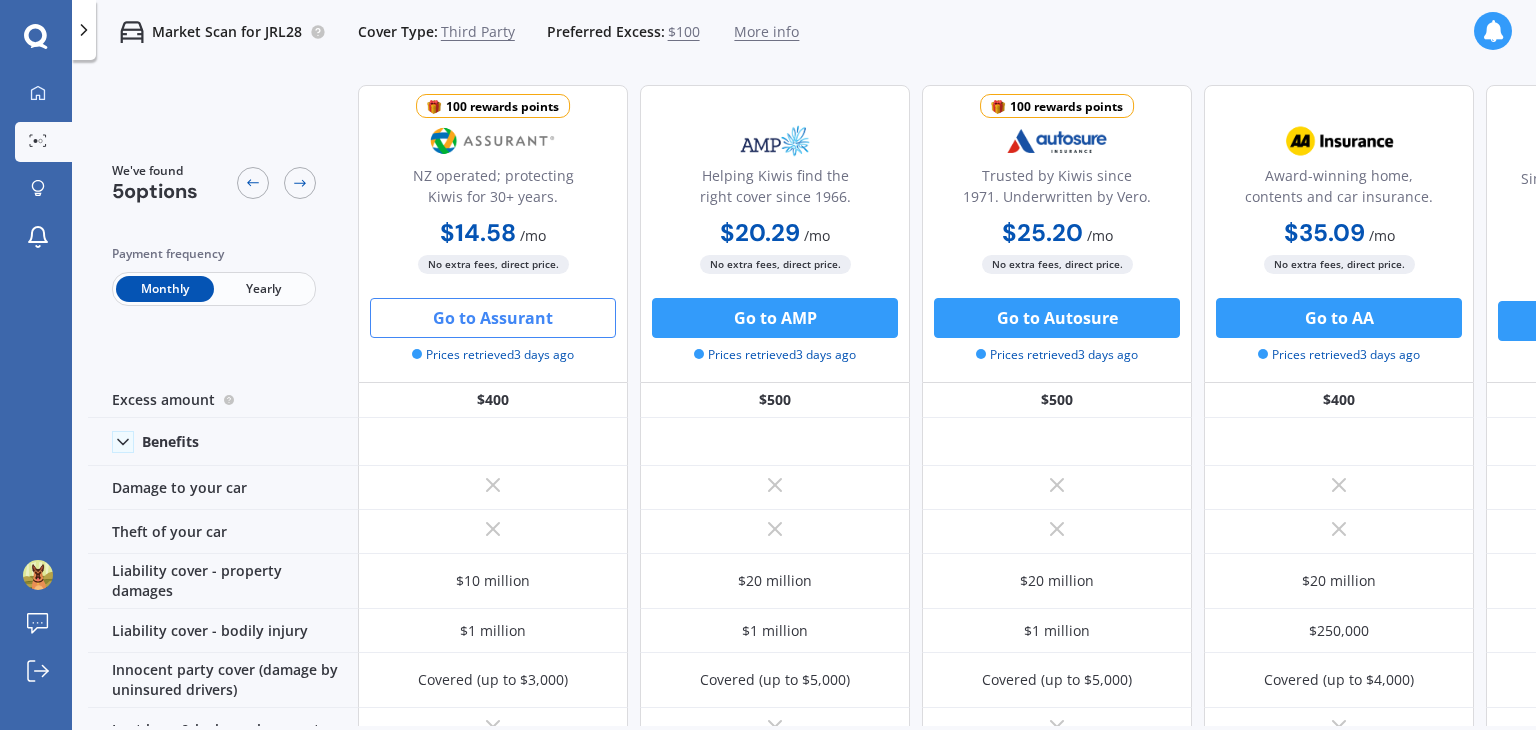 scroll, scrollTop: 0, scrollLeft: 2, axis: horizontal 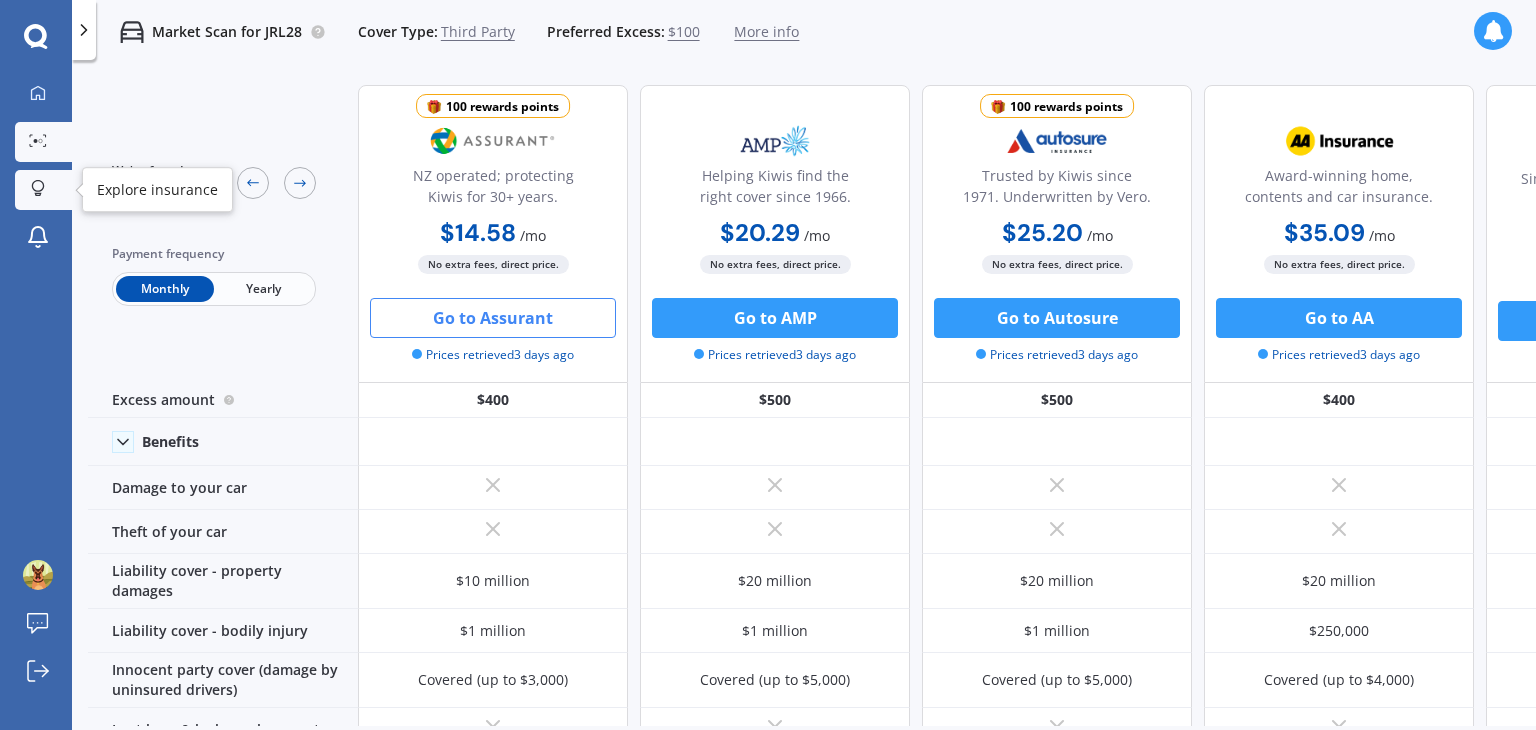 click 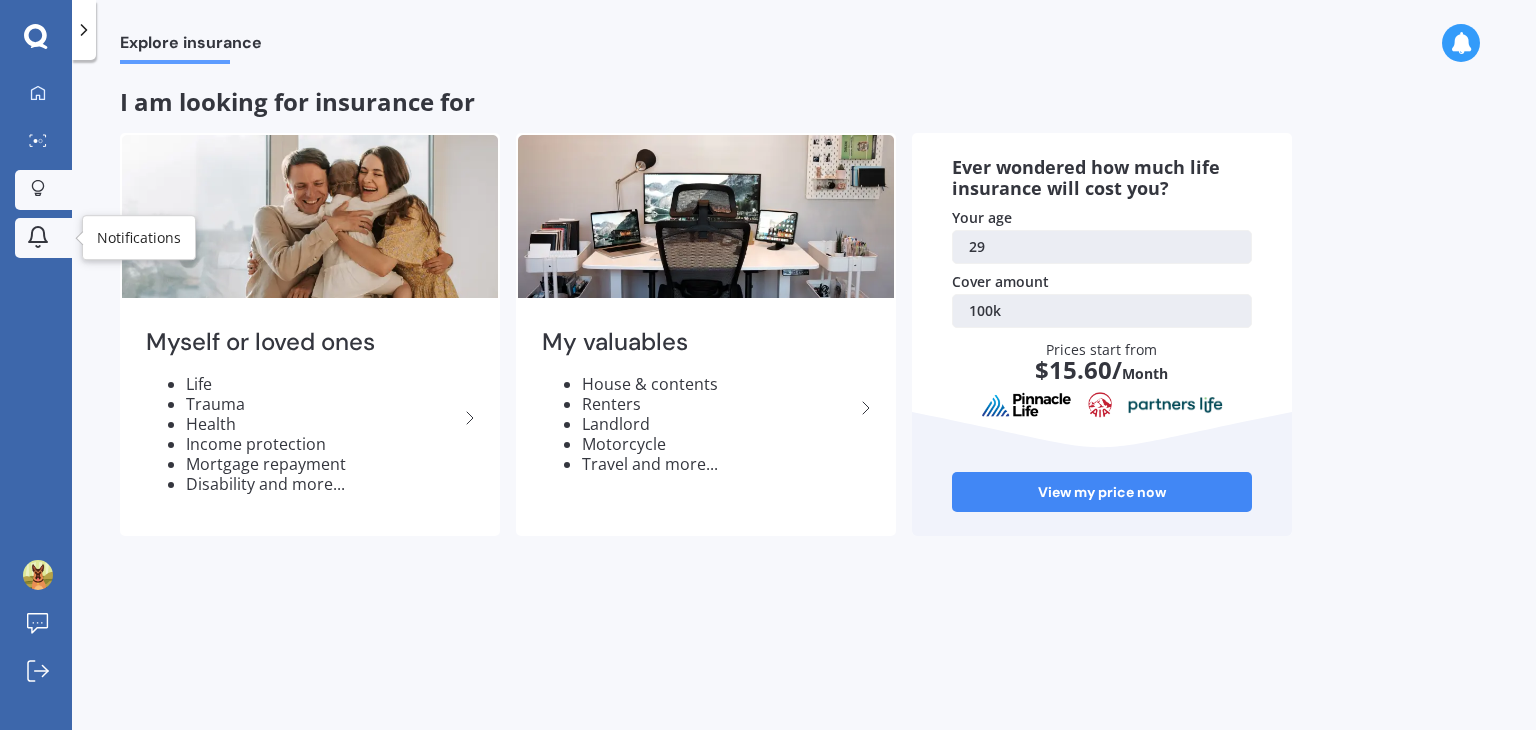 click 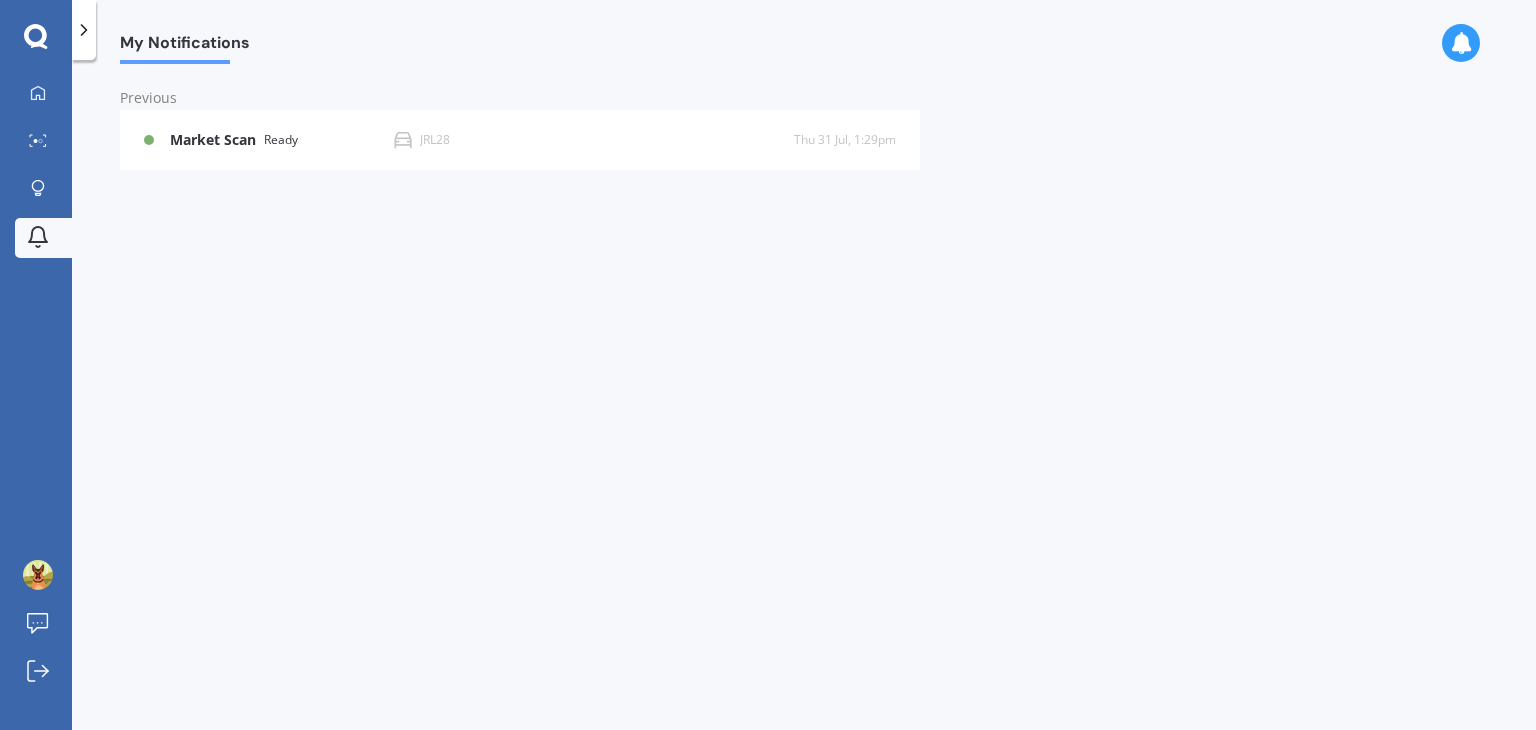 click on "My Dashboard Market Scan Explore insurance Notifications" at bounding box center [36, 170] 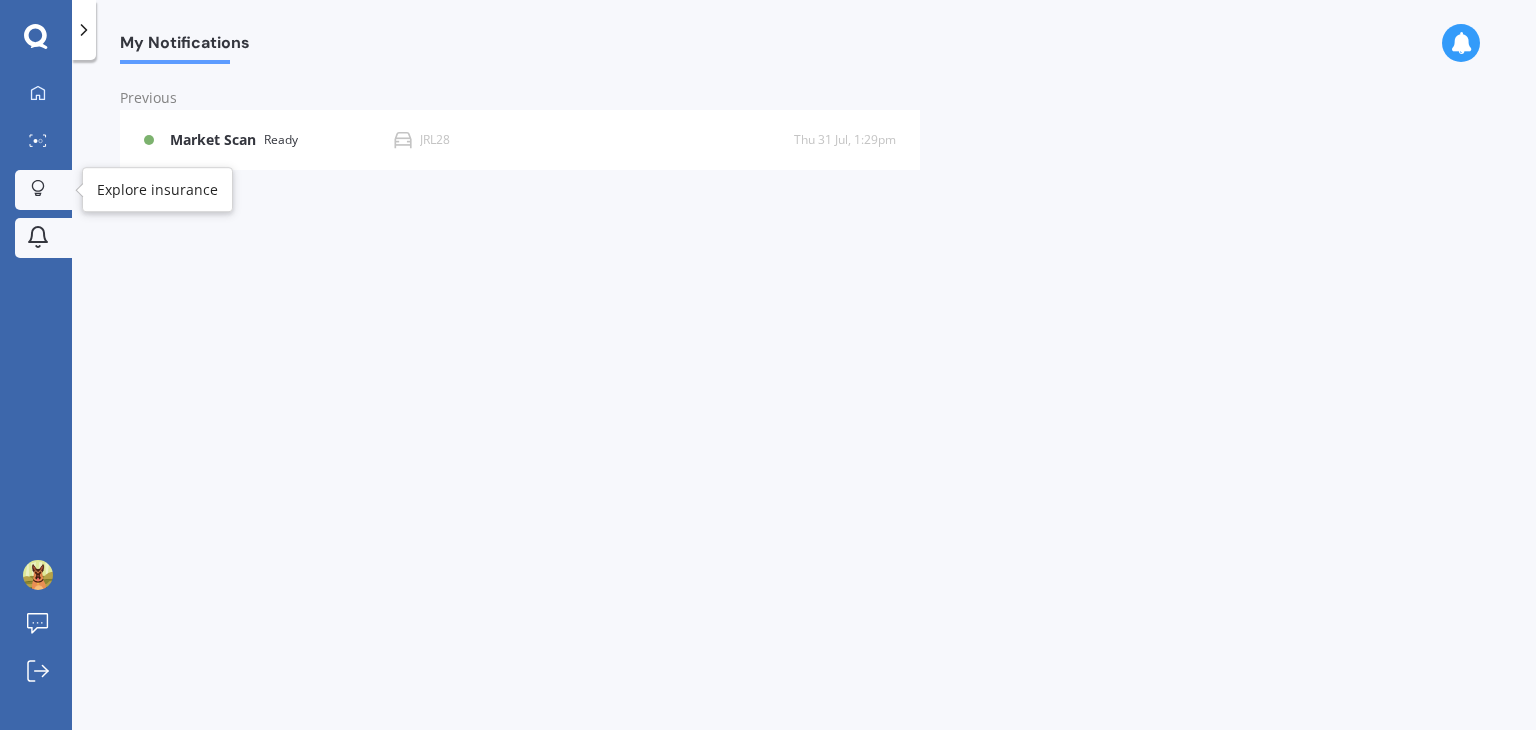 click 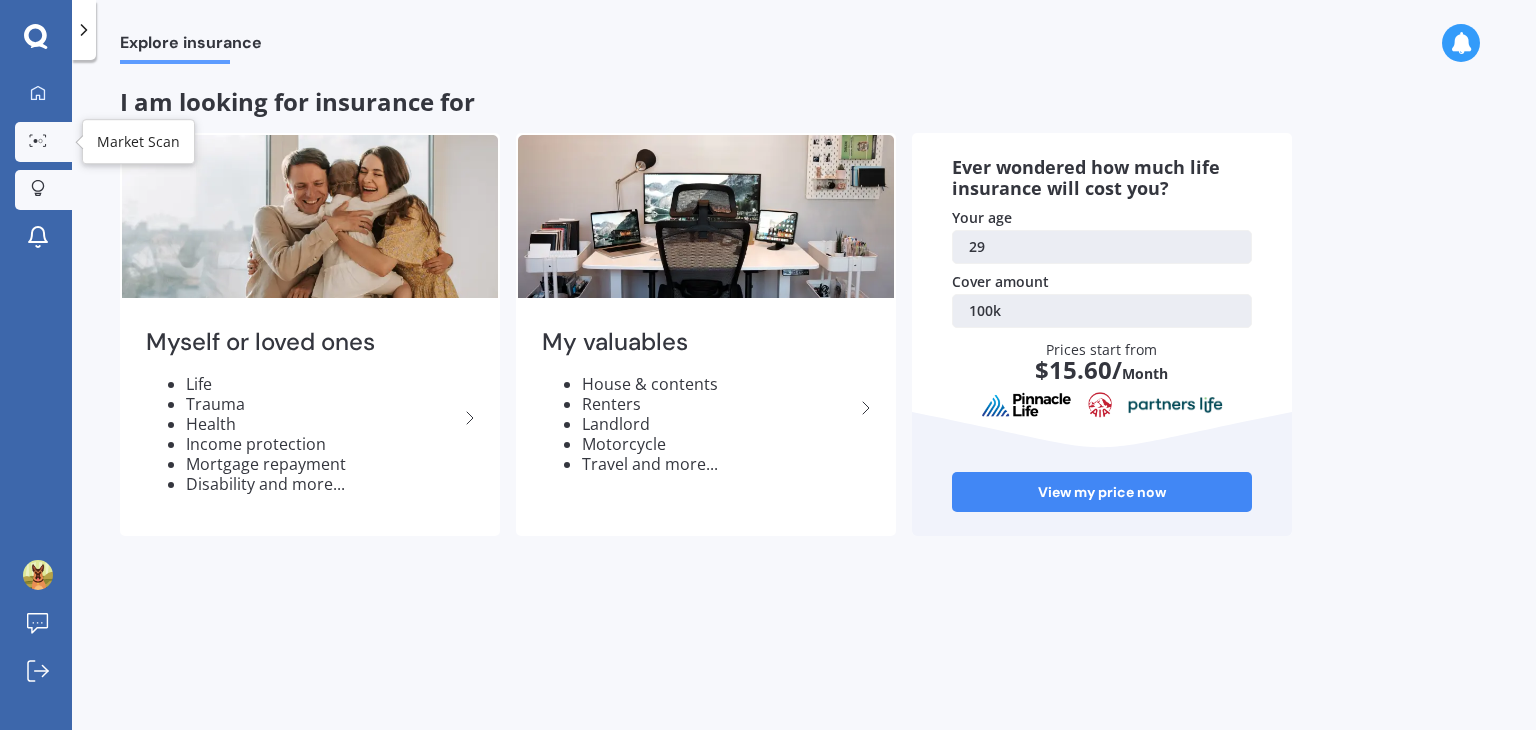 click 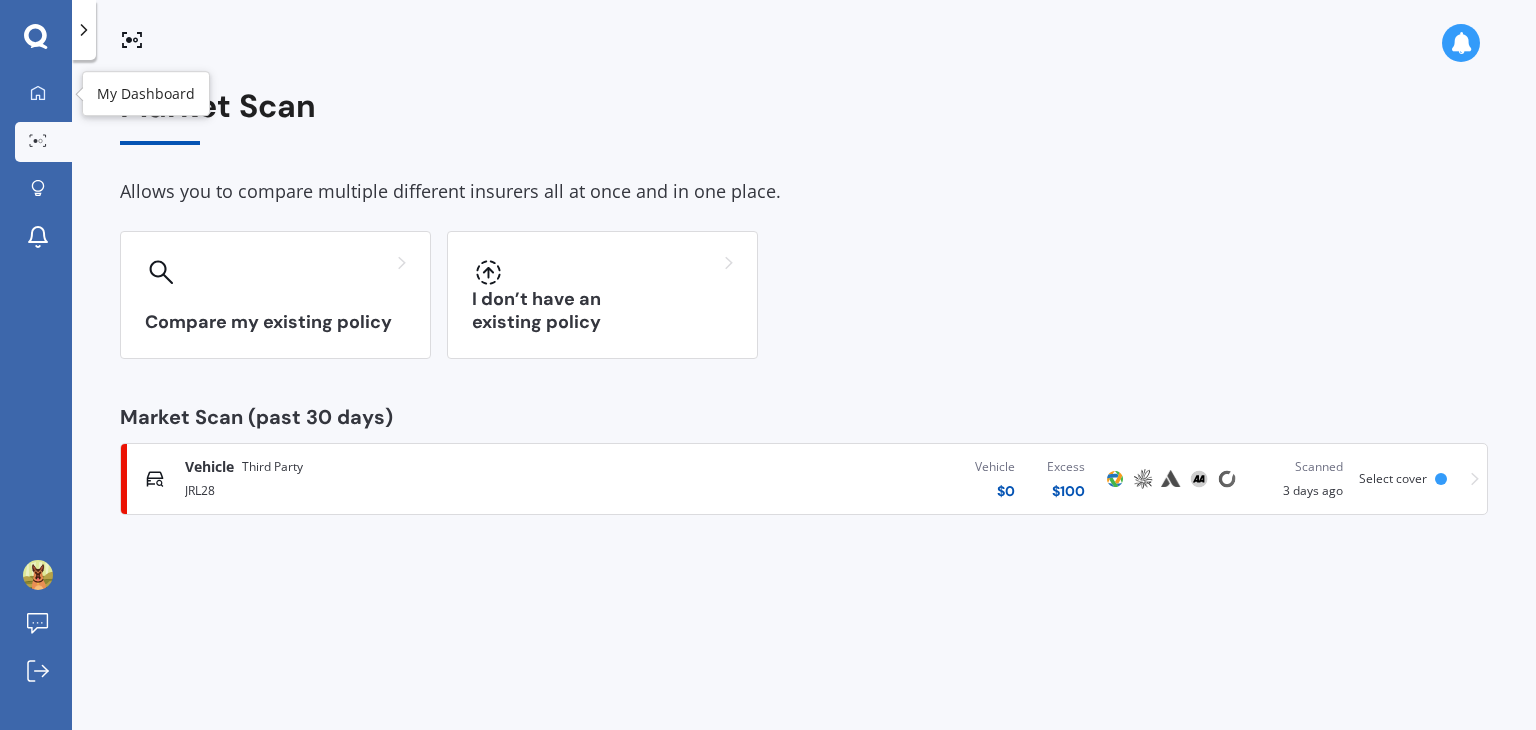 click on "My Dashboard Market Scan Explore insurance Notifications Leo Zhang Submit feedback Log out" at bounding box center [36, 365] 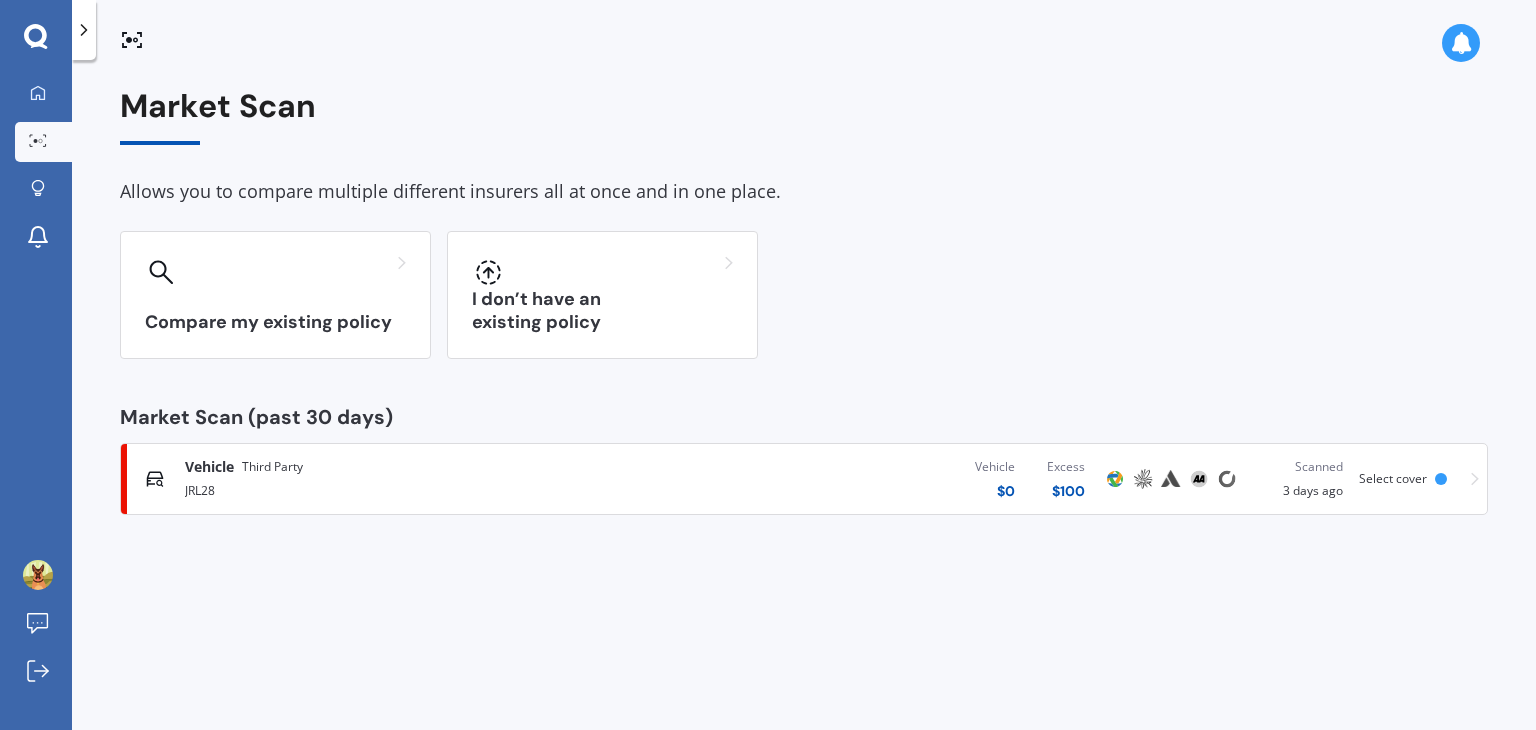 click 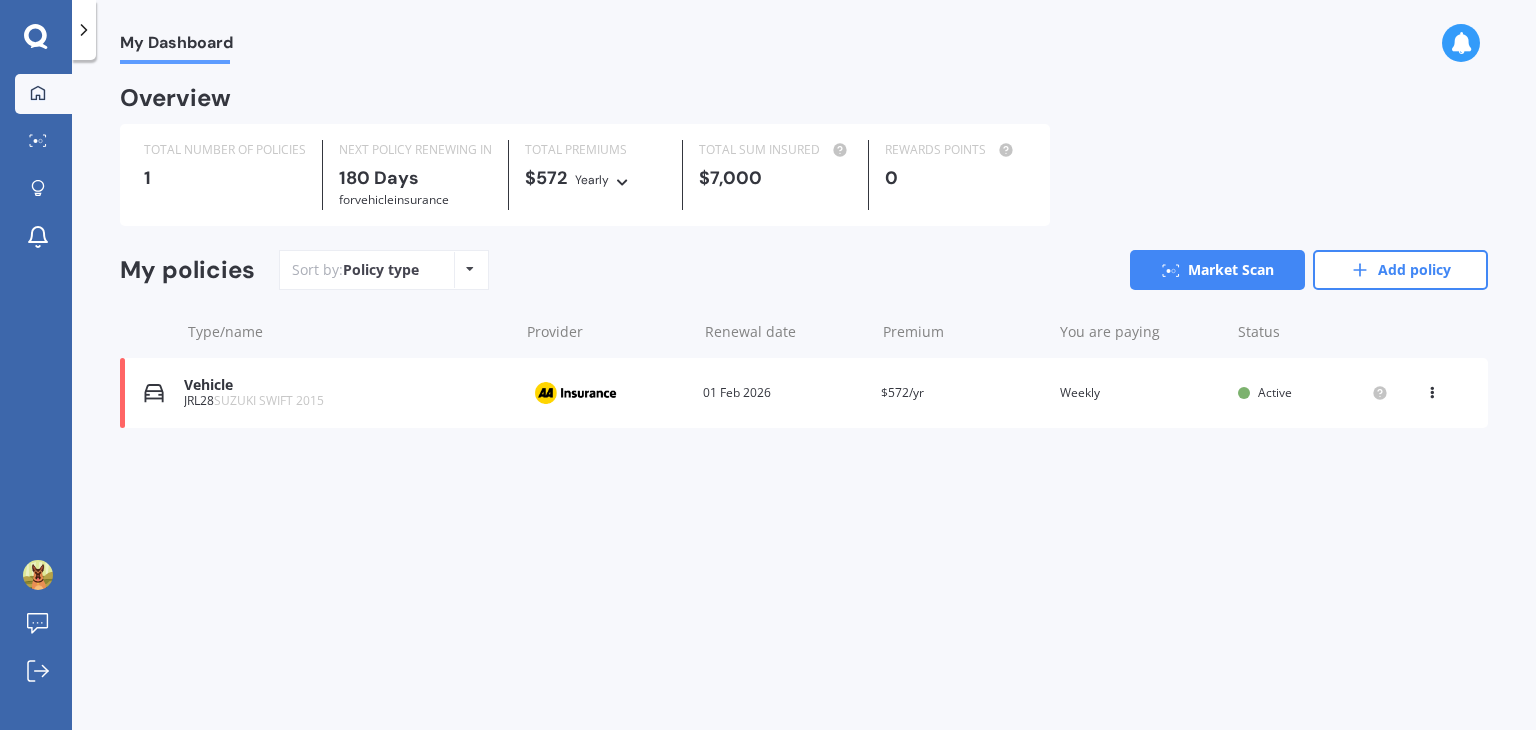 click 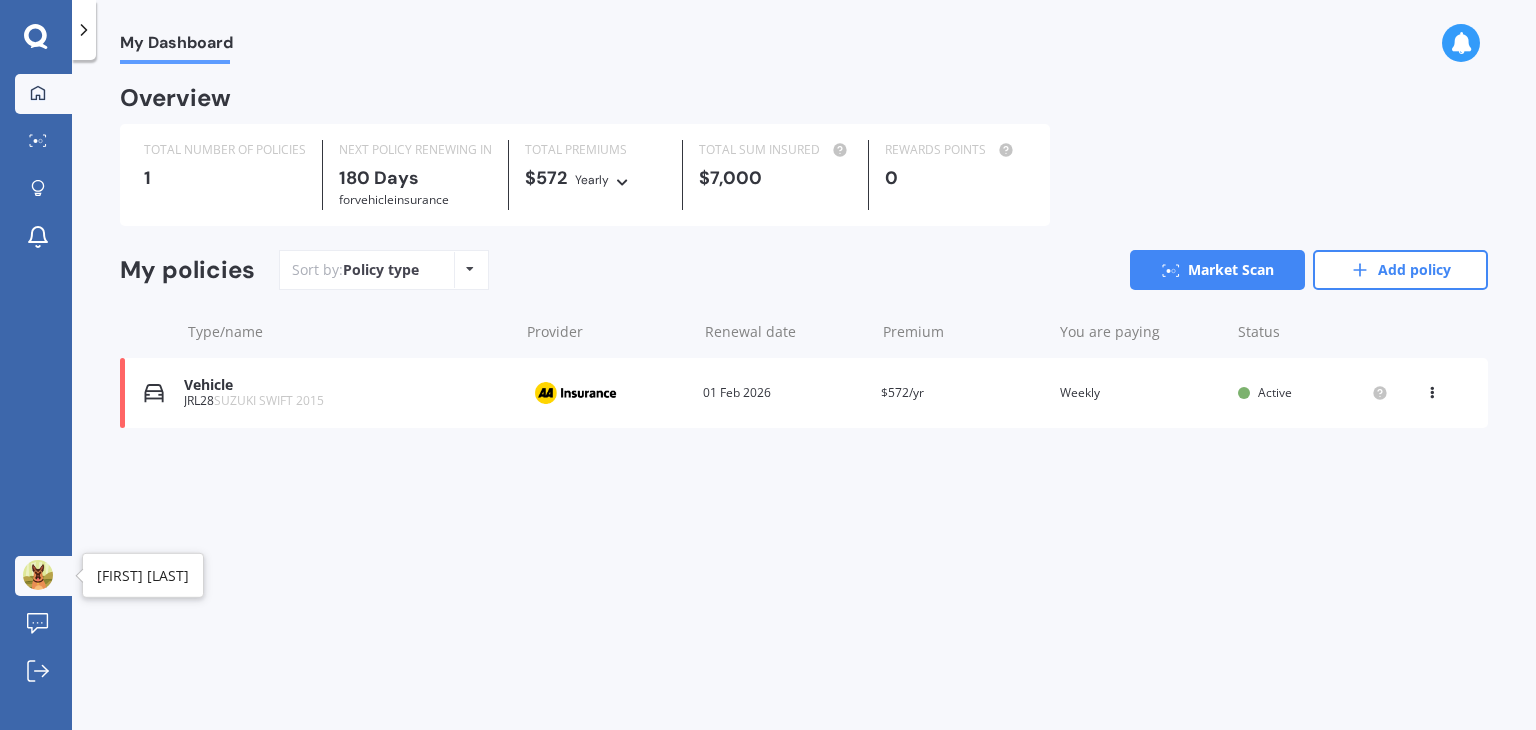 click at bounding box center (38, 575) 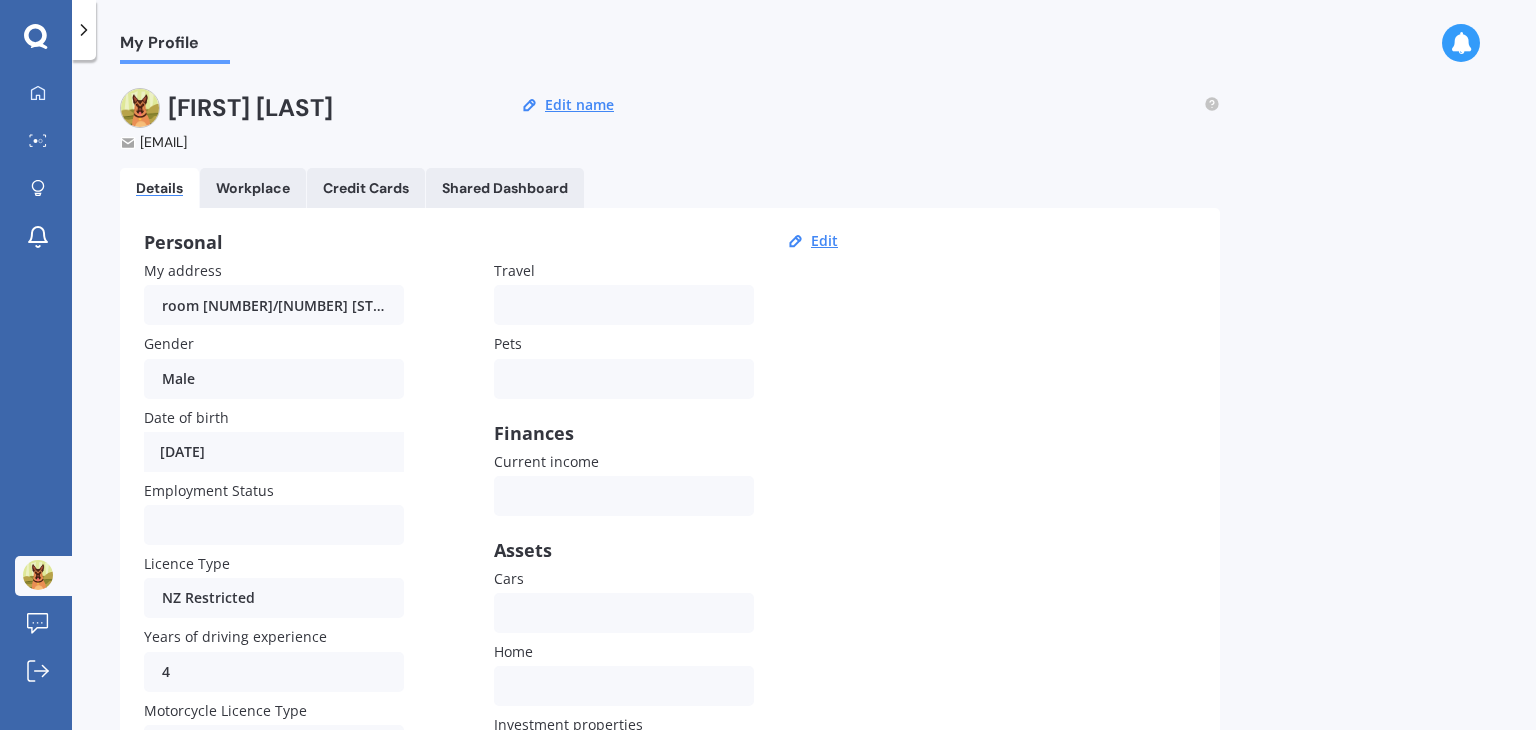 click 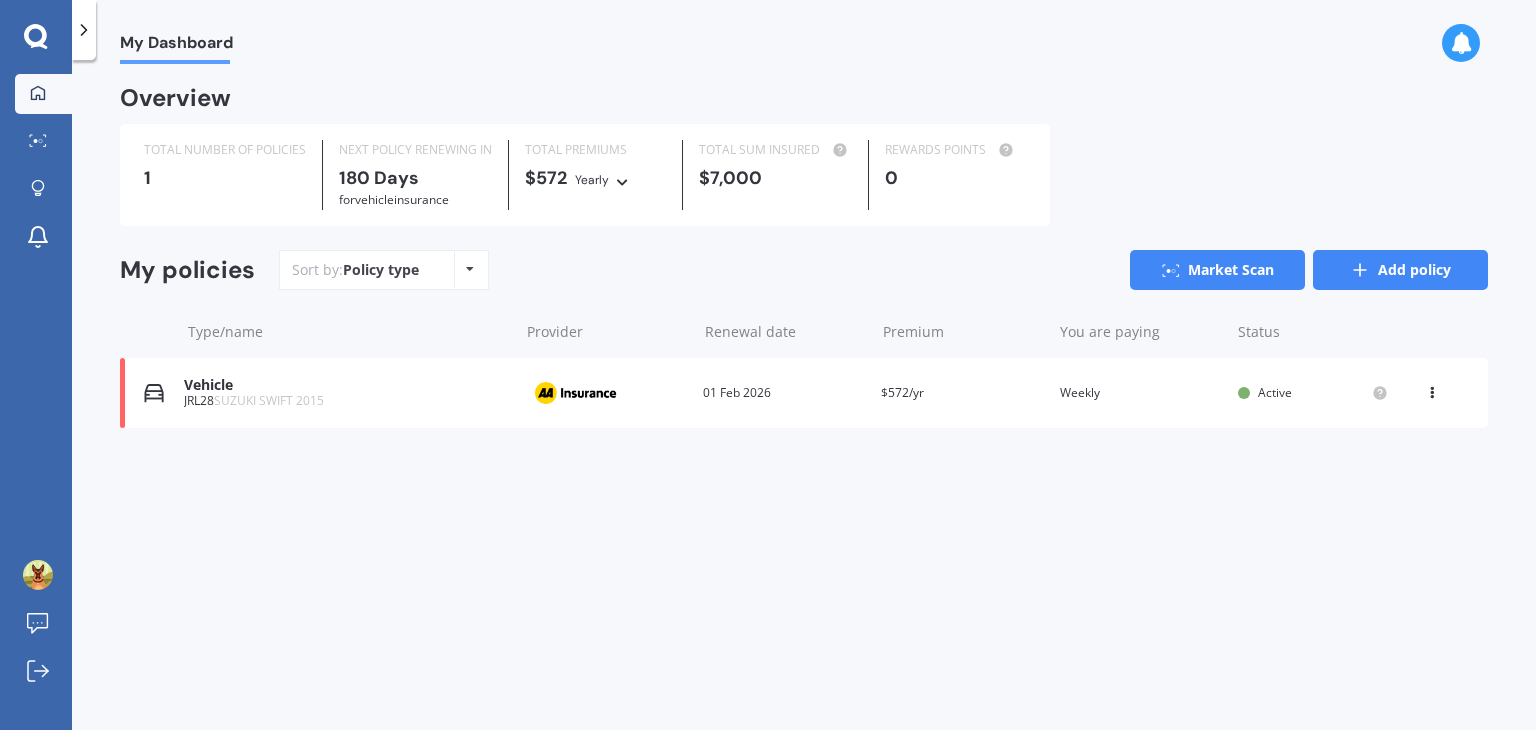 click on "Add policy" at bounding box center [1400, 270] 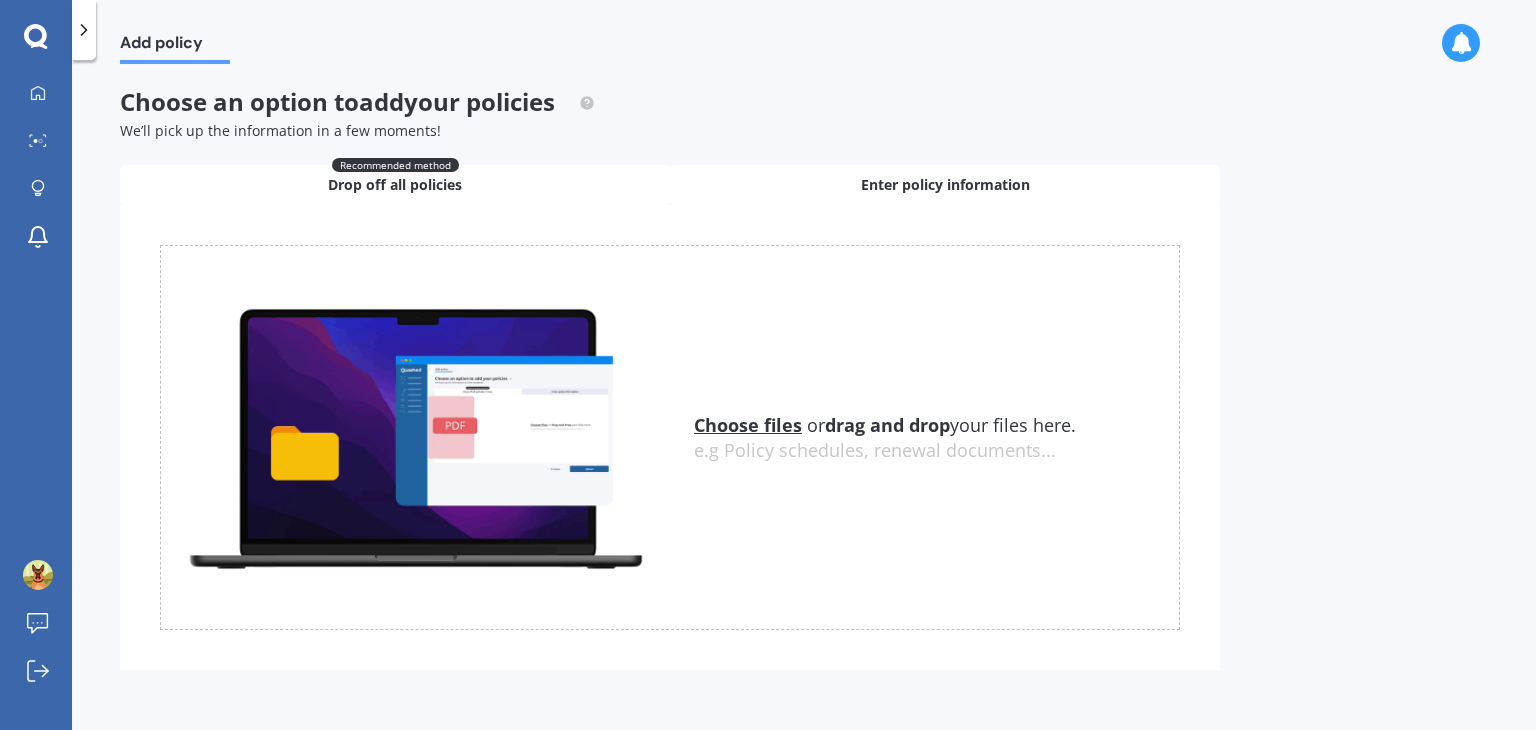 click on "Enter policy information" at bounding box center (945, 185) 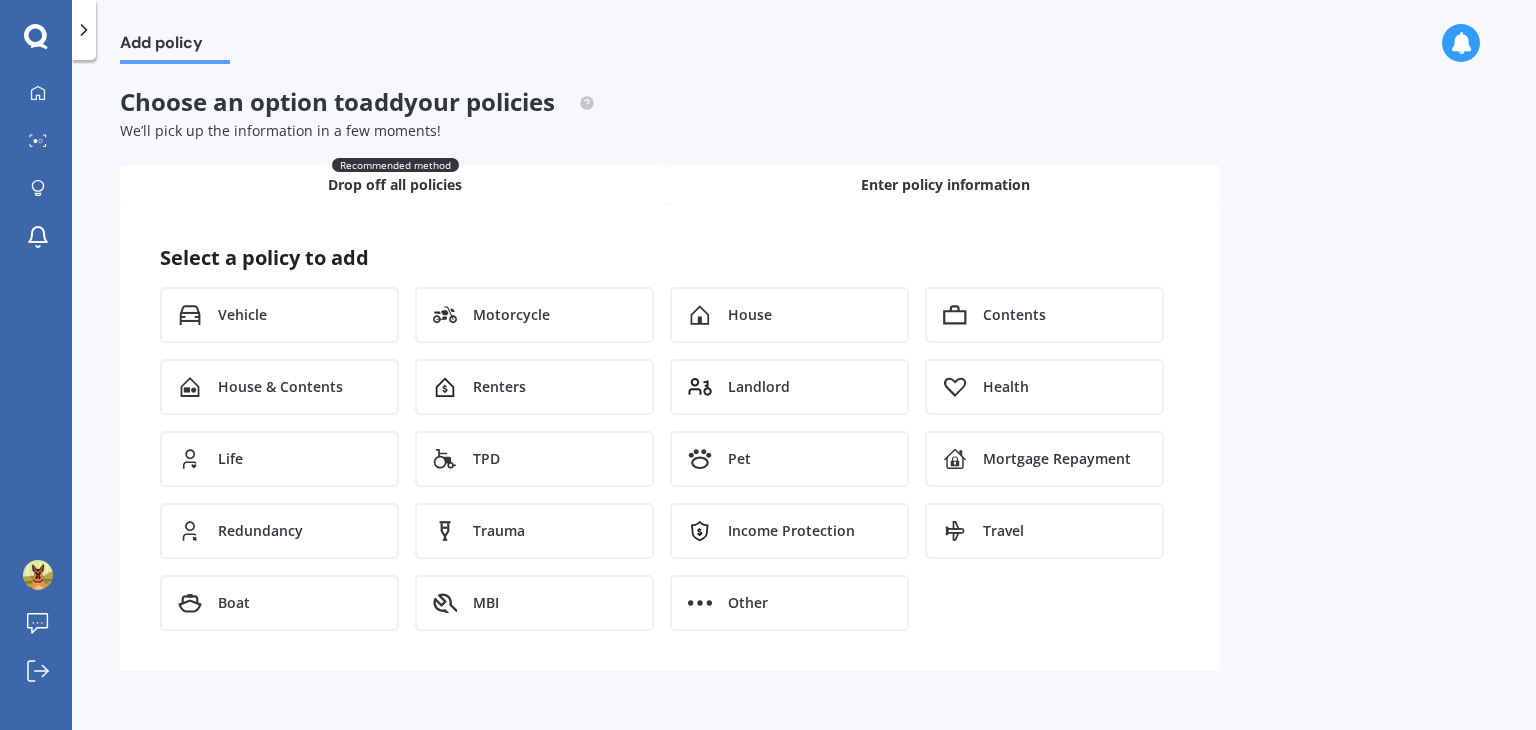 click on "Recommended method" at bounding box center (395, 165) 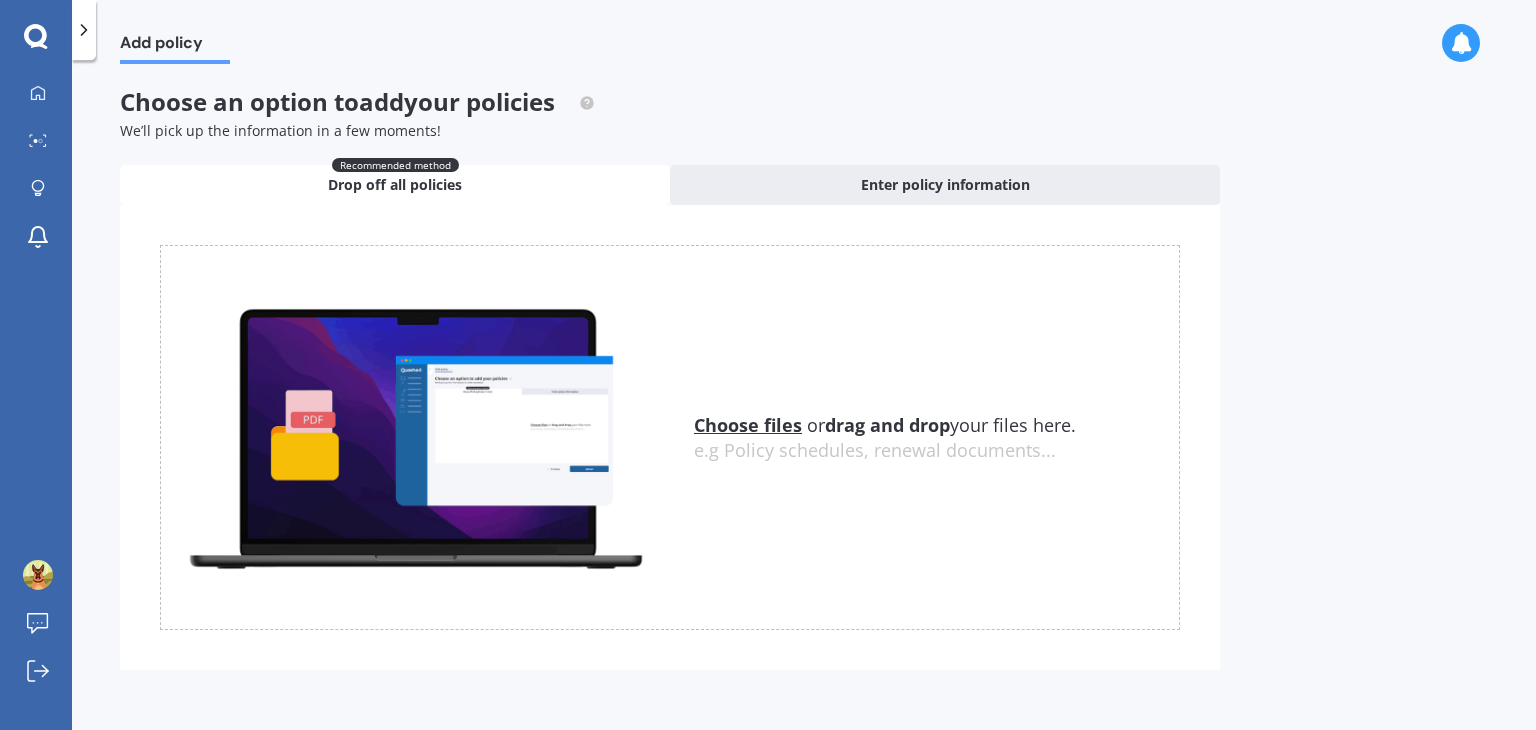 click 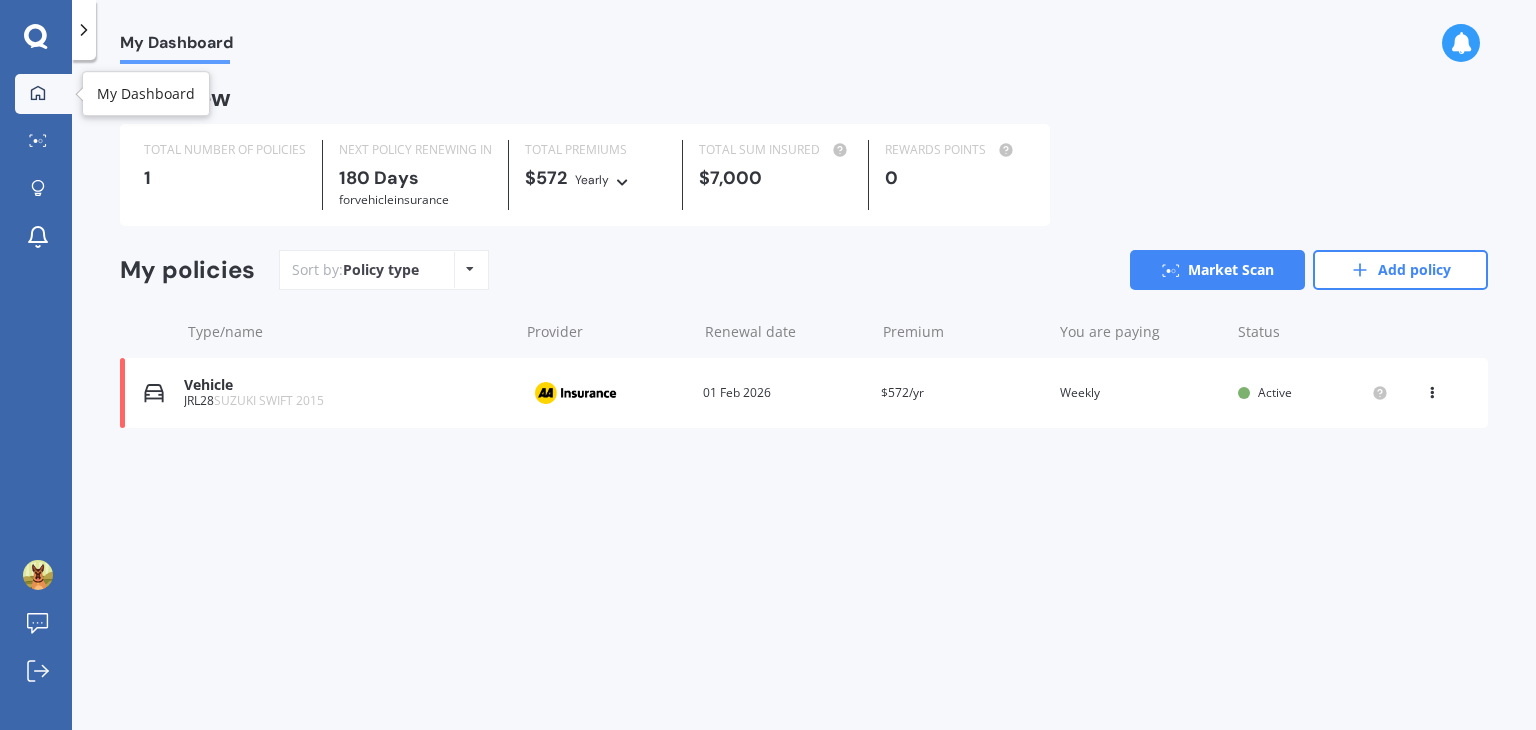 click on "My Dashboard" at bounding box center [43, 94] 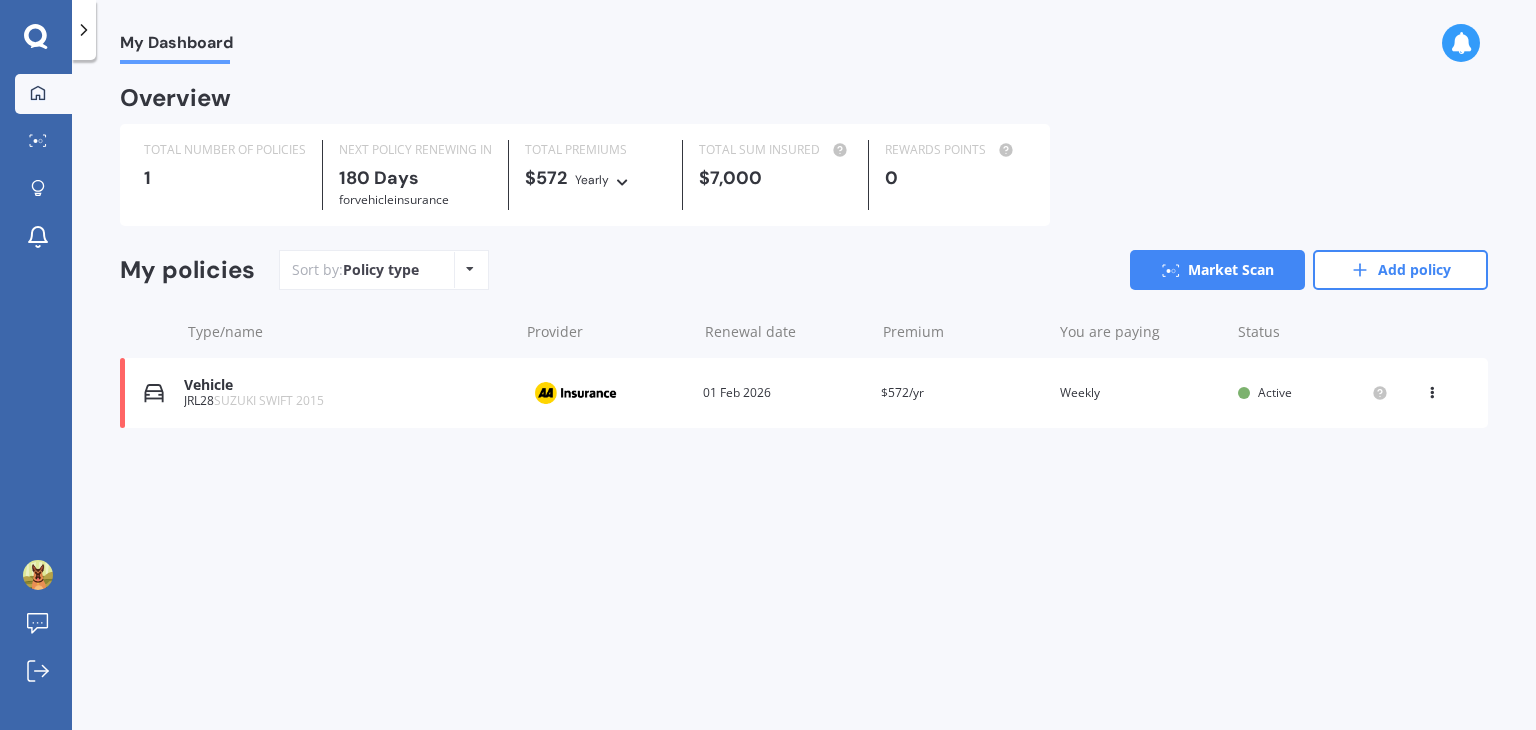 click on "JRL28  SUZUKI SWIFT 2015" at bounding box center [346, 401] 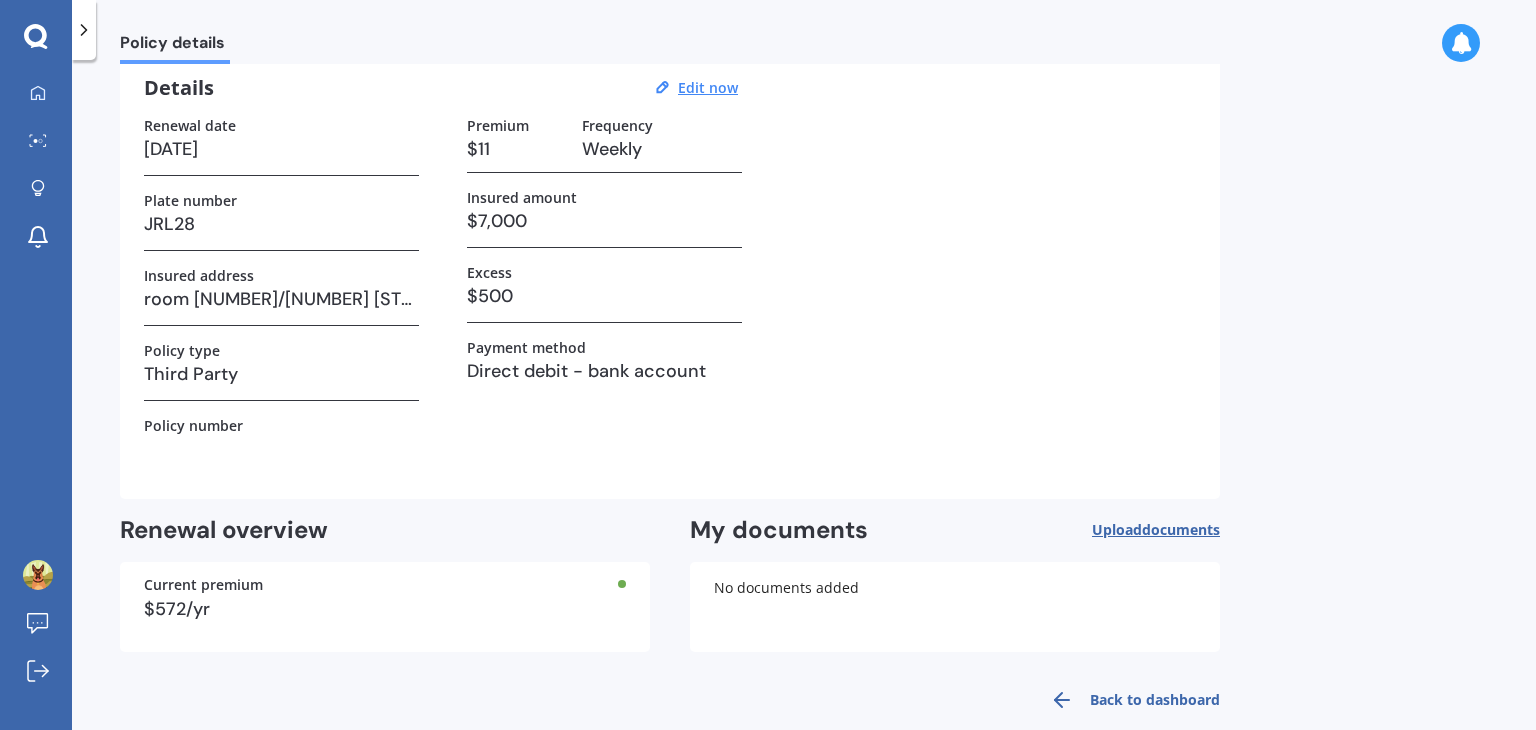 scroll, scrollTop: 112, scrollLeft: 0, axis: vertical 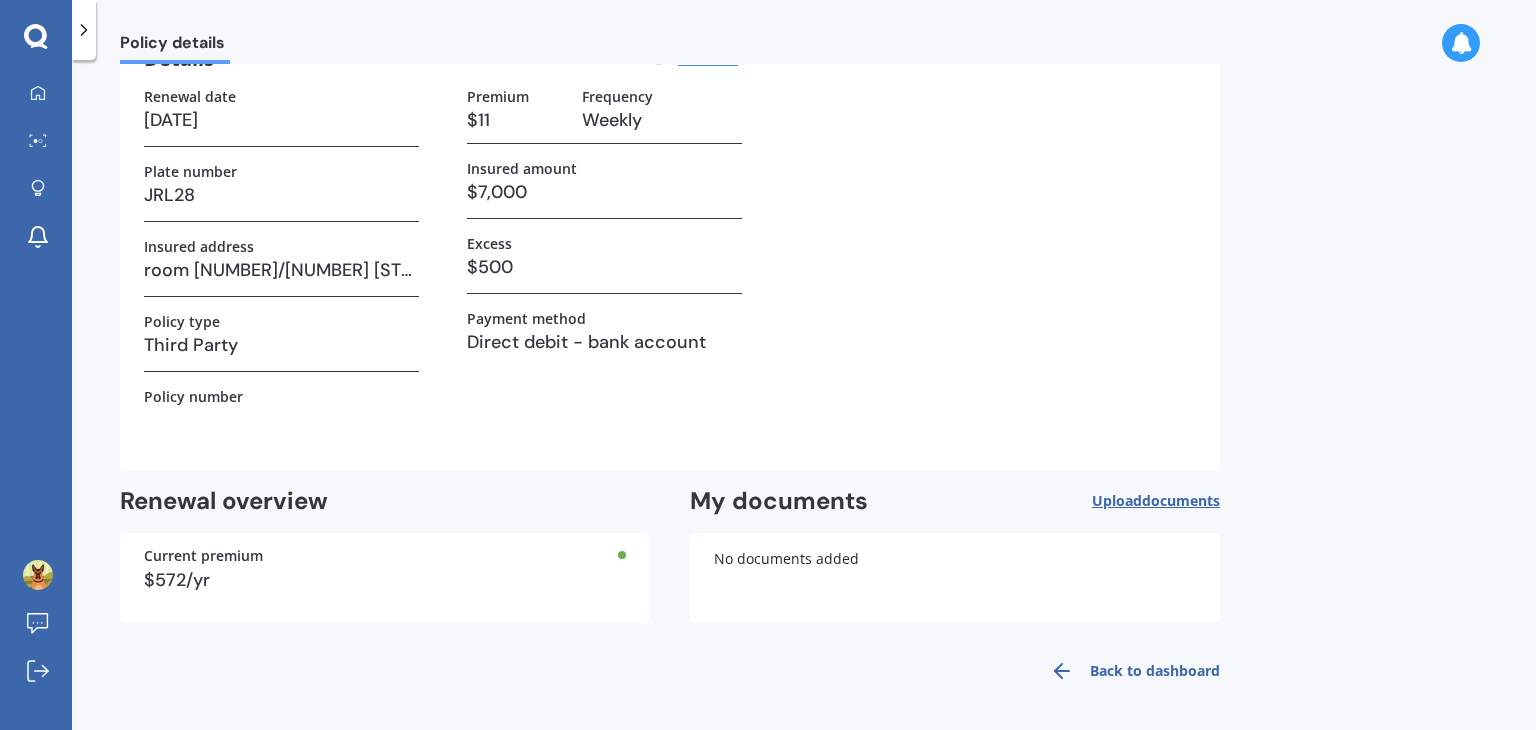 click on "No documents added" at bounding box center (955, 578) 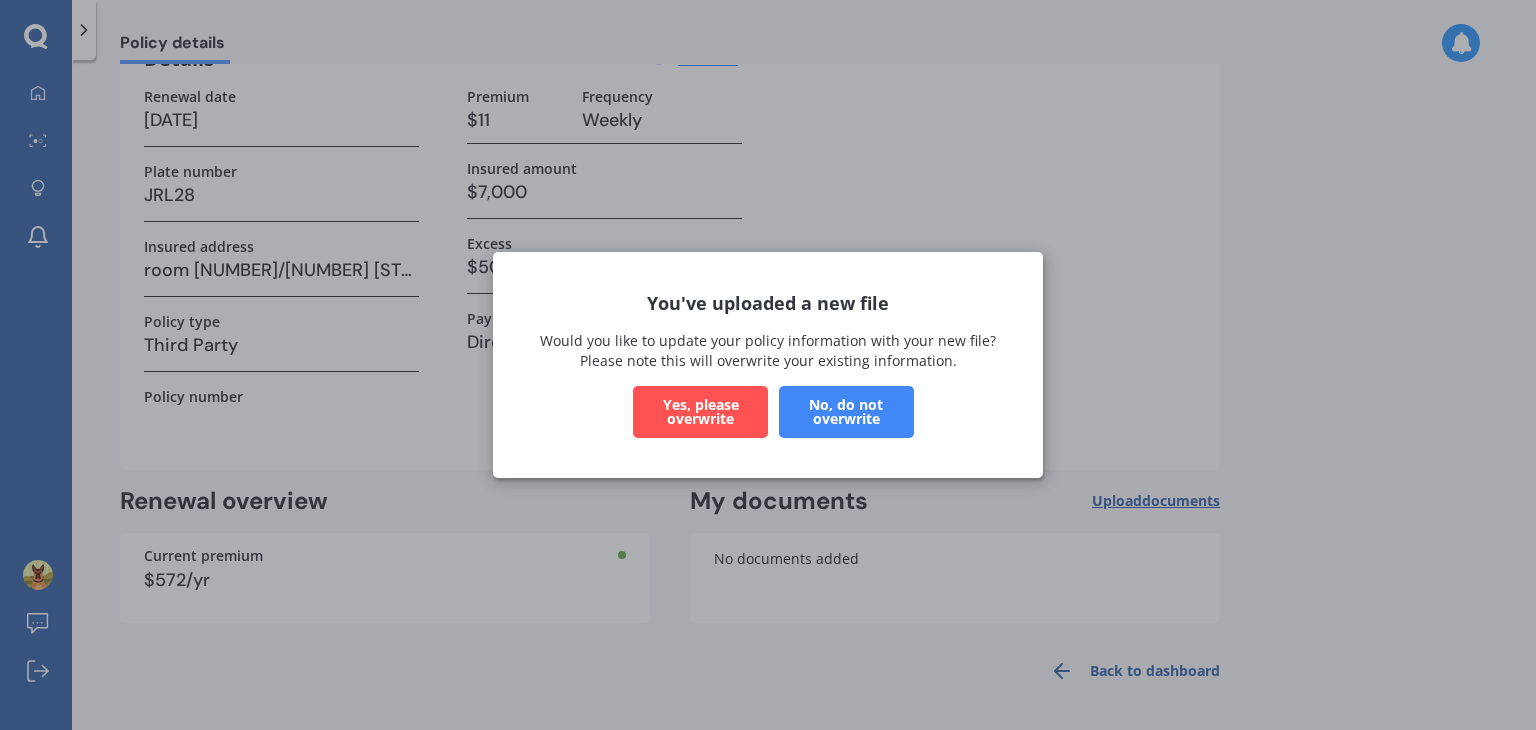 click on "Yes, please overwrite" at bounding box center [700, 412] 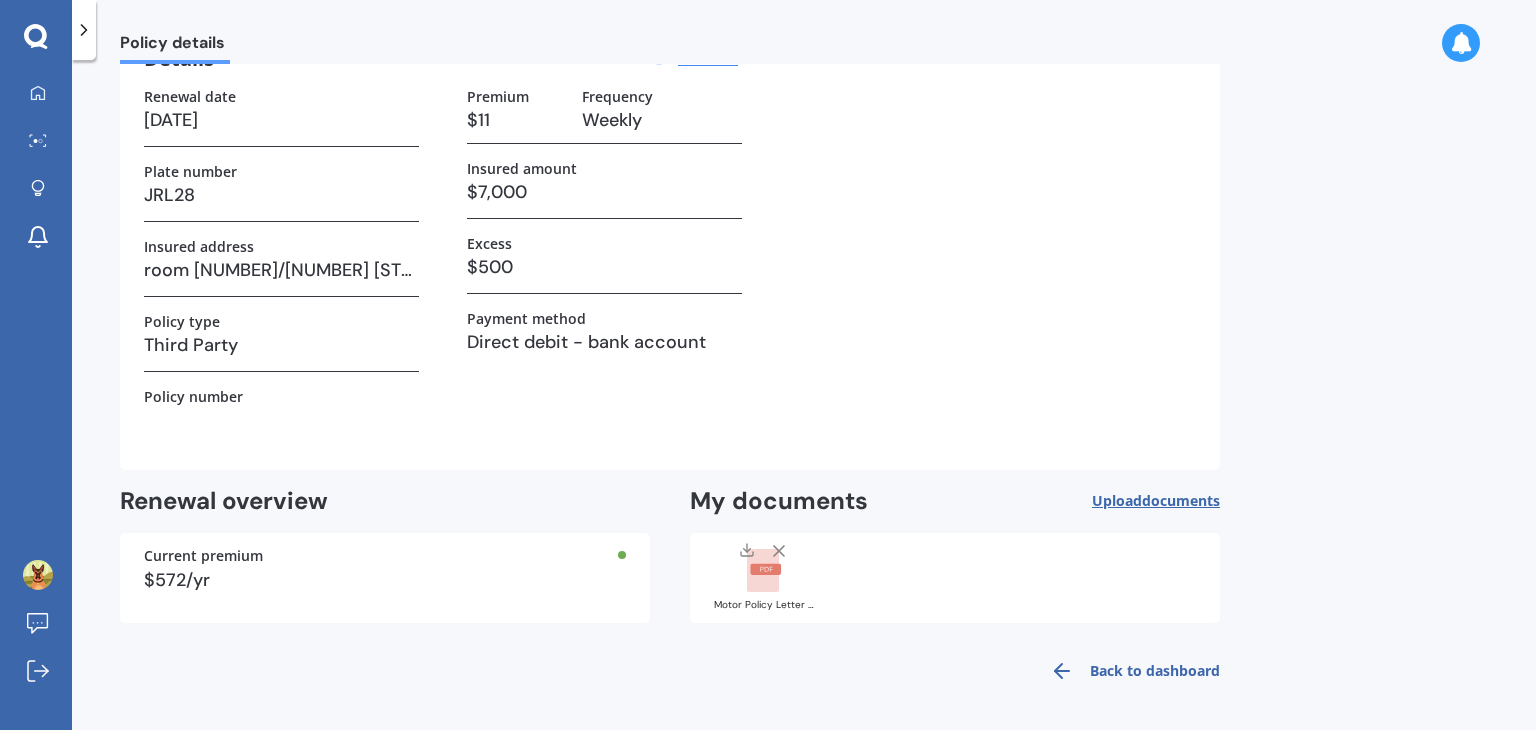 scroll, scrollTop: 0, scrollLeft: 0, axis: both 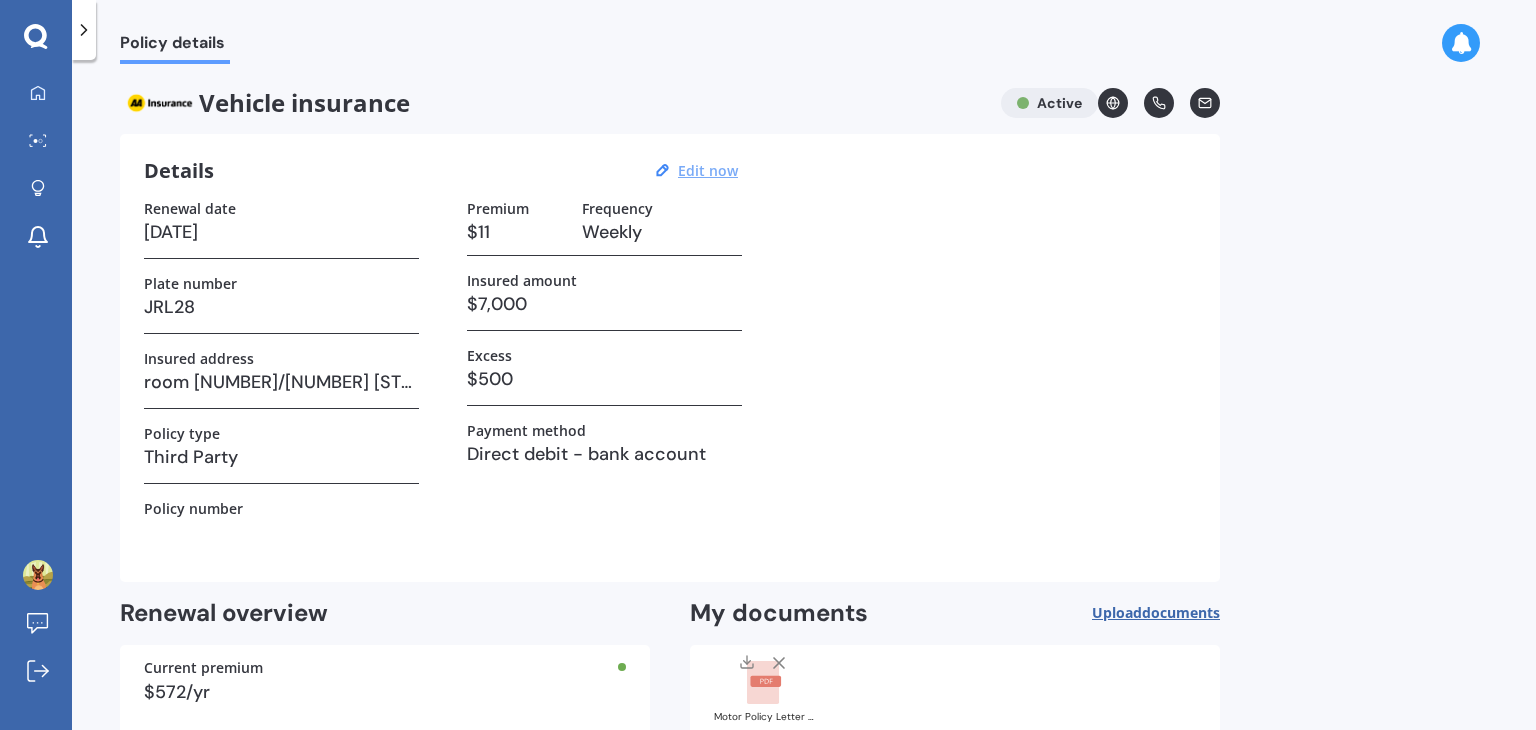 click on "Edit now" at bounding box center [708, 170] 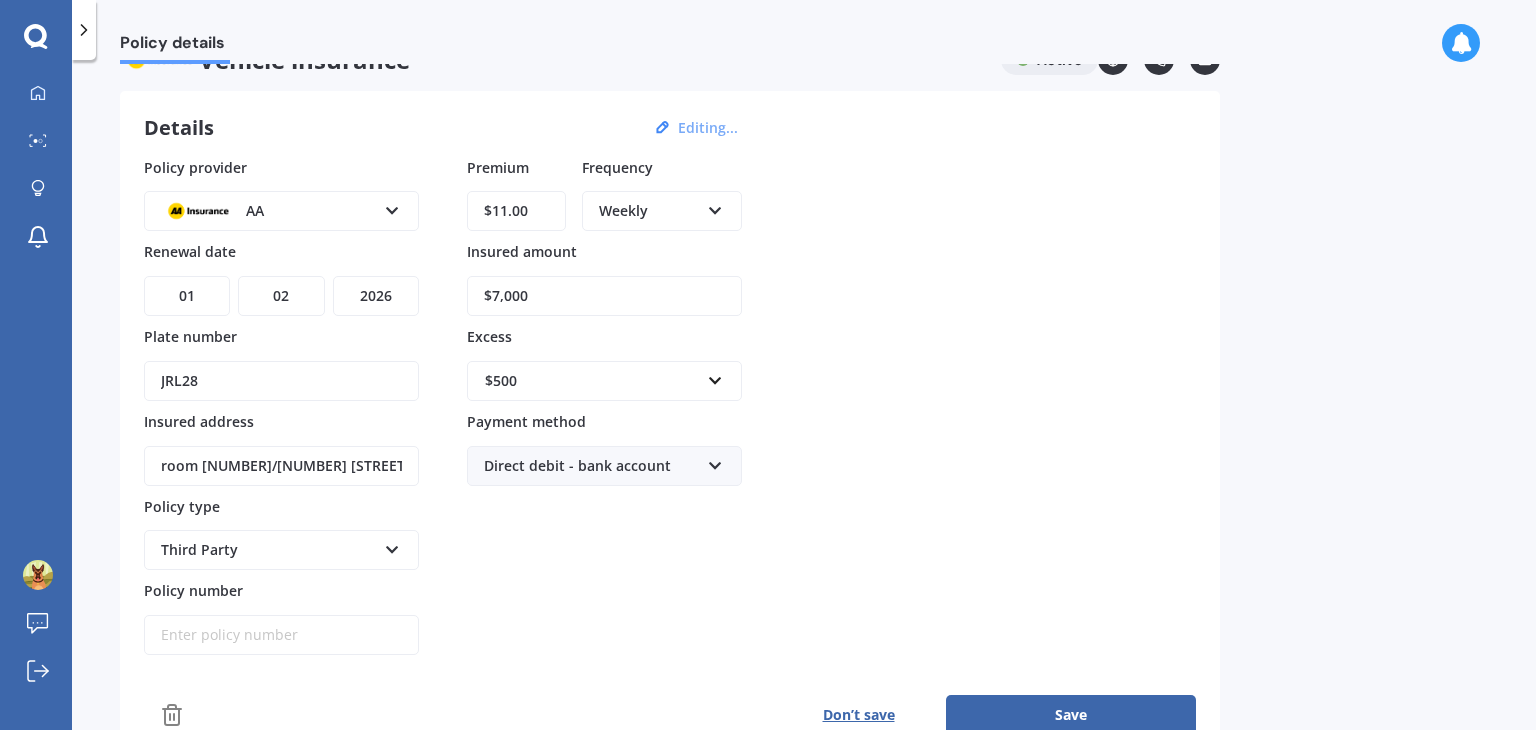 scroll, scrollTop: 0, scrollLeft: 0, axis: both 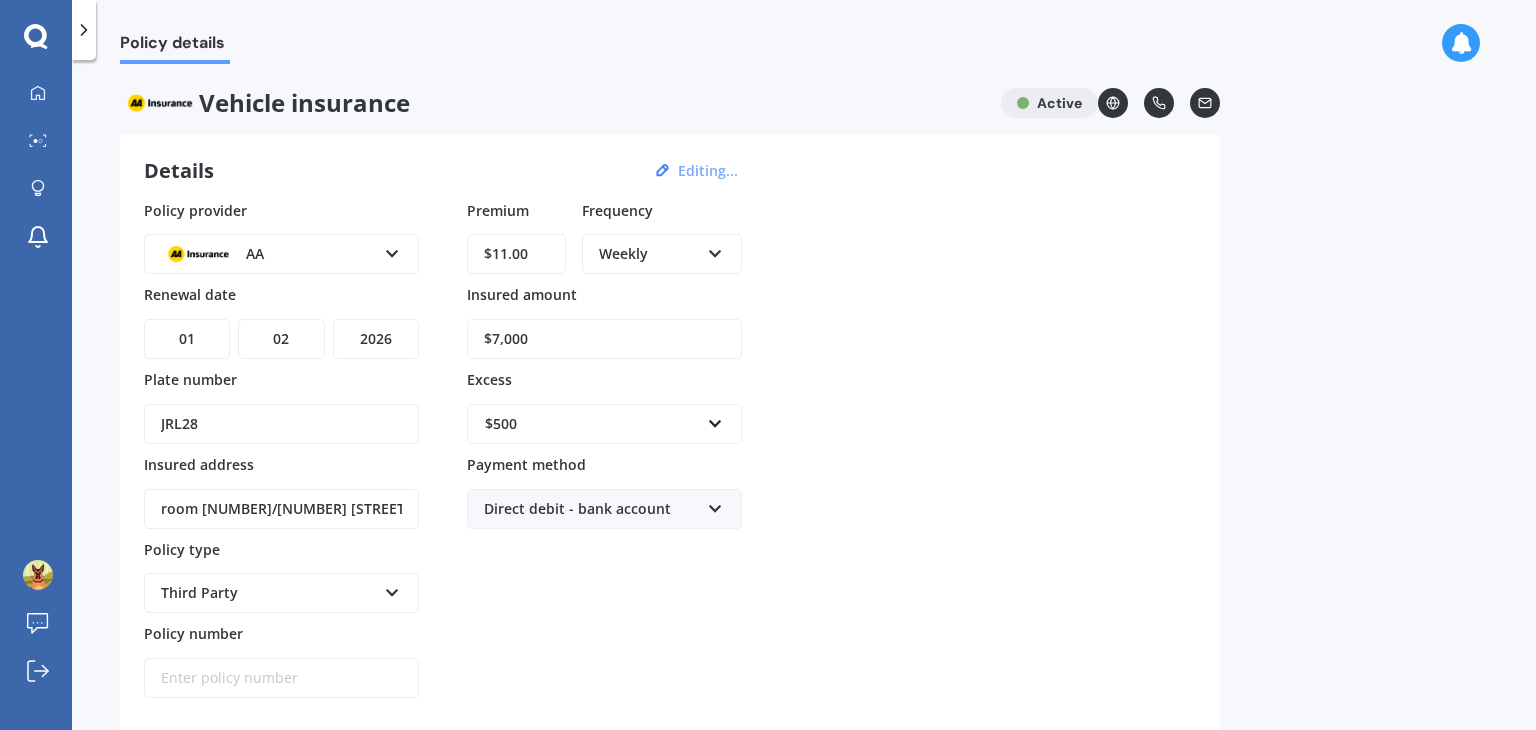 click 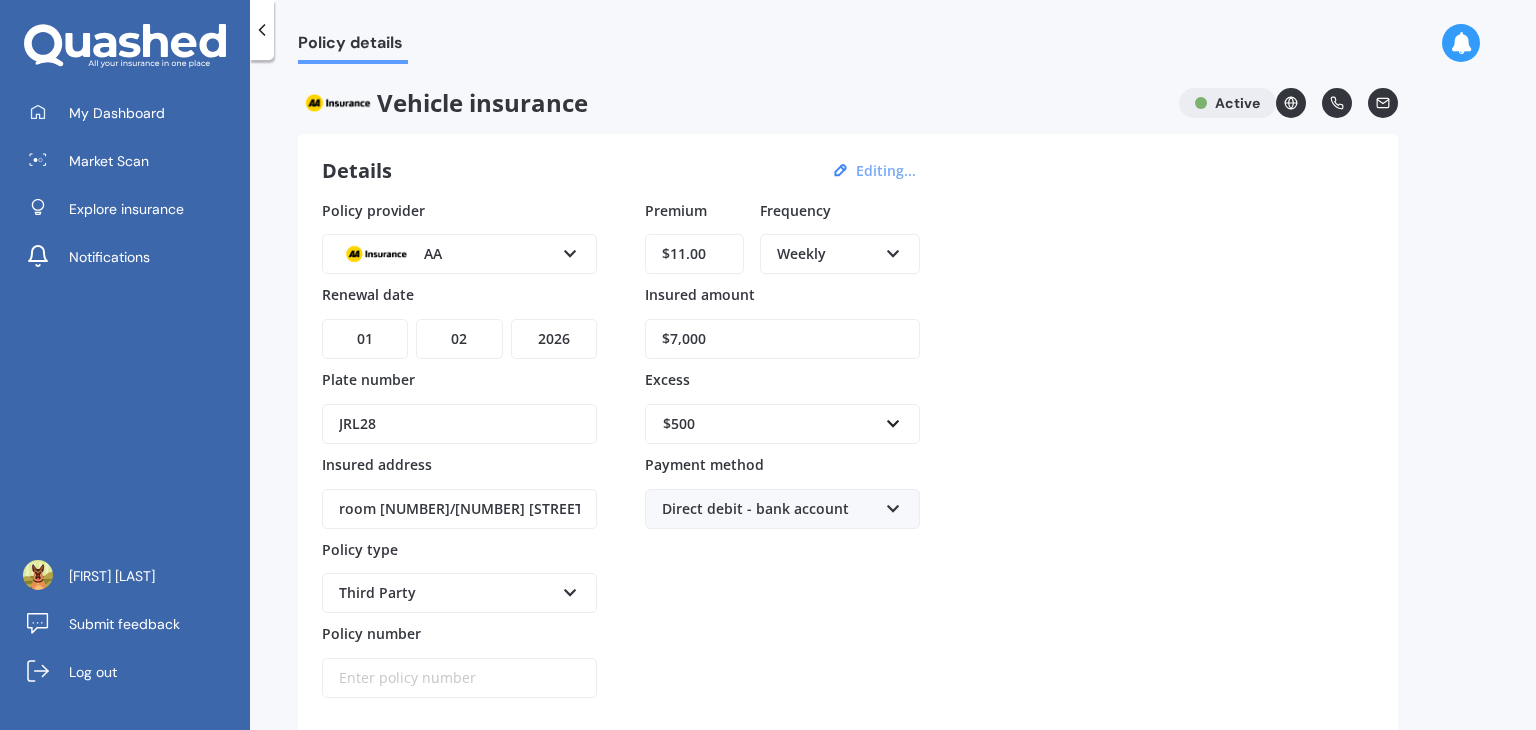 click 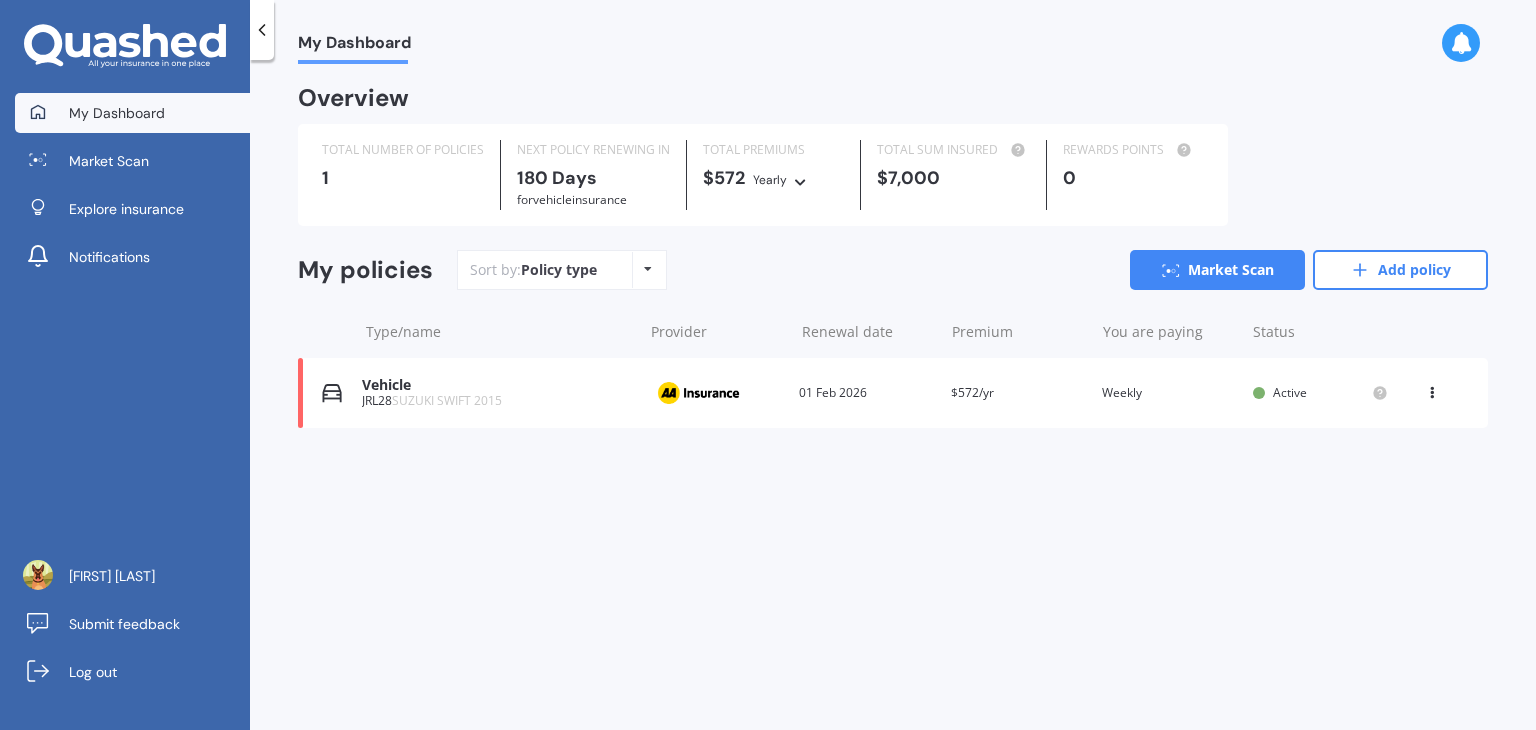click on "My Dashboard" at bounding box center (117, 113) 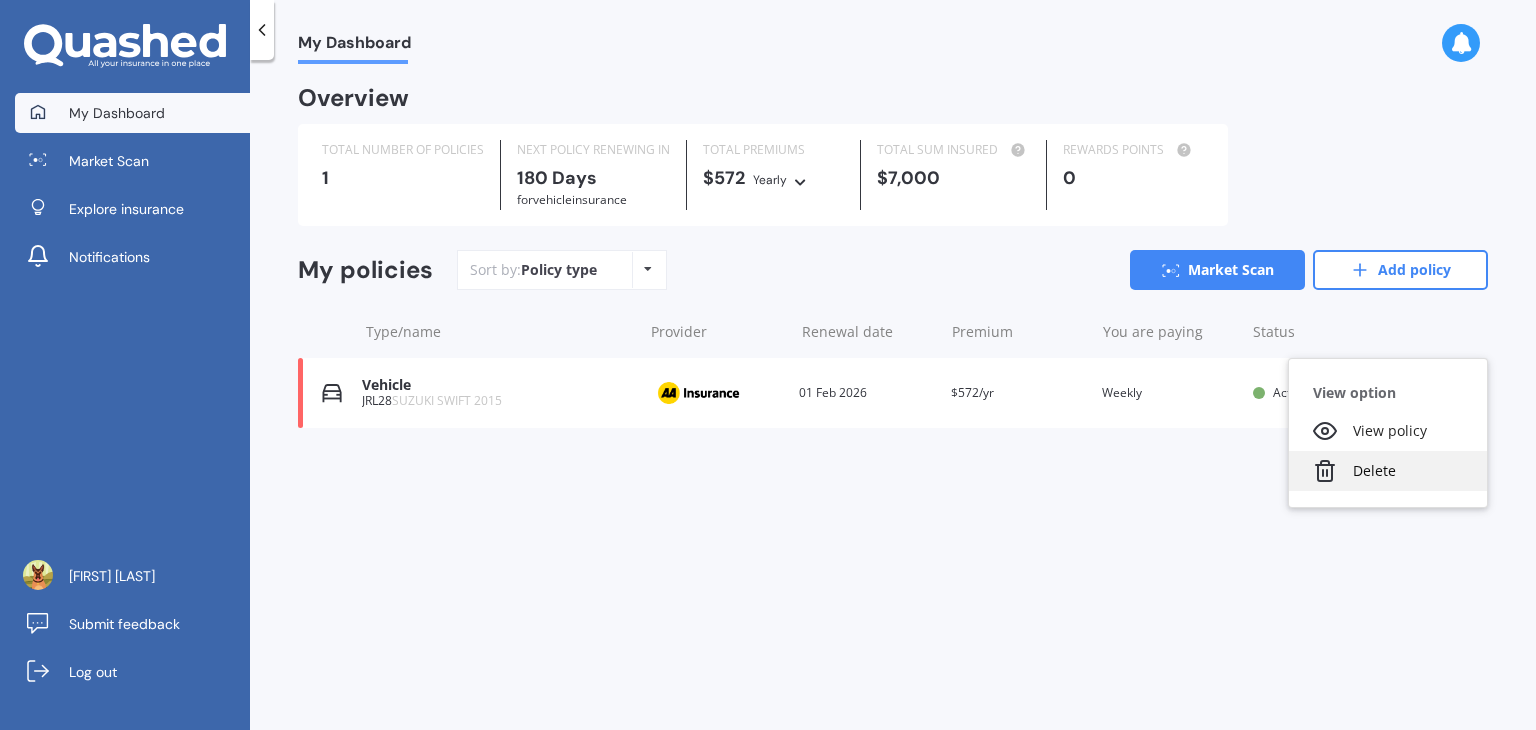 click on "Delete" at bounding box center (1388, 471) 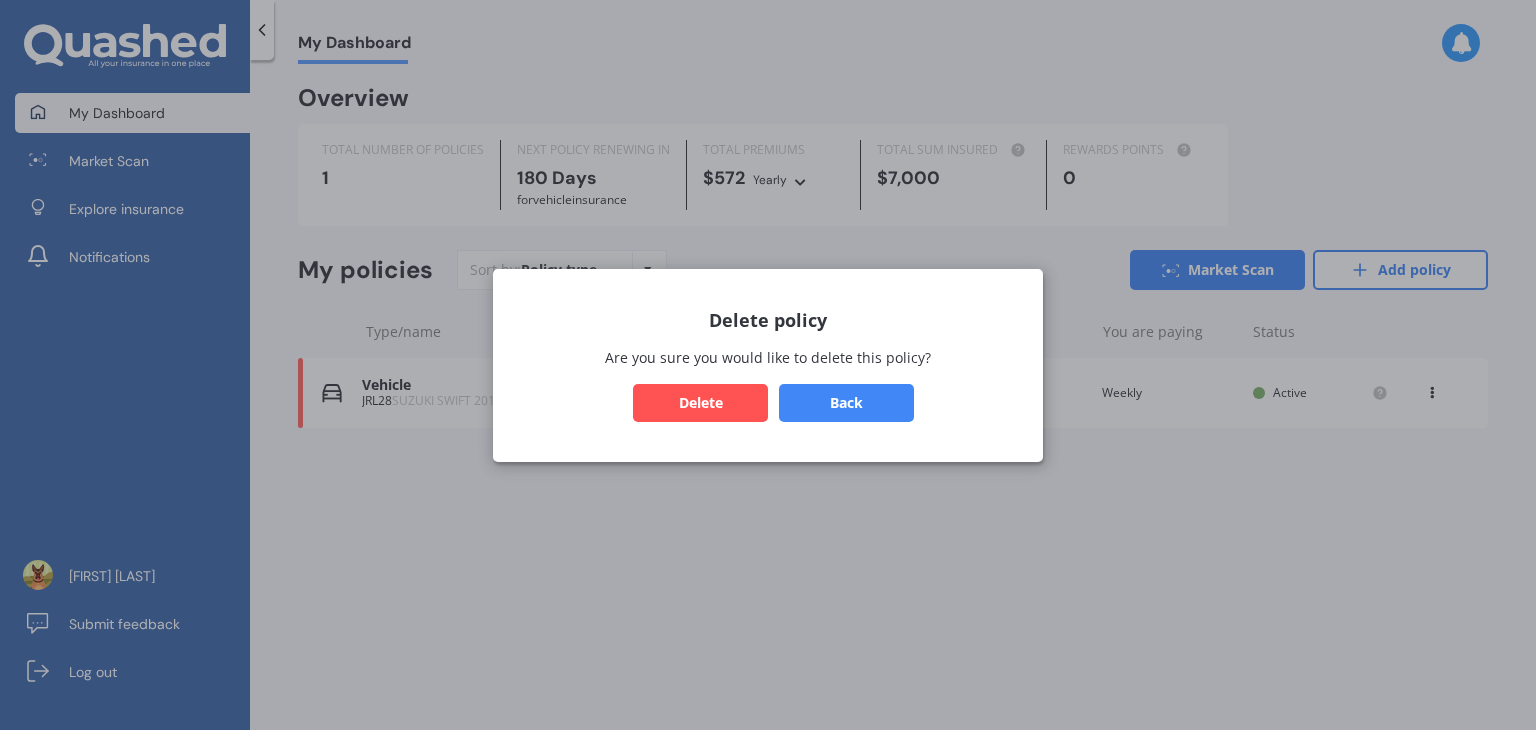 click on "Delete" at bounding box center [700, 402] 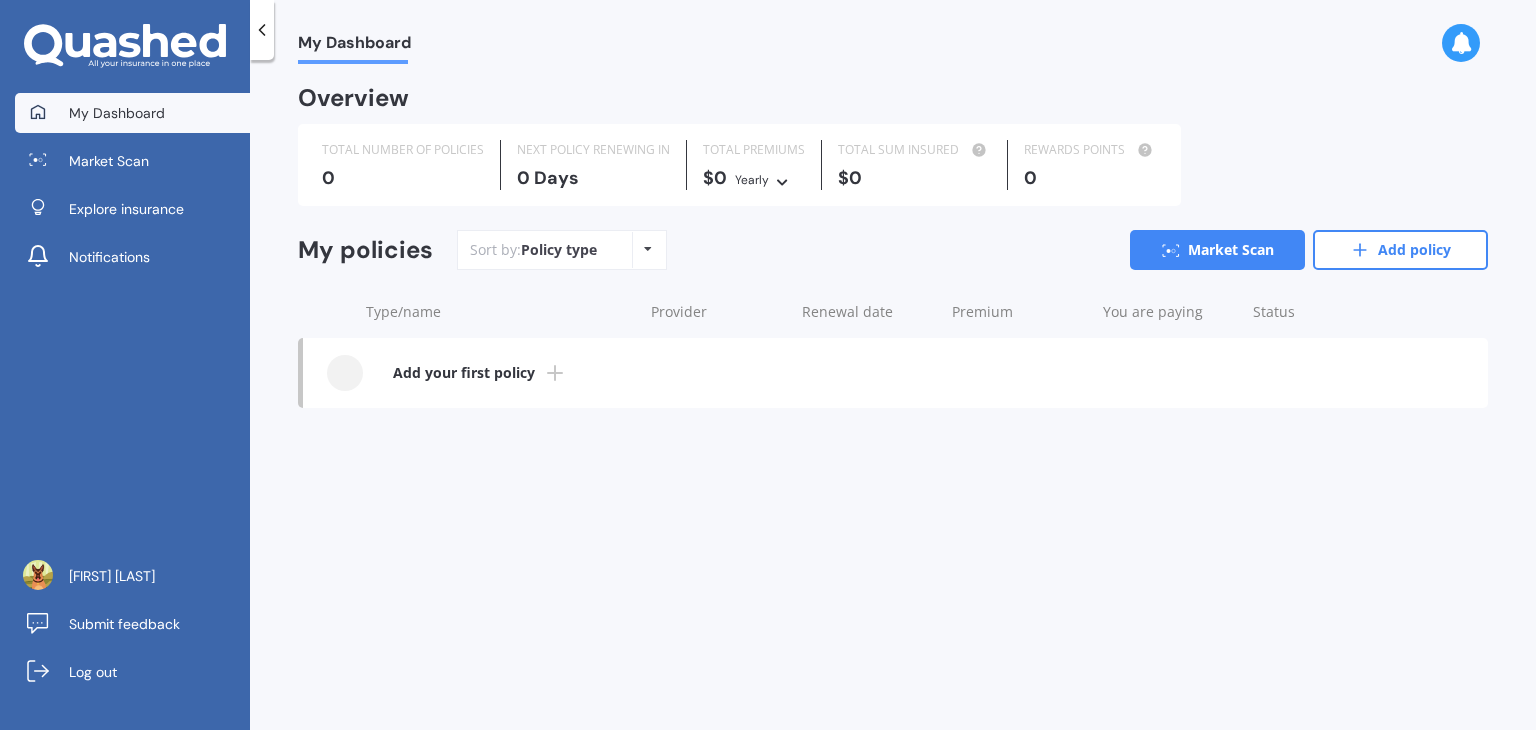 click on "Add your first policy" at bounding box center (895, 373) 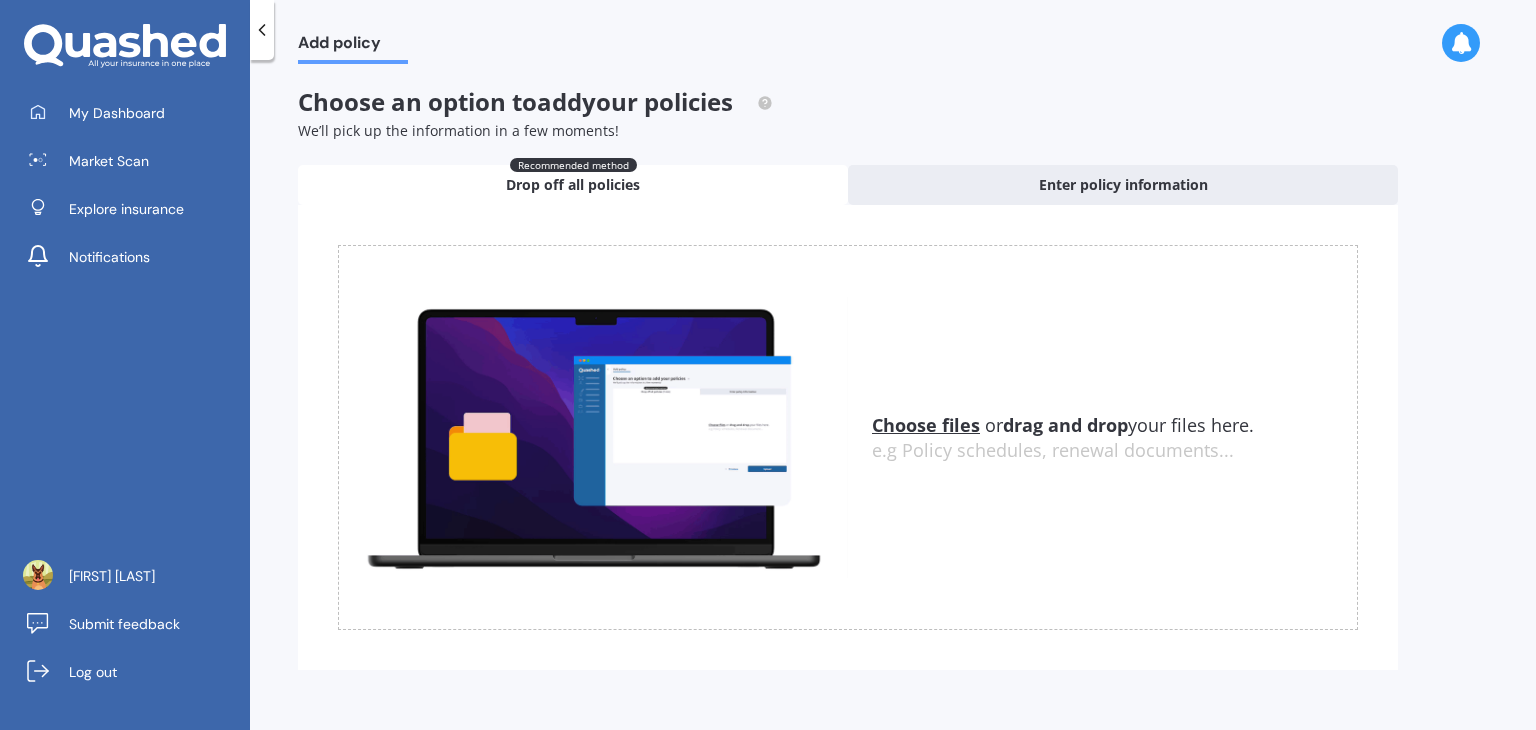 click on "Choose files" at bounding box center (926, 425) 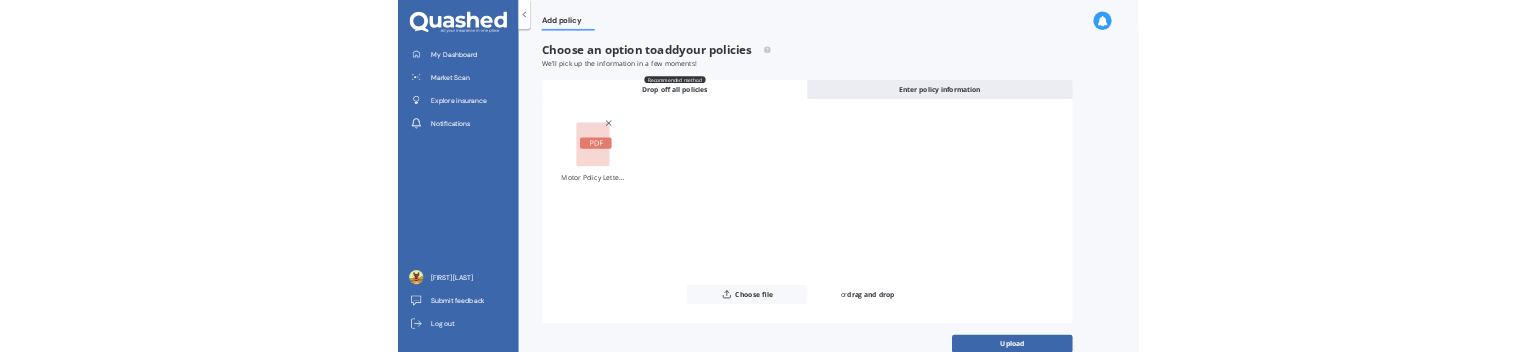 scroll, scrollTop: 38, scrollLeft: 0, axis: vertical 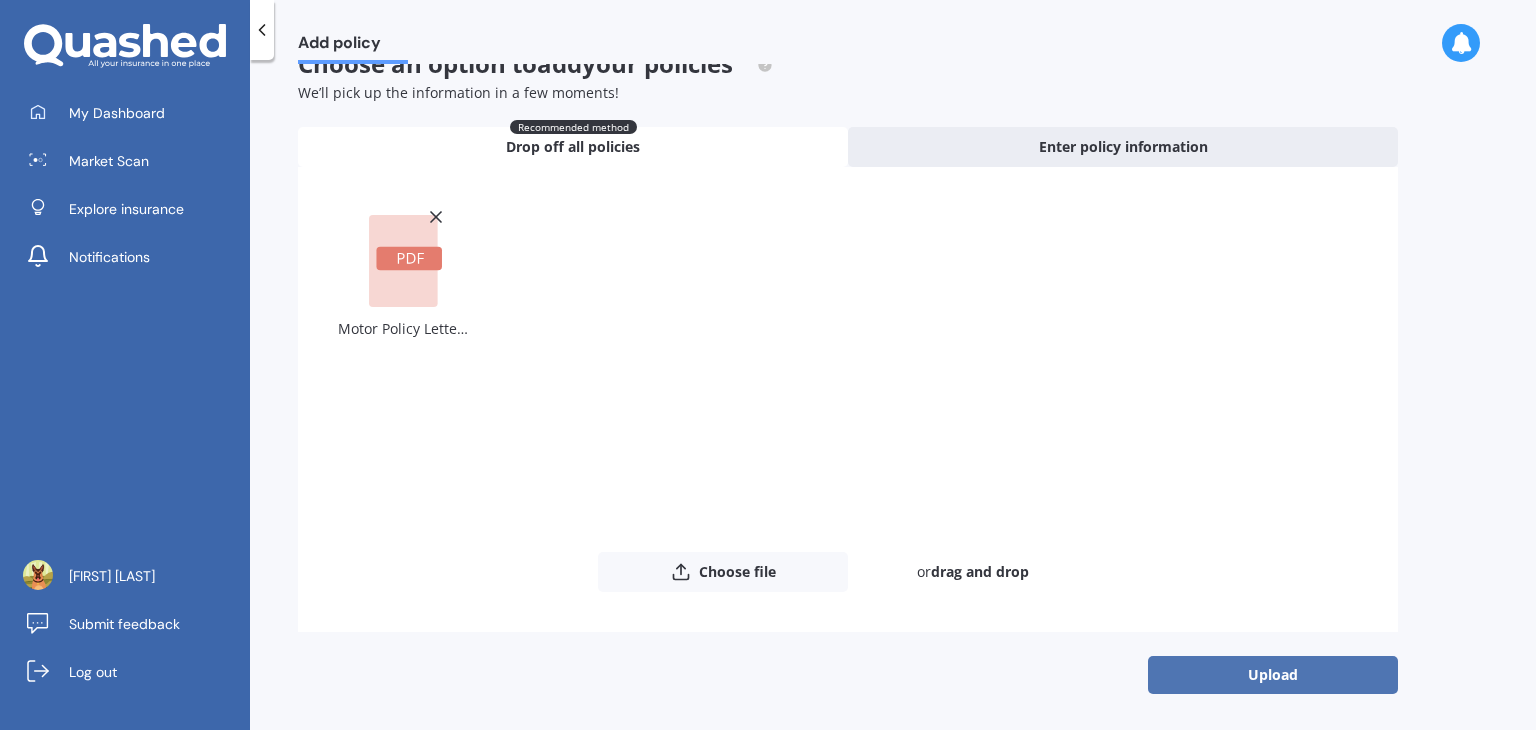 click on "Upload" at bounding box center [1273, 675] 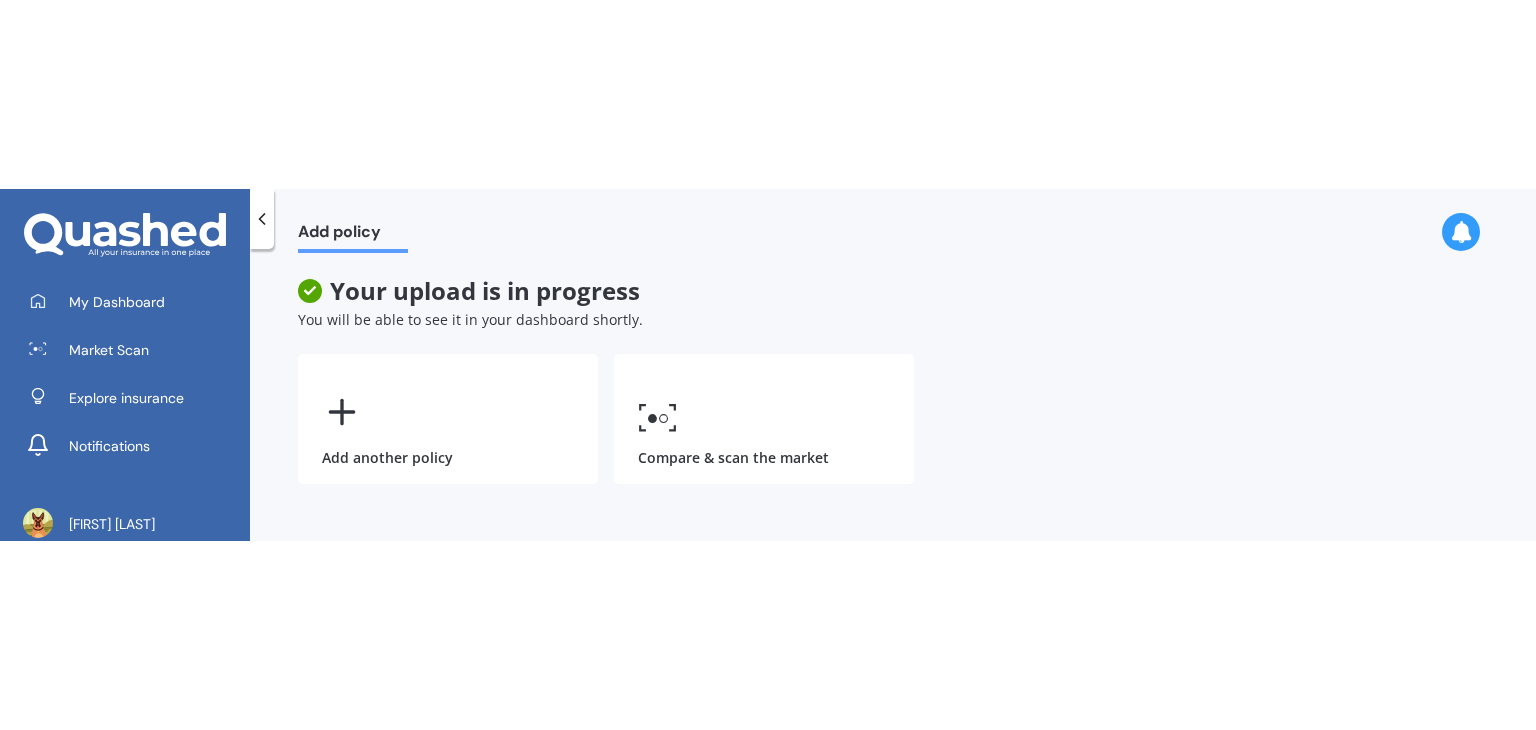 scroll, scrollTop: 0, scrollLeft: 0, axis: both 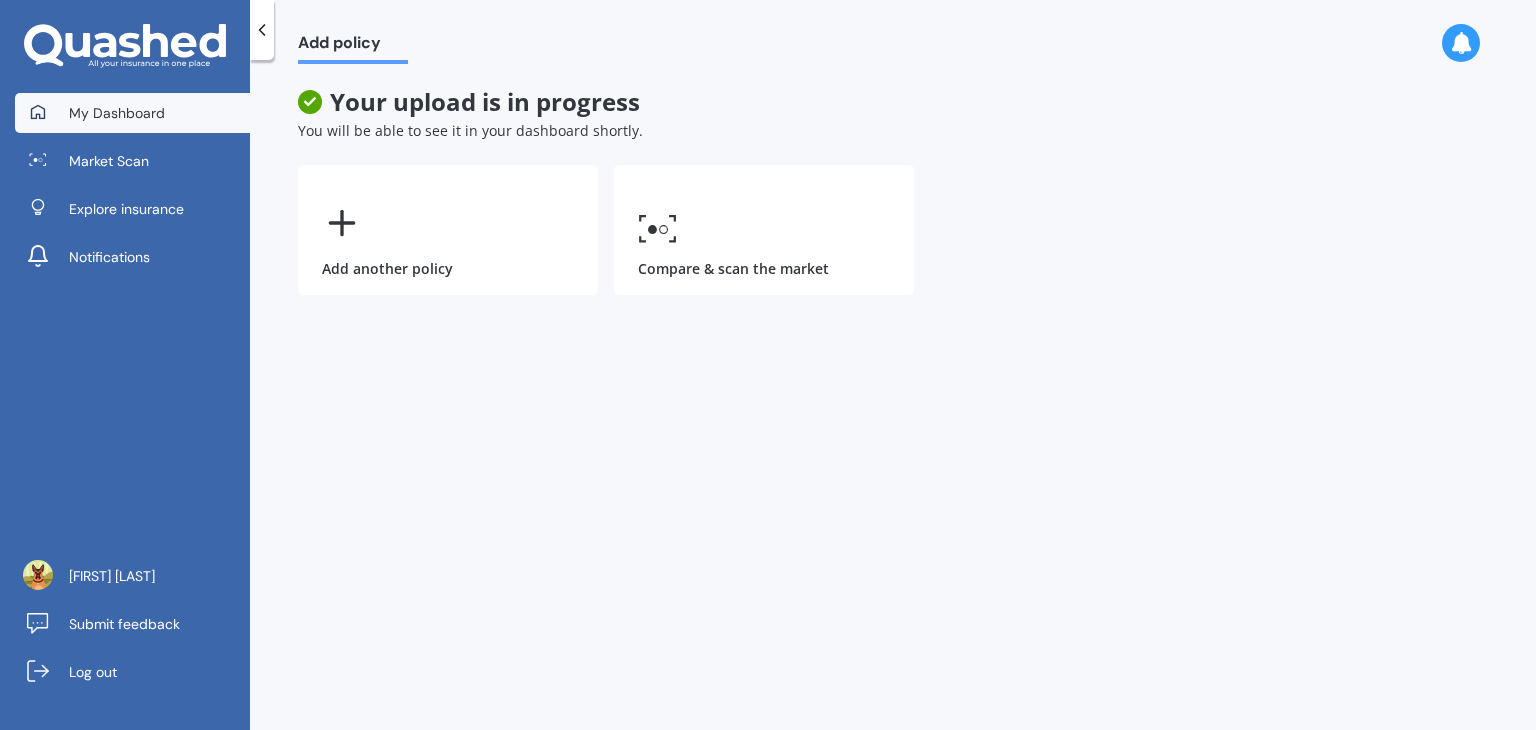 click on "My Dashboard" at bounding box center (117, 113) 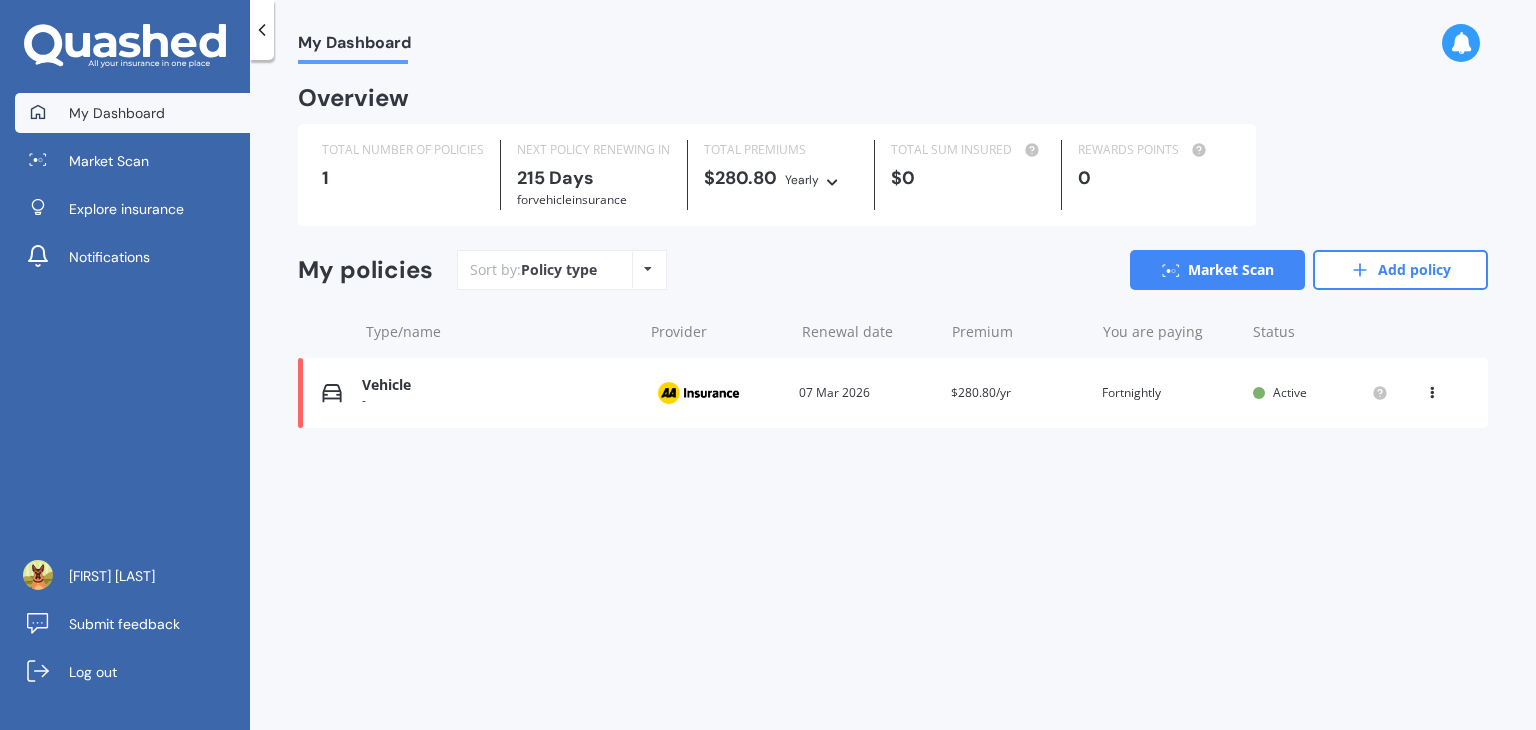 click on "Vehicle - Provider Renewal date 07 Mar 2026 Premium $280.80/yr You are paying Fortnightly Status Active View option View policy Delete" at bounding box center [893, 393] 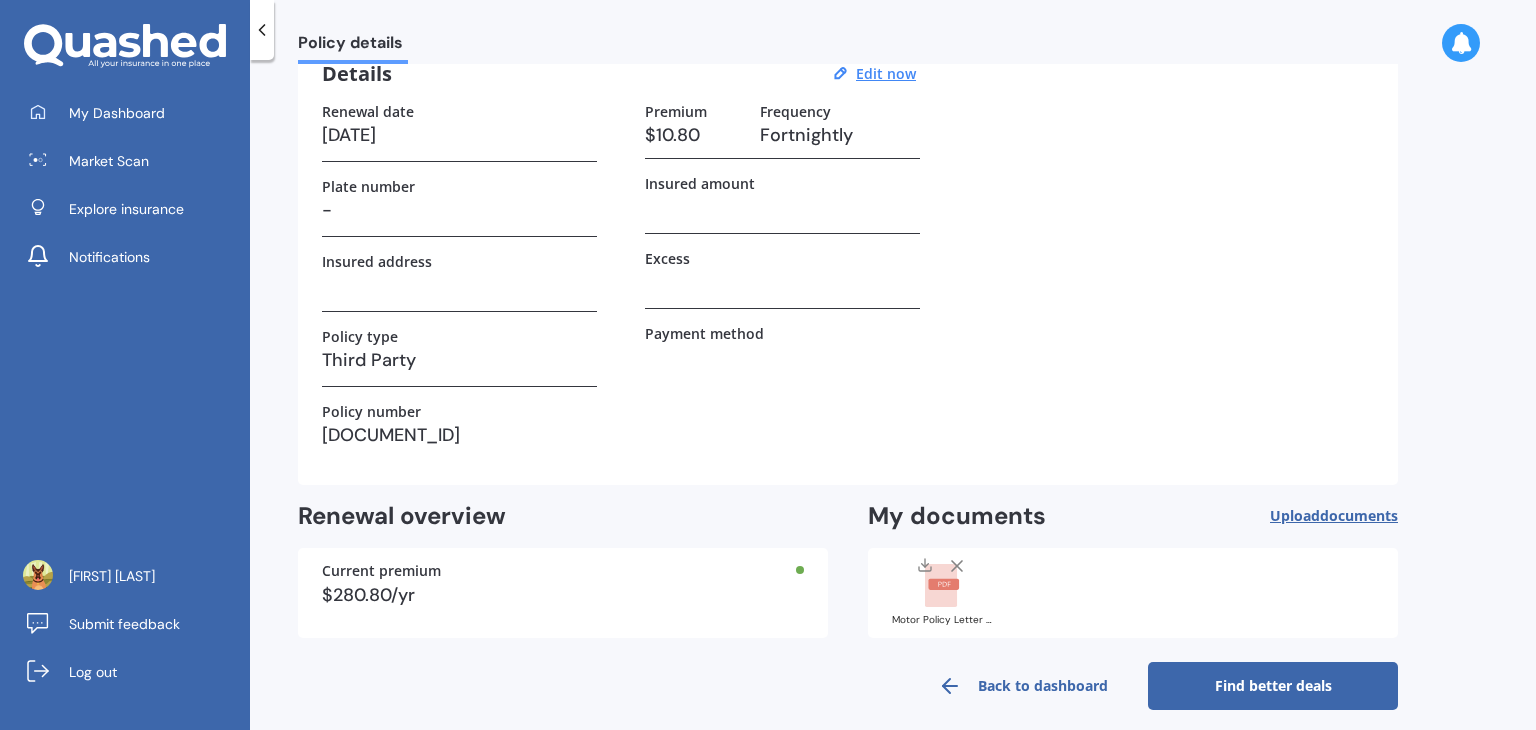 scroll, scrollTop: 112, scrollLeft: 0, axis: vertical 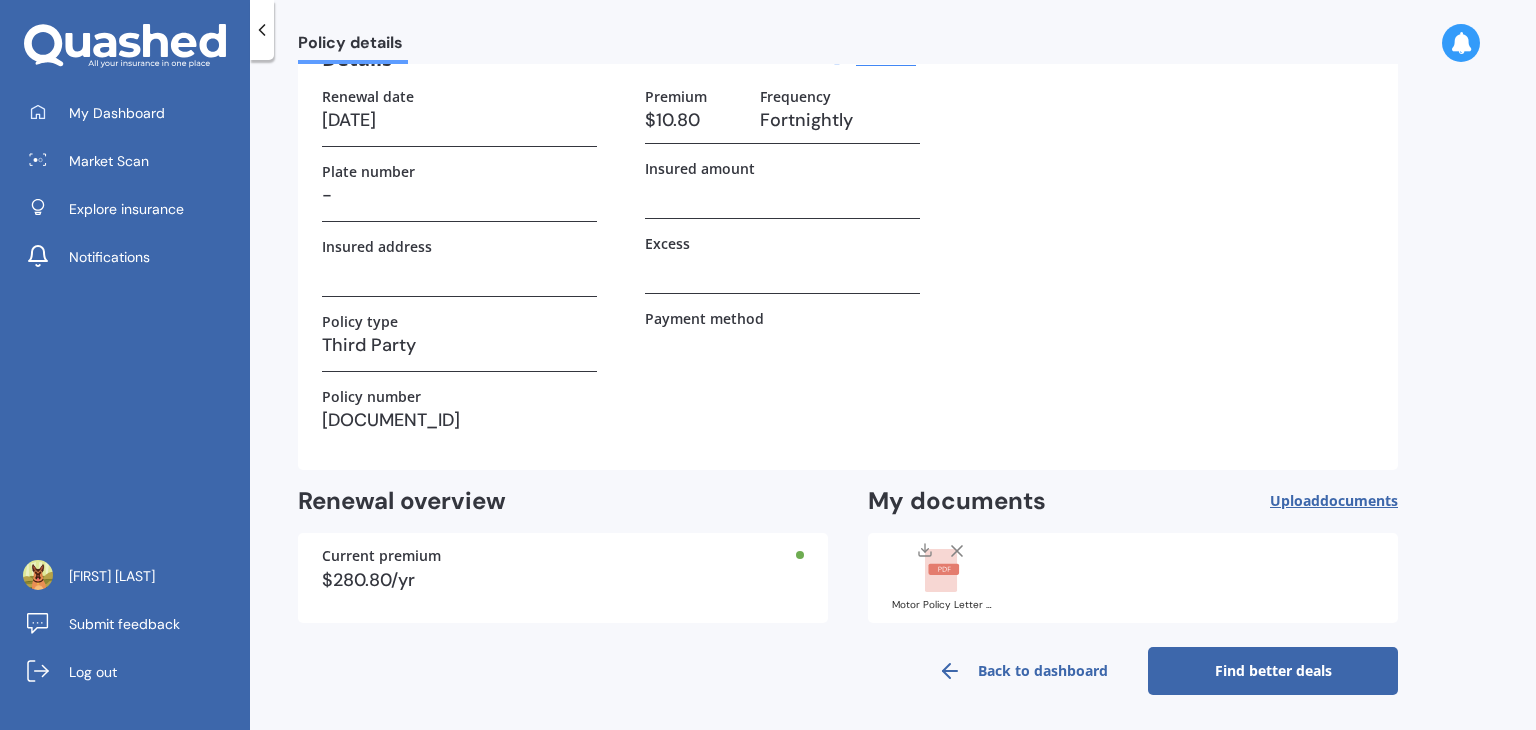 click on "Find better deals" at bounding box center (1273, 671) 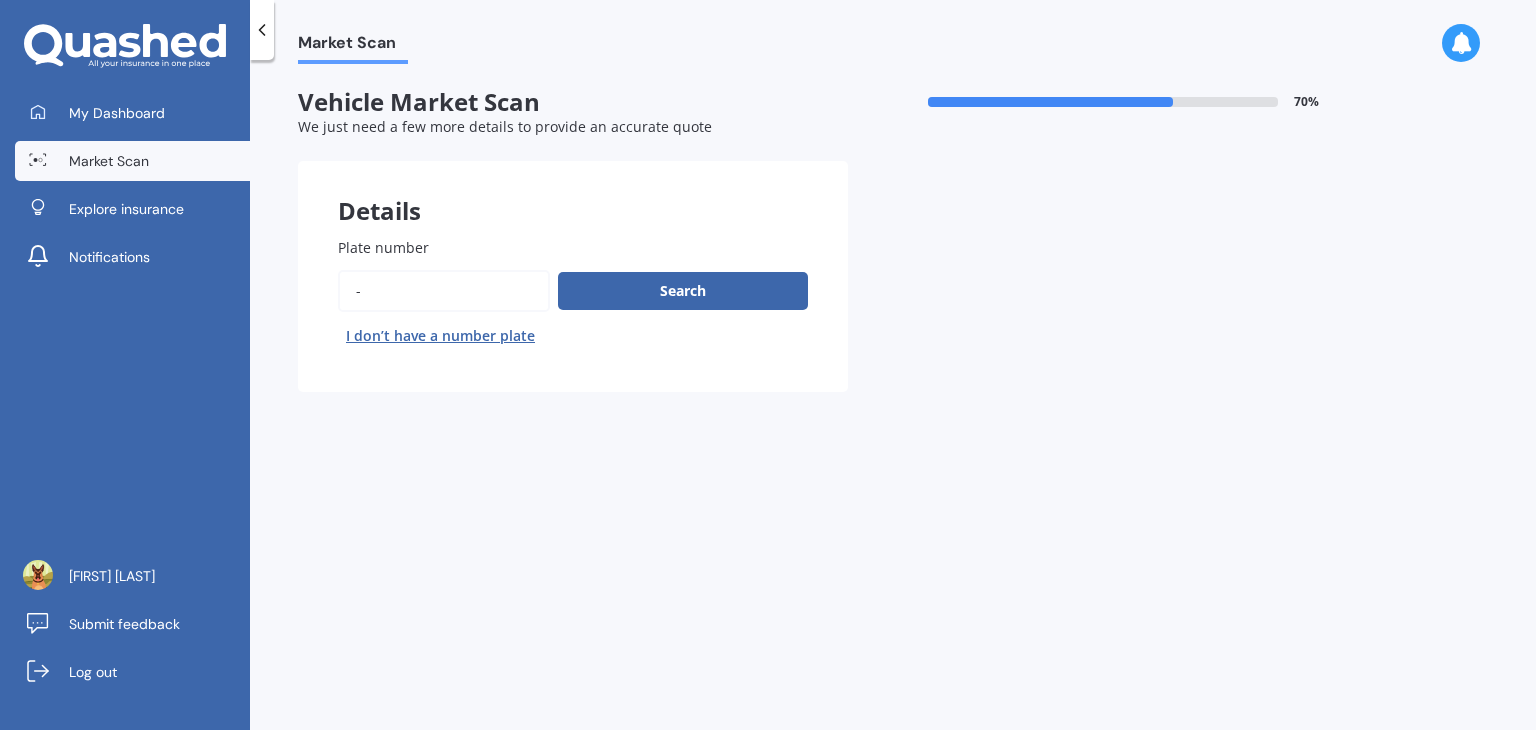 click on "Plate number" at bounding box center (444, 291) 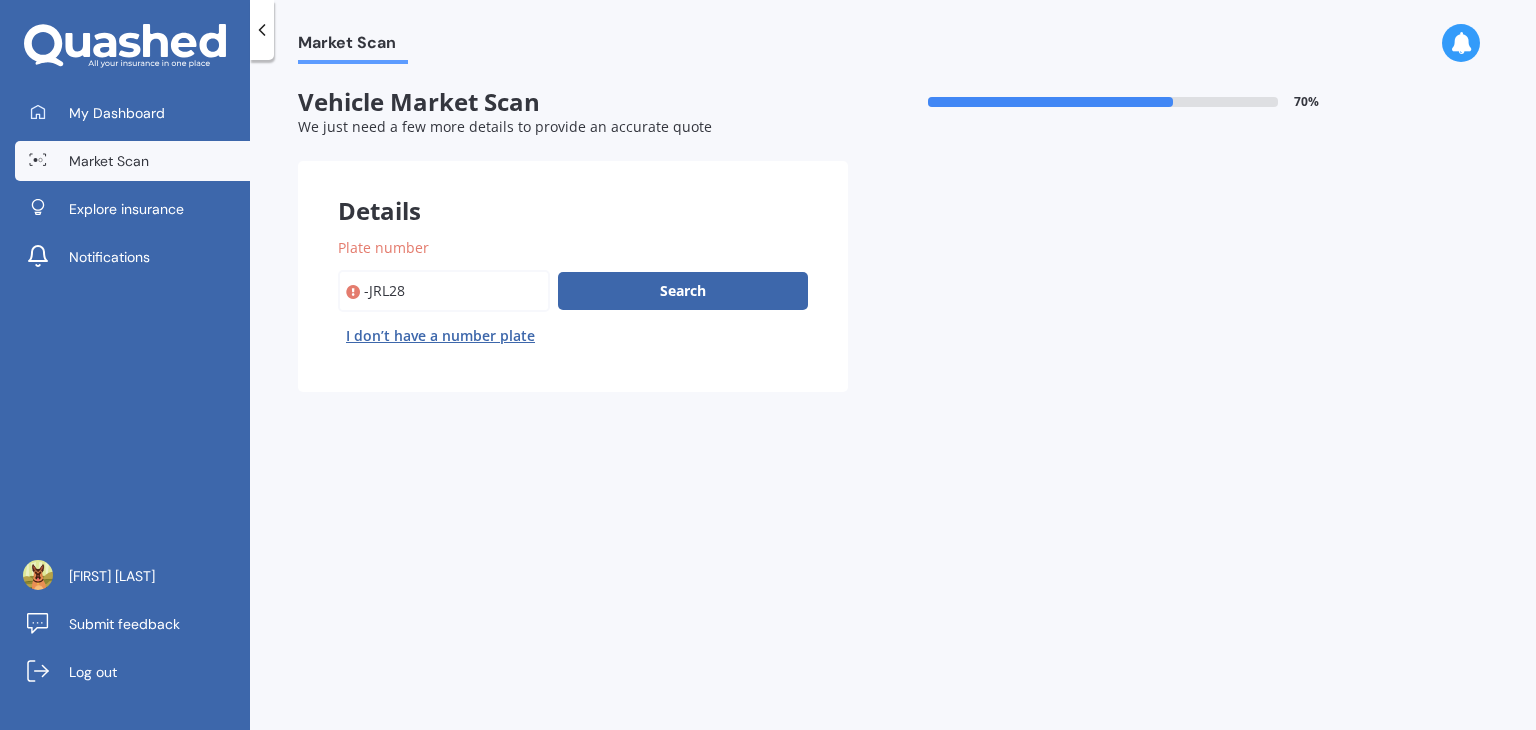click on "Plate number" at bounding box center [444, 291] 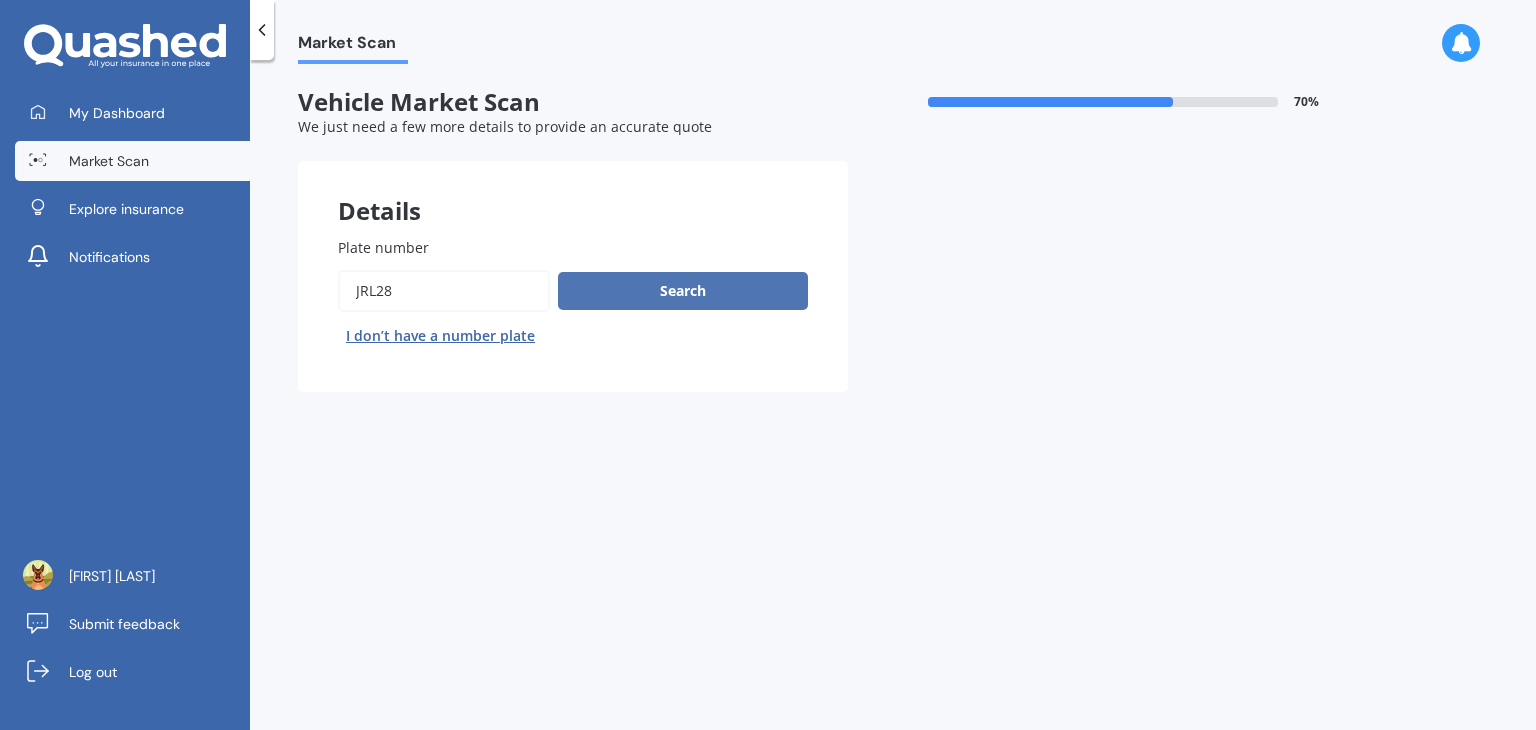 type on "JRL28" 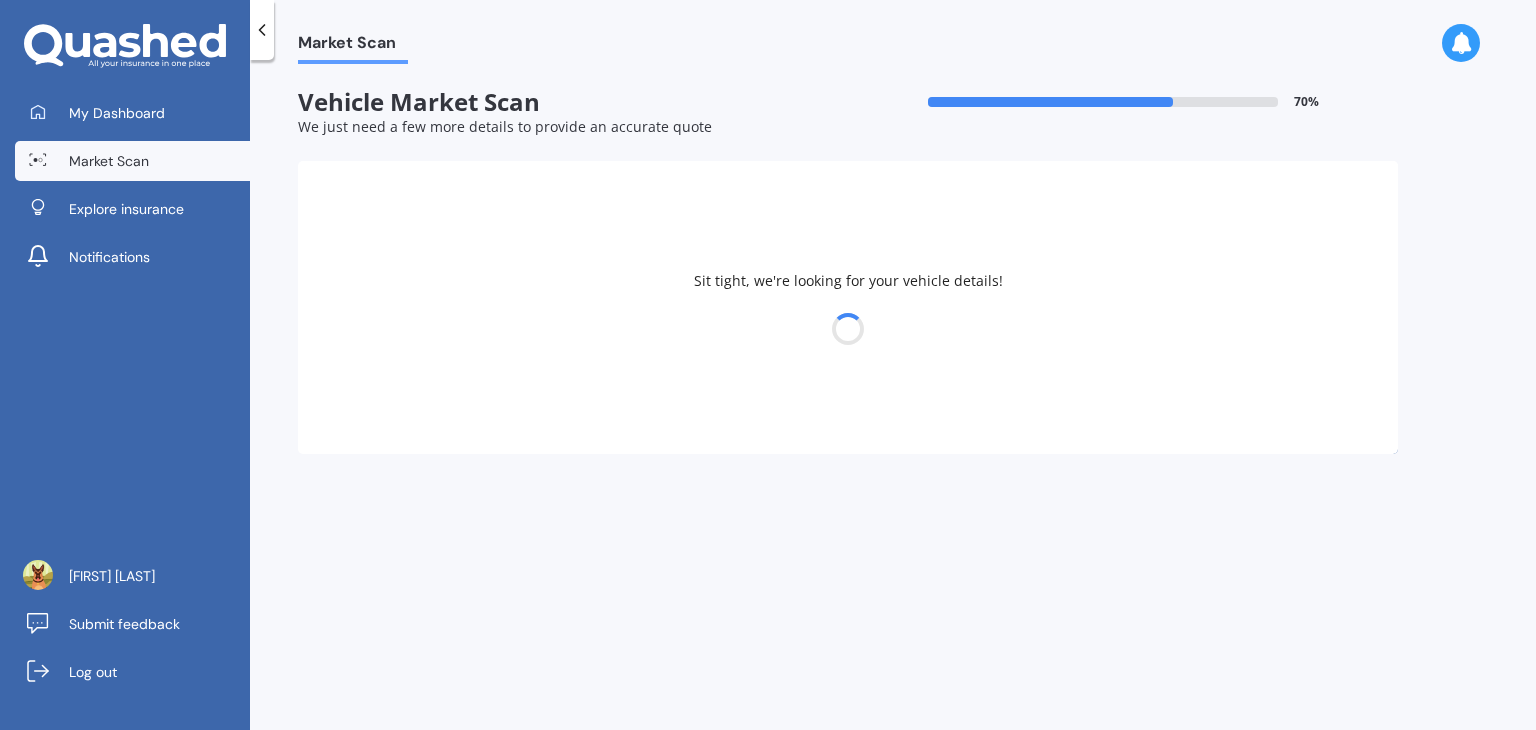 select on "SUZUKI" 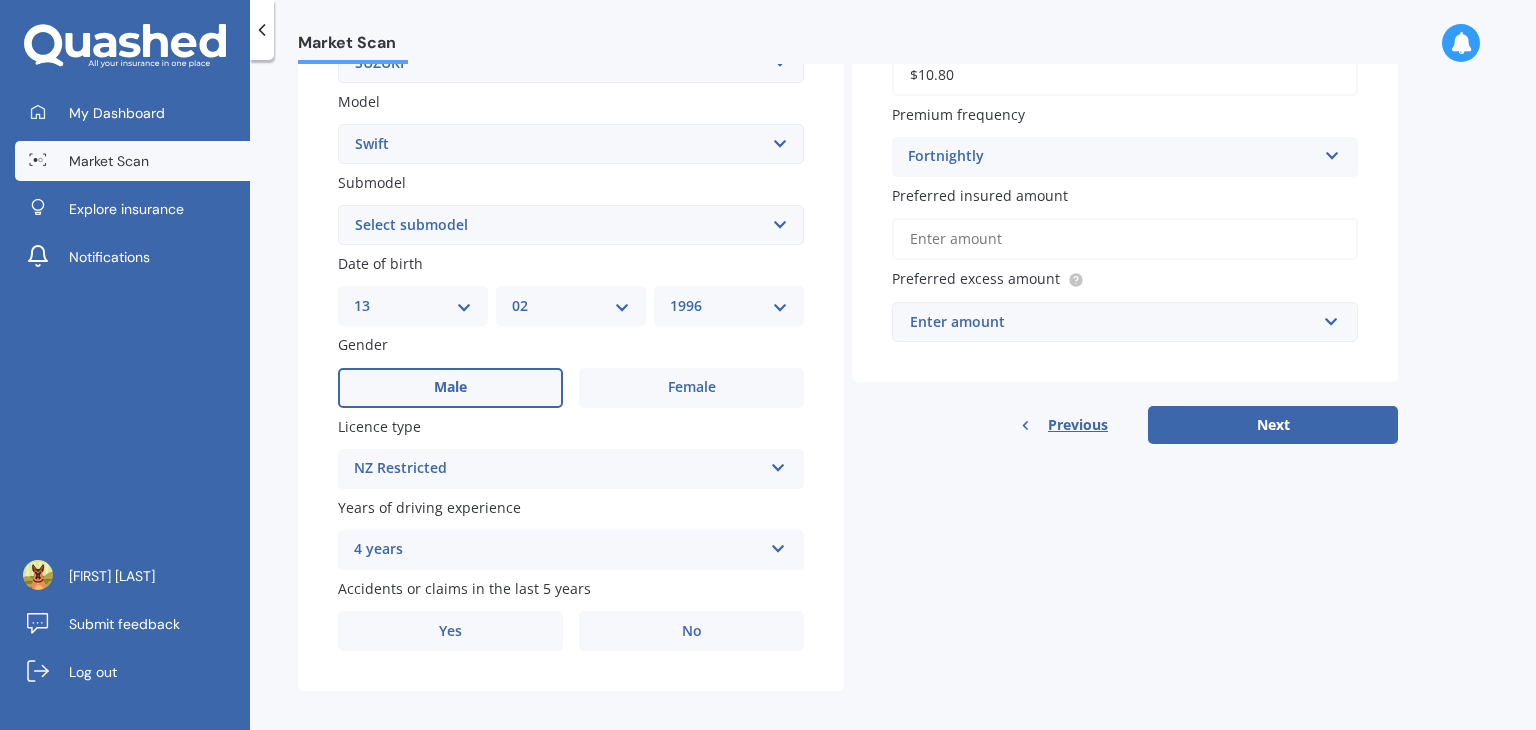 scroll, scrollTop: 448, scrollLeft: 0, axis: vertical 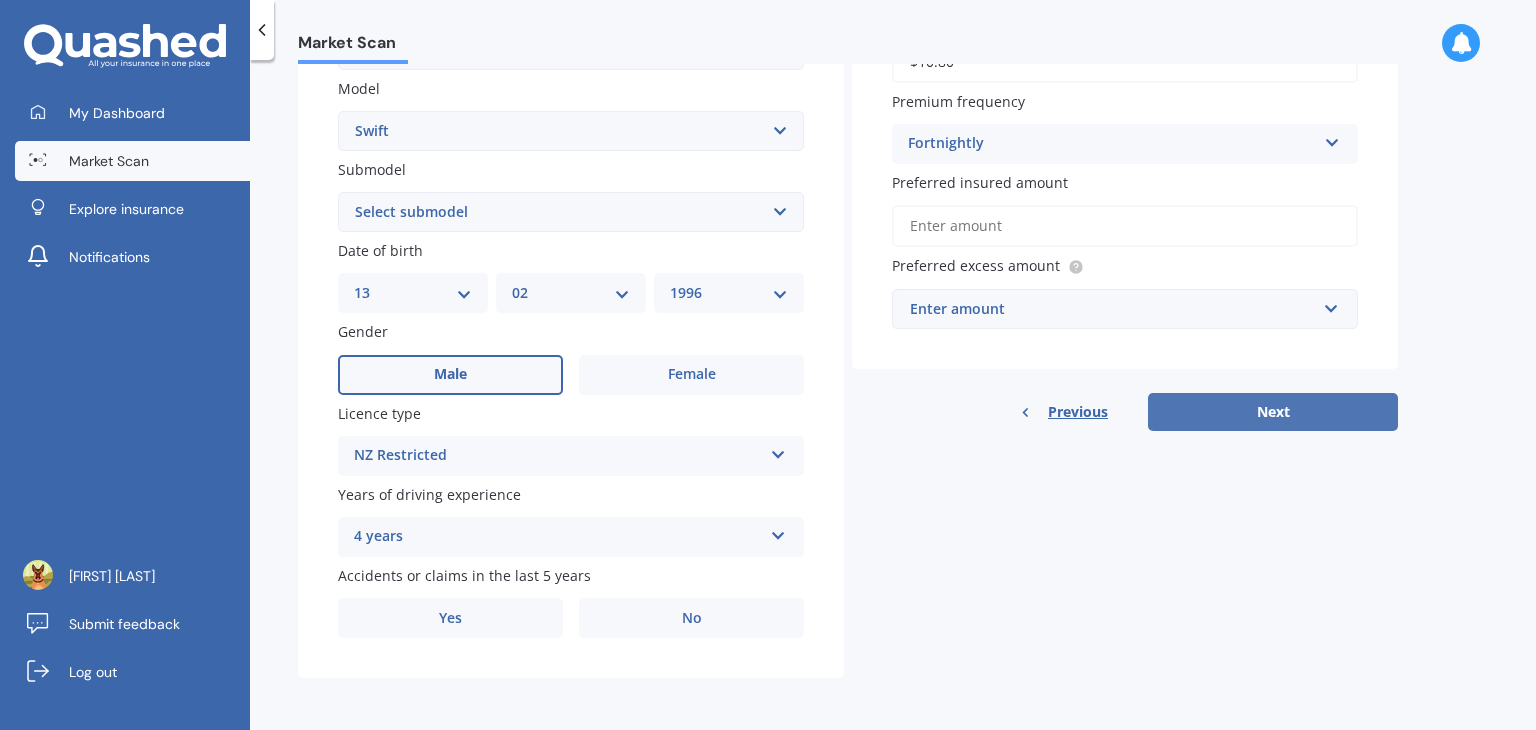 click on "Next" at bounding box center (1273, 412) 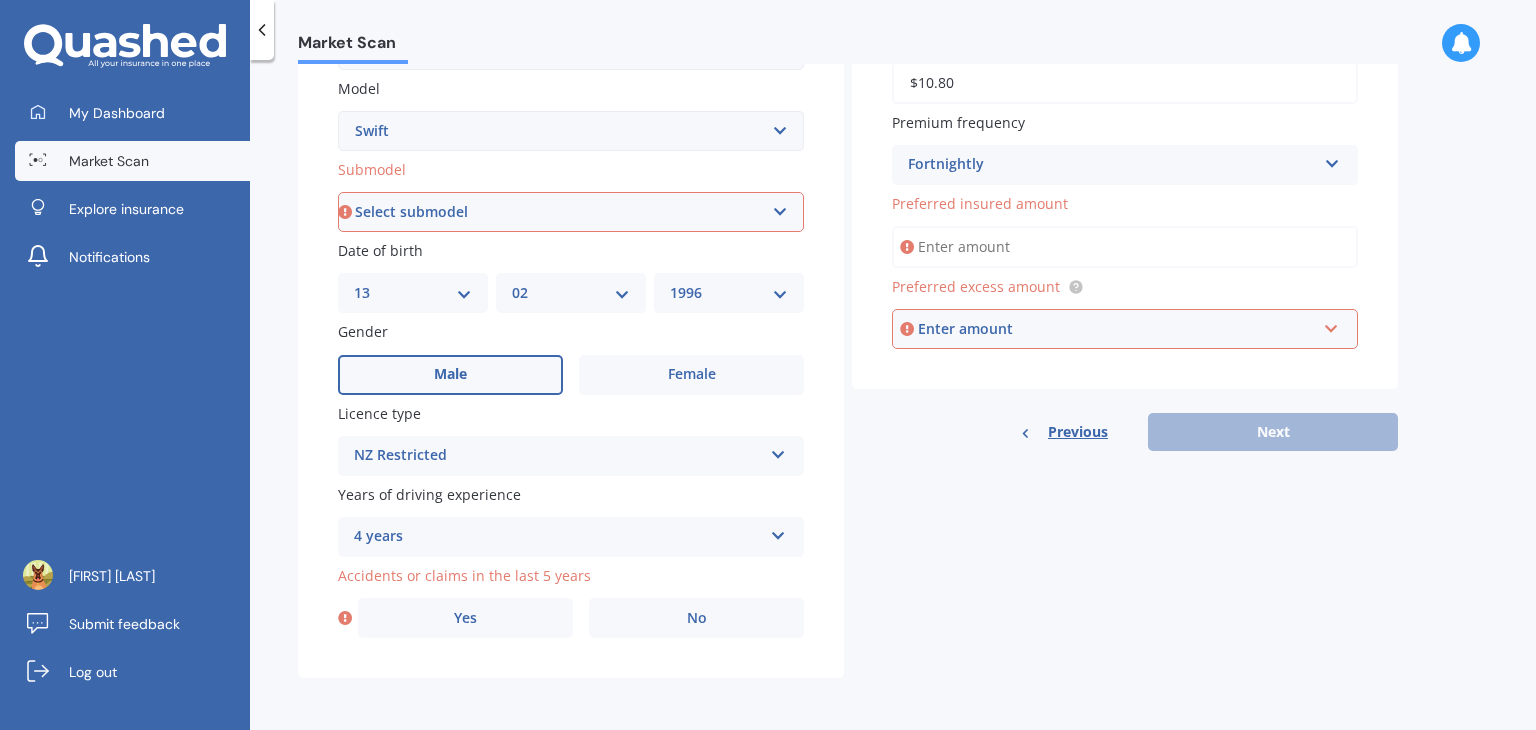 click on "Preferred insured amount" at bounding box center (1125, 247) 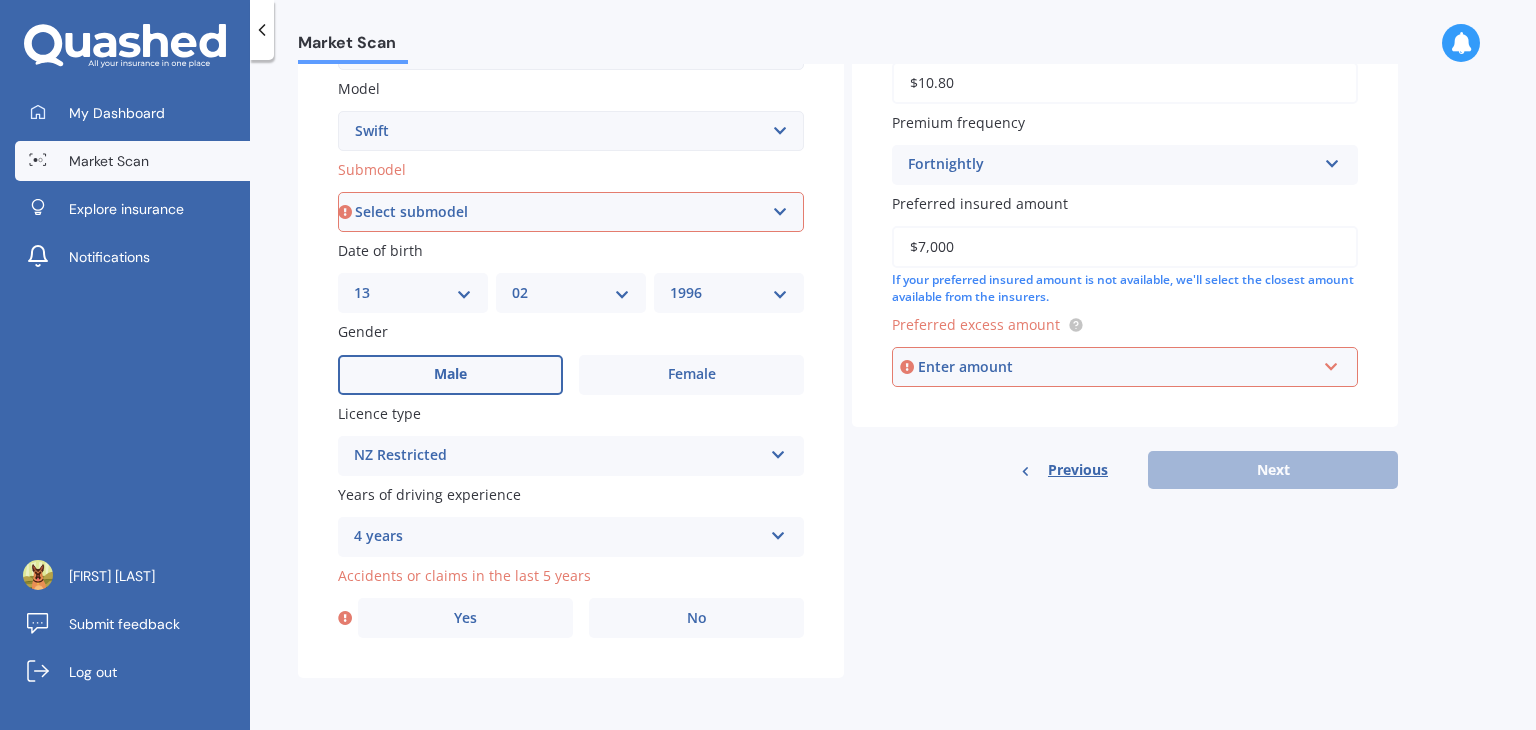 click on "Enter amount" at bounding box center (1117, 367) 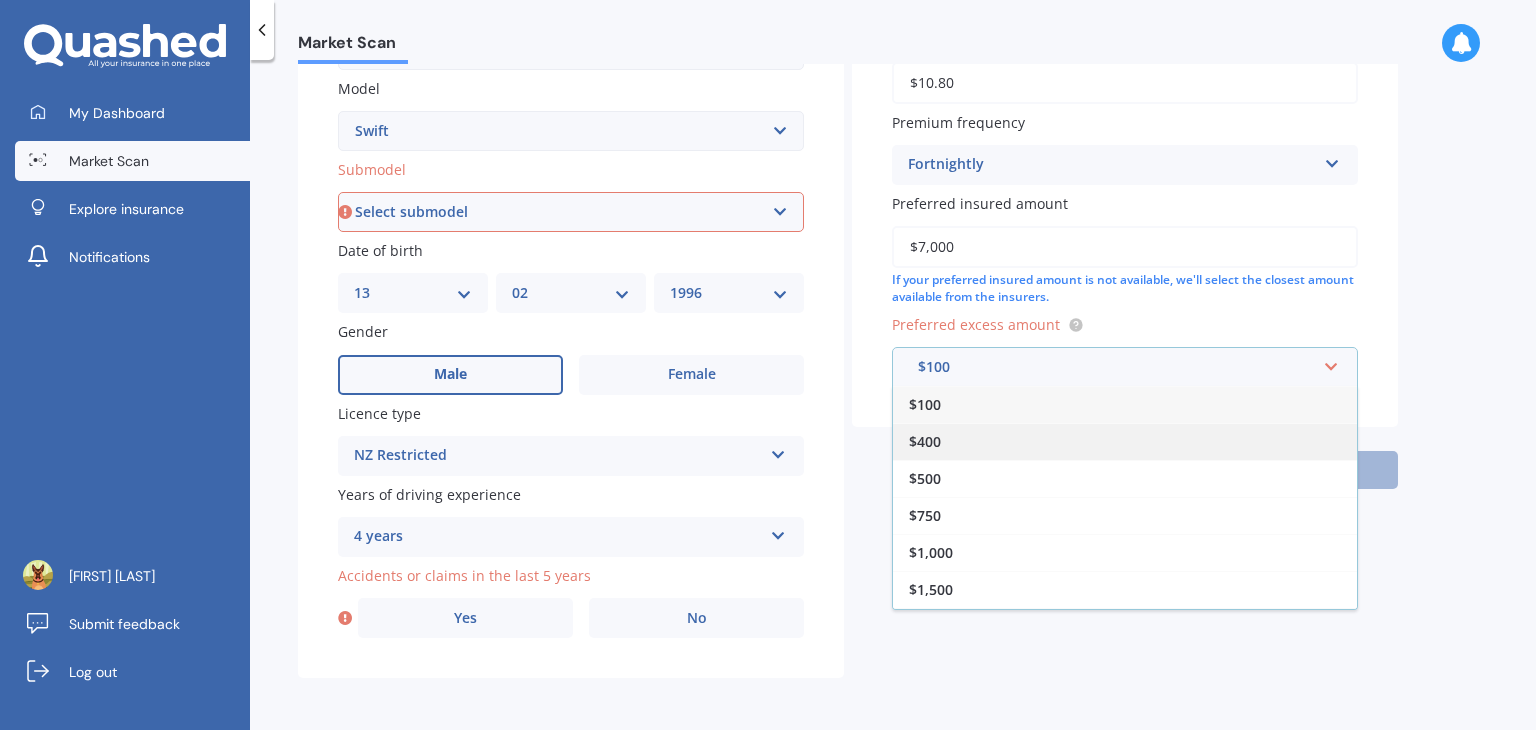 click on "$400" at bounding box center [1125, 441] 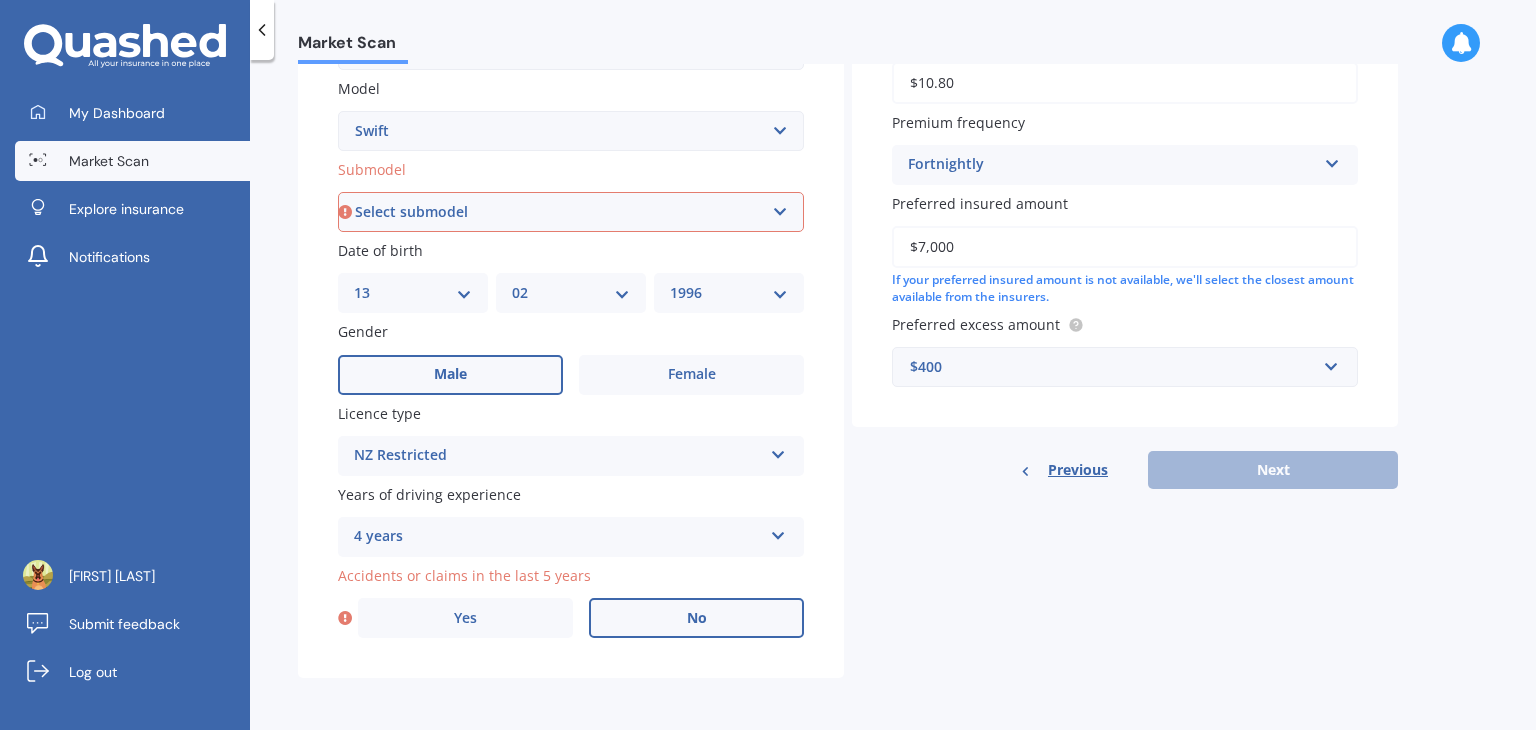 click on "No" at bounding box center (697, 618) 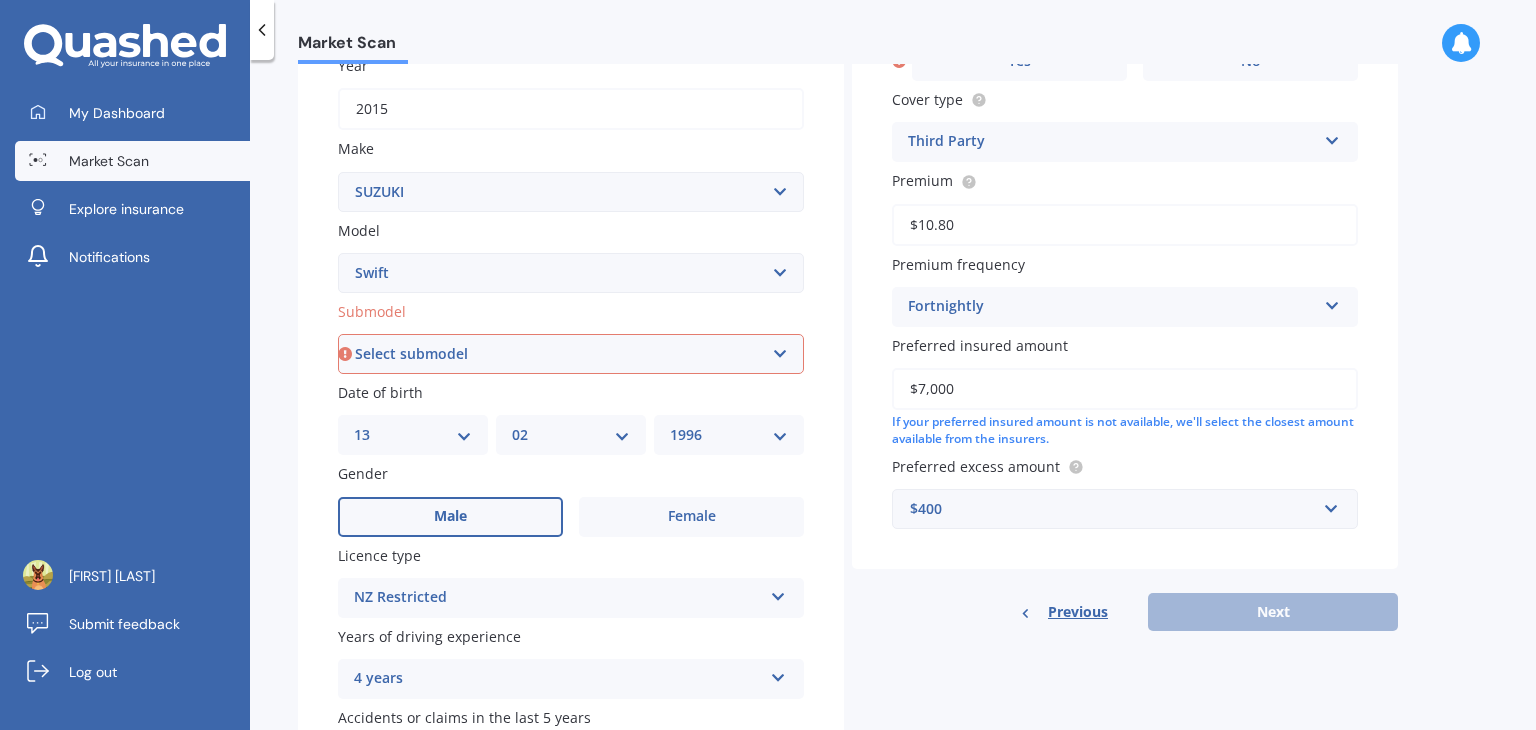 scroll, scrollTop: 248, scrollLeft: 0, axis: vertical 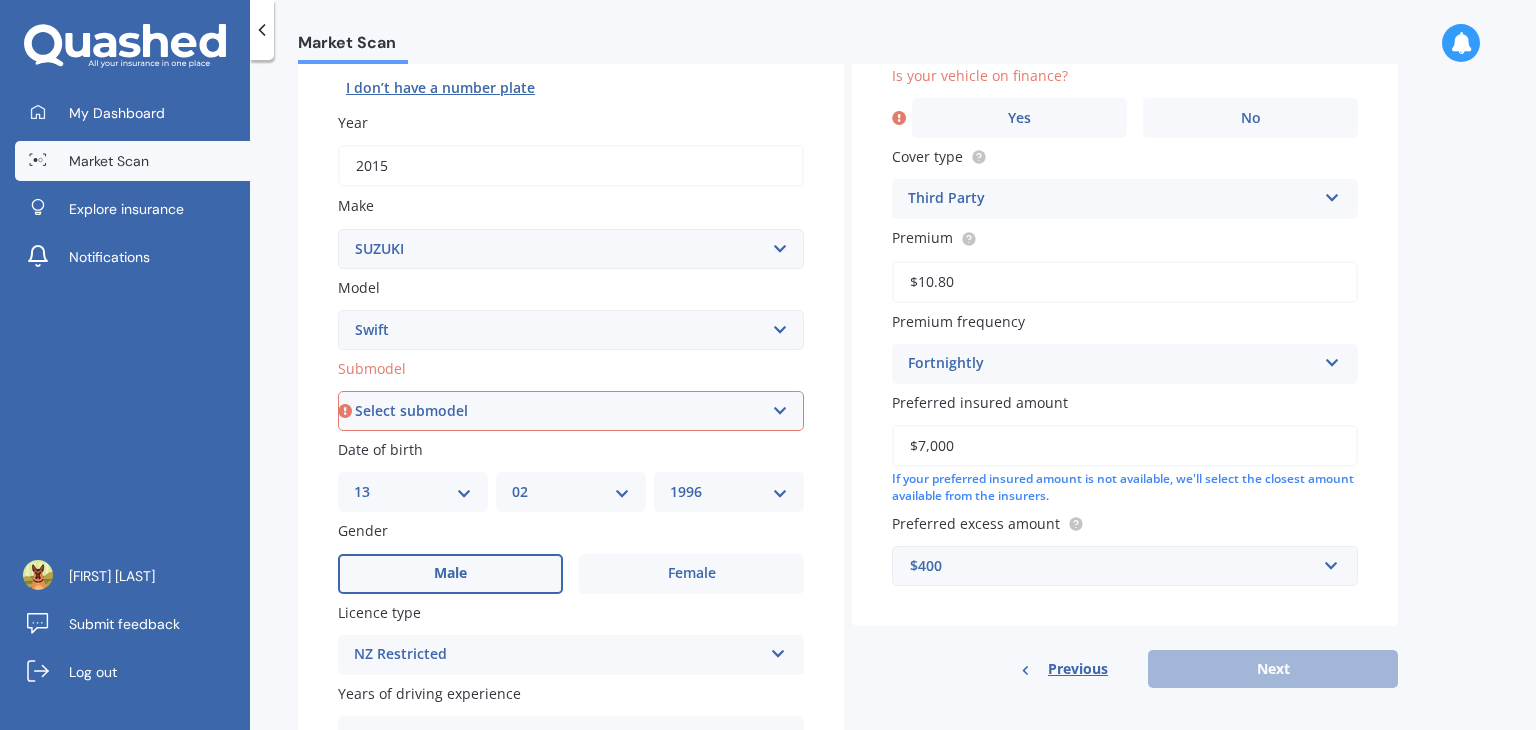 click on "Select submodel (All other) Cino Diesel Turbo GA GL GLX GO GP GS GTI LTD RS Hybrid RS non turbo RS turbo RSX SE Sport 1.6 Sport turbo" at bounding box center (571, 411) 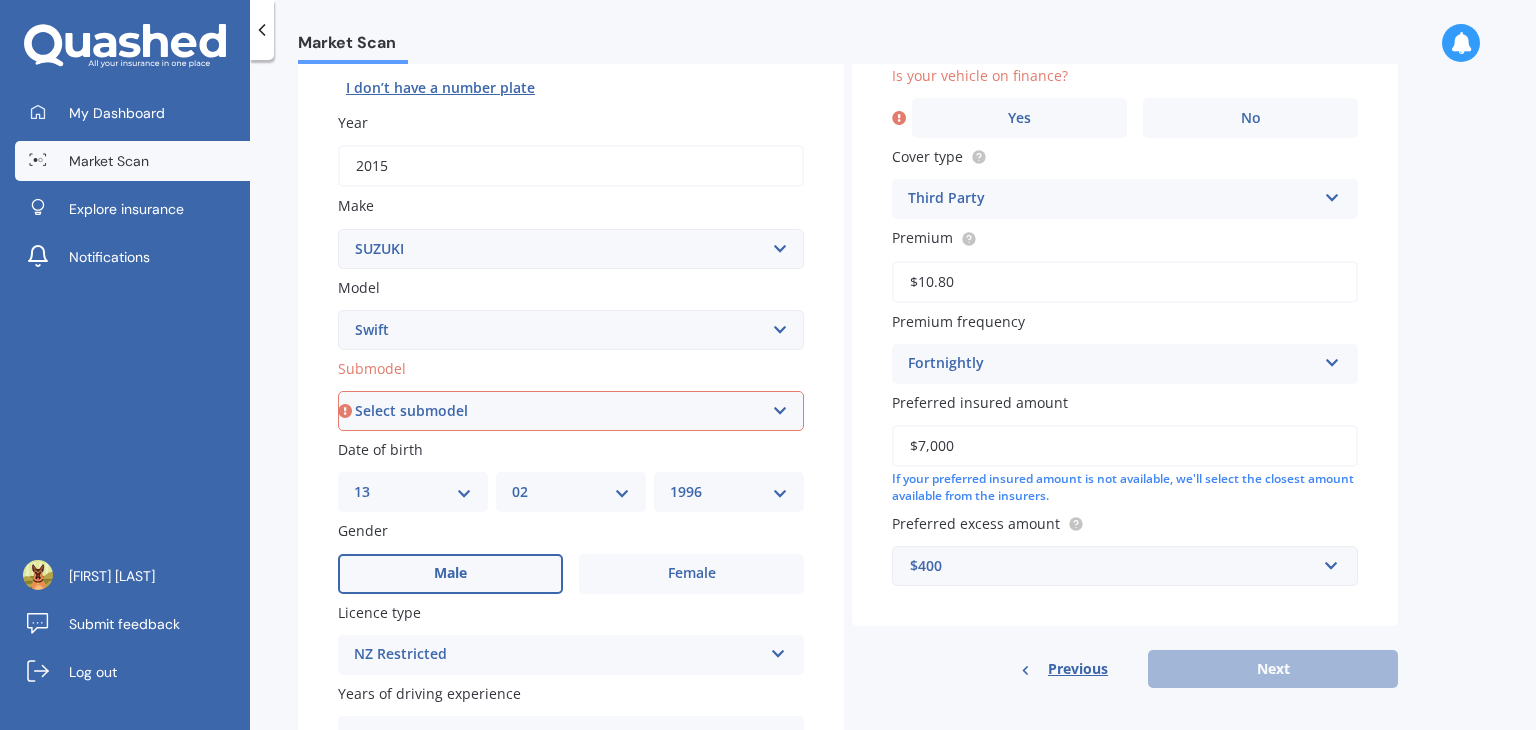 select on "GA" 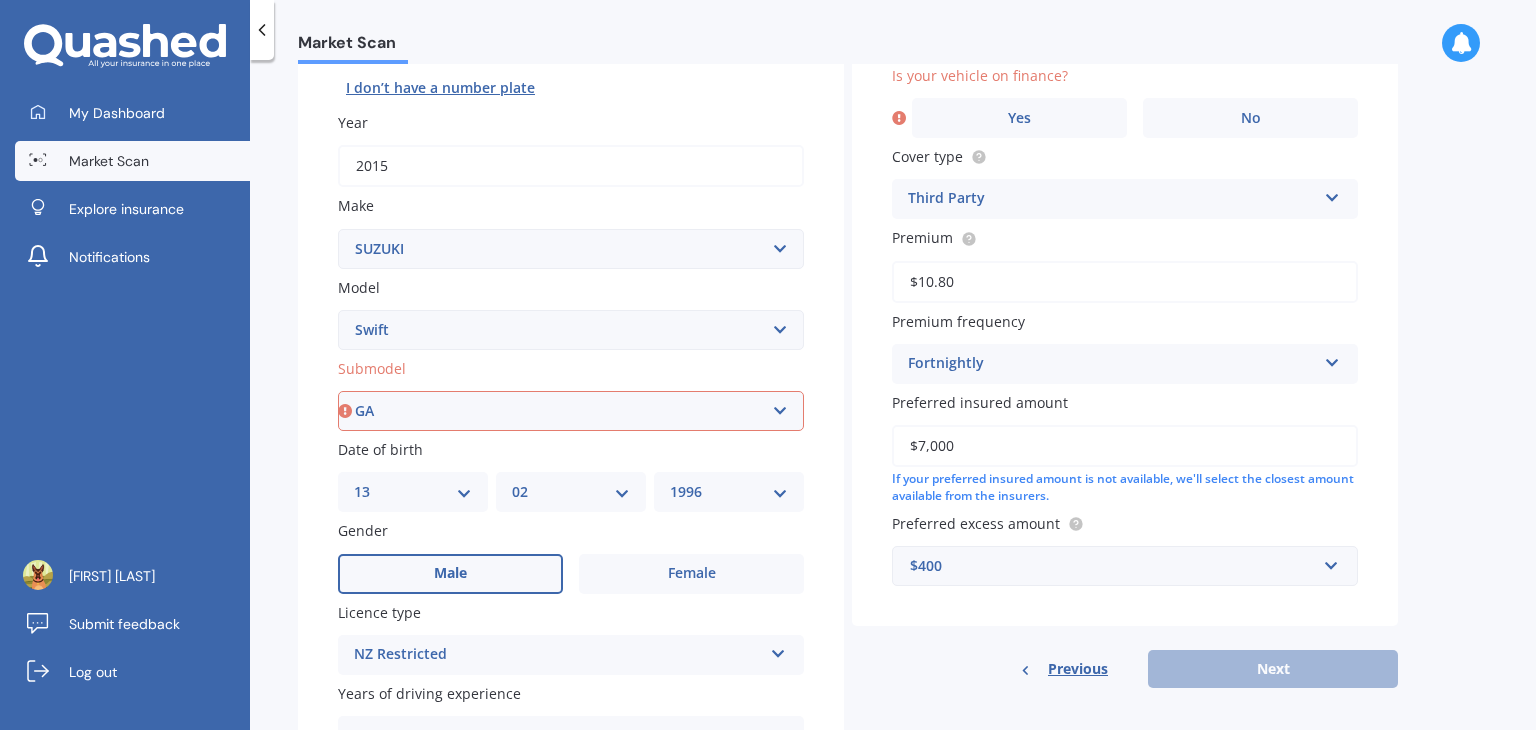 click on "Select submodel (All other) Cino Diesel Turbo GA GL GLX GO GP GS GTI LTD RS Hybrid RS non turbo RS turbo RSX SE Sport 1.6 Sport turbo" at bounding box center (571, 411) 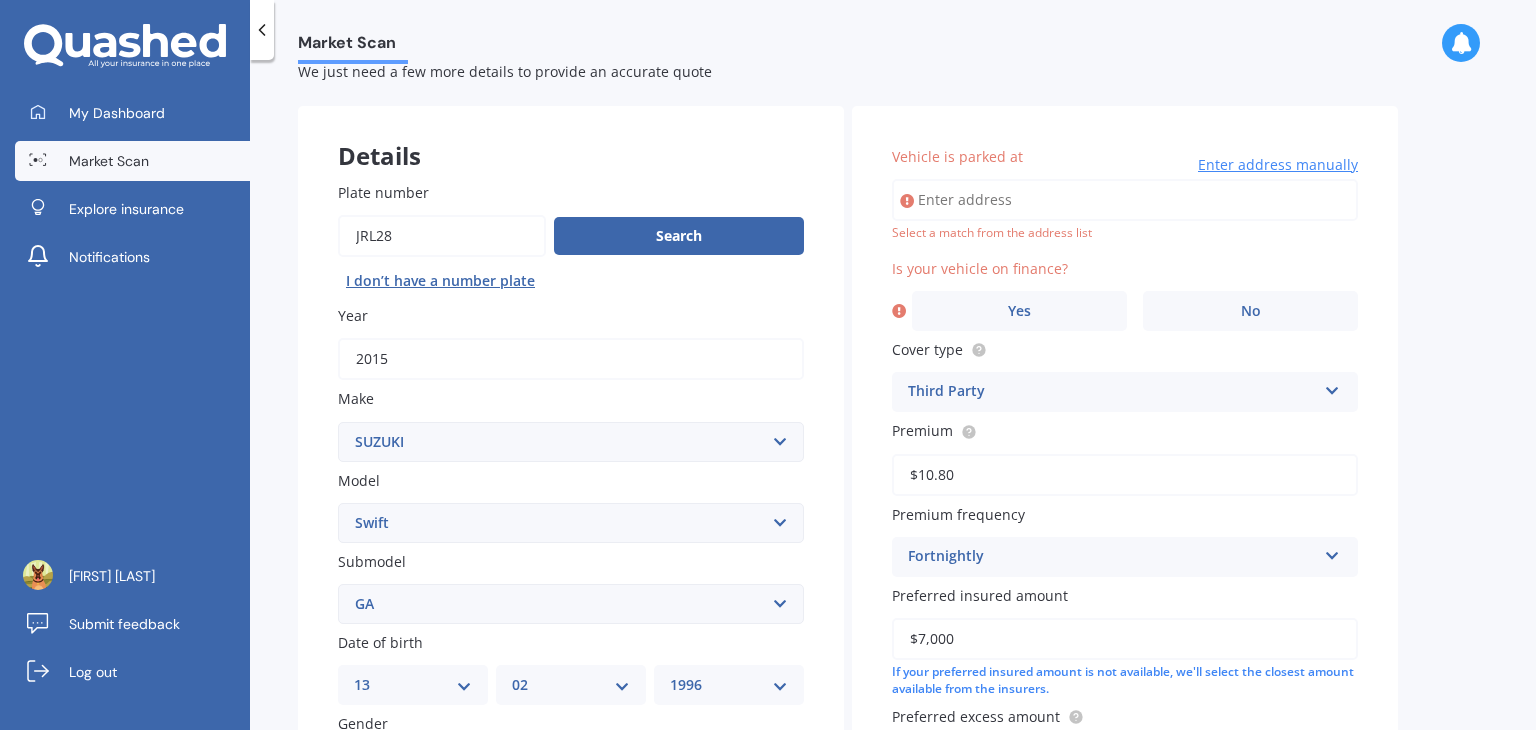 scroll, scrollTop: 48, scrollLeft: 0, axis: vertical 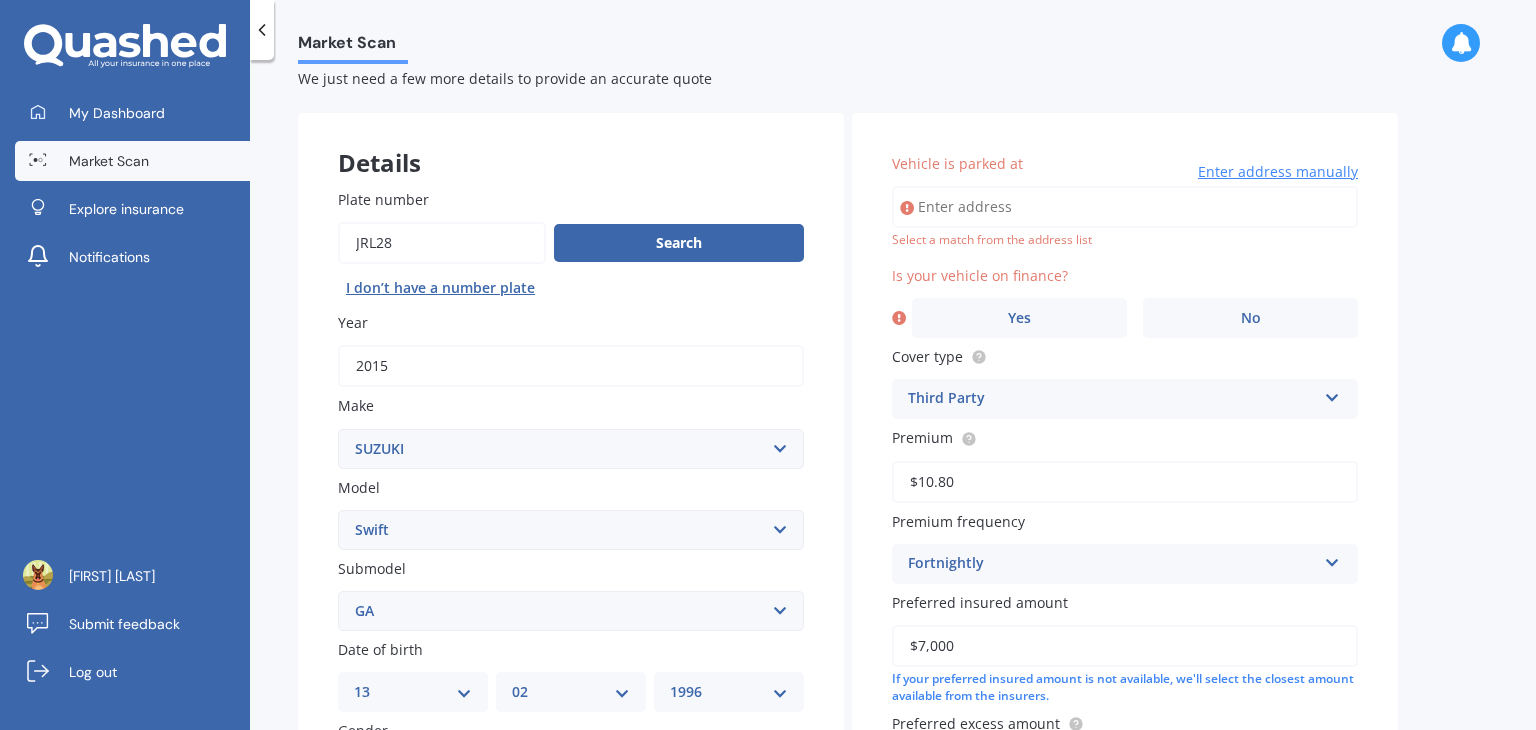 click on "Vehicle is parked at" at bounding box center (1125, 207) 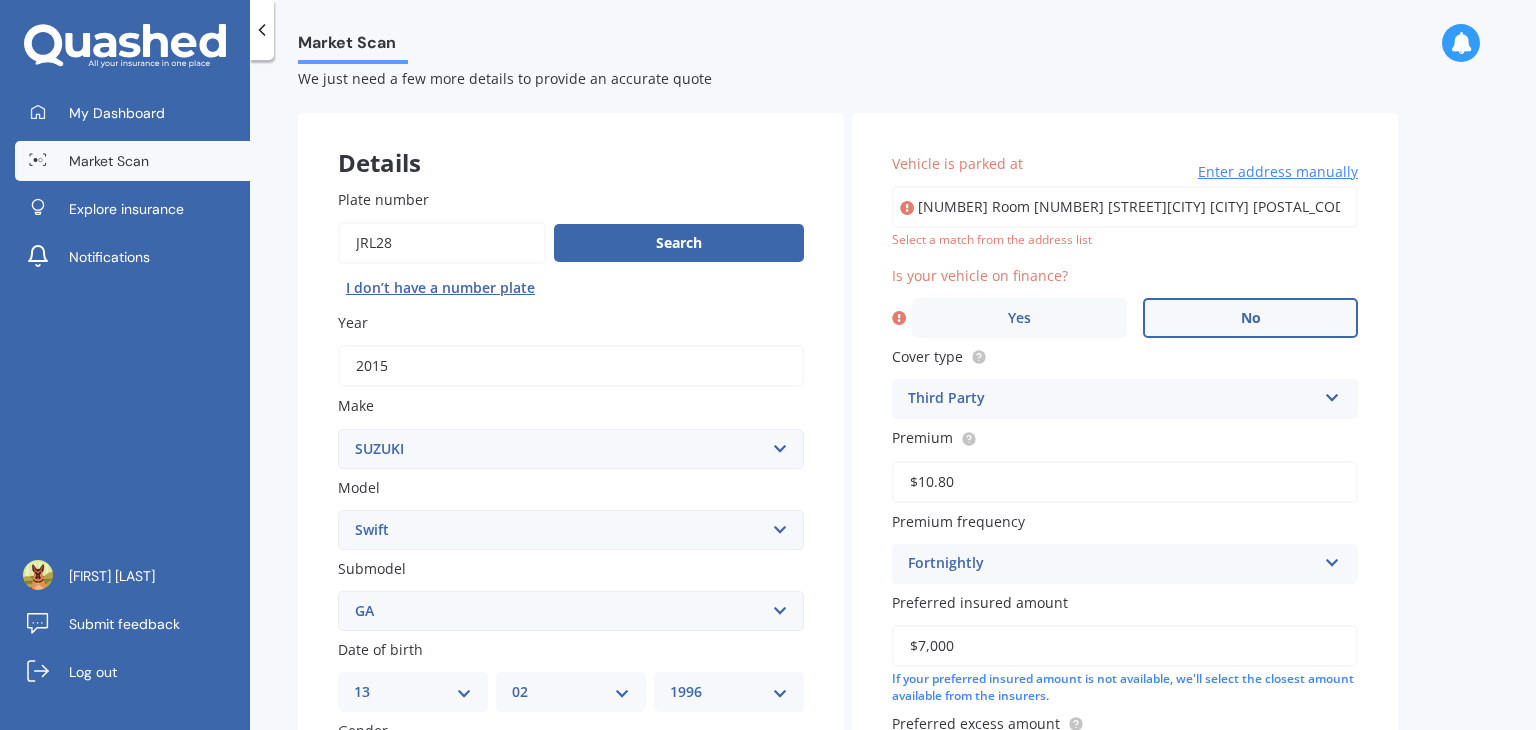 click on "No" at bounding box center (1250, 318) 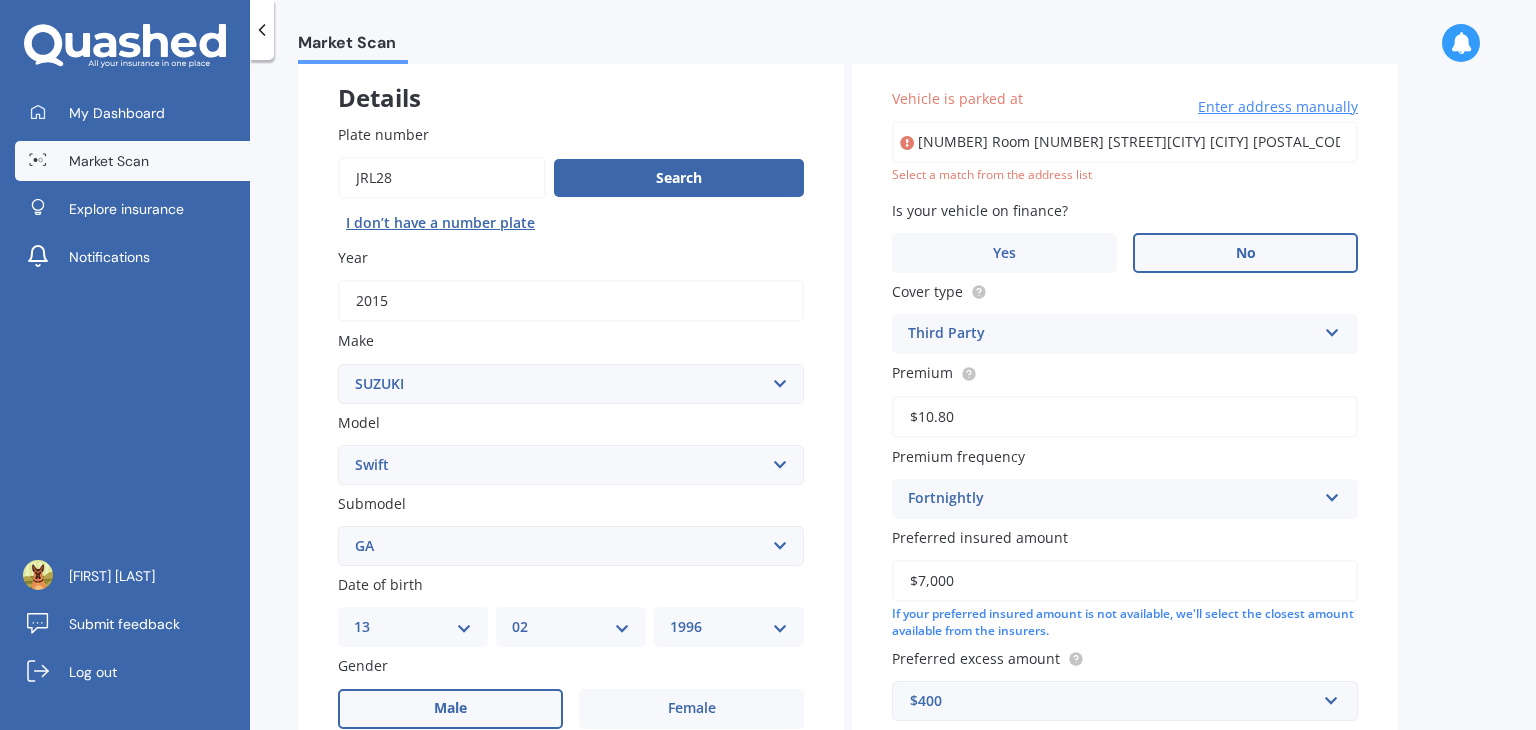 scroll, scrollTop: 48, scrollLeft: 0, axis: vertical 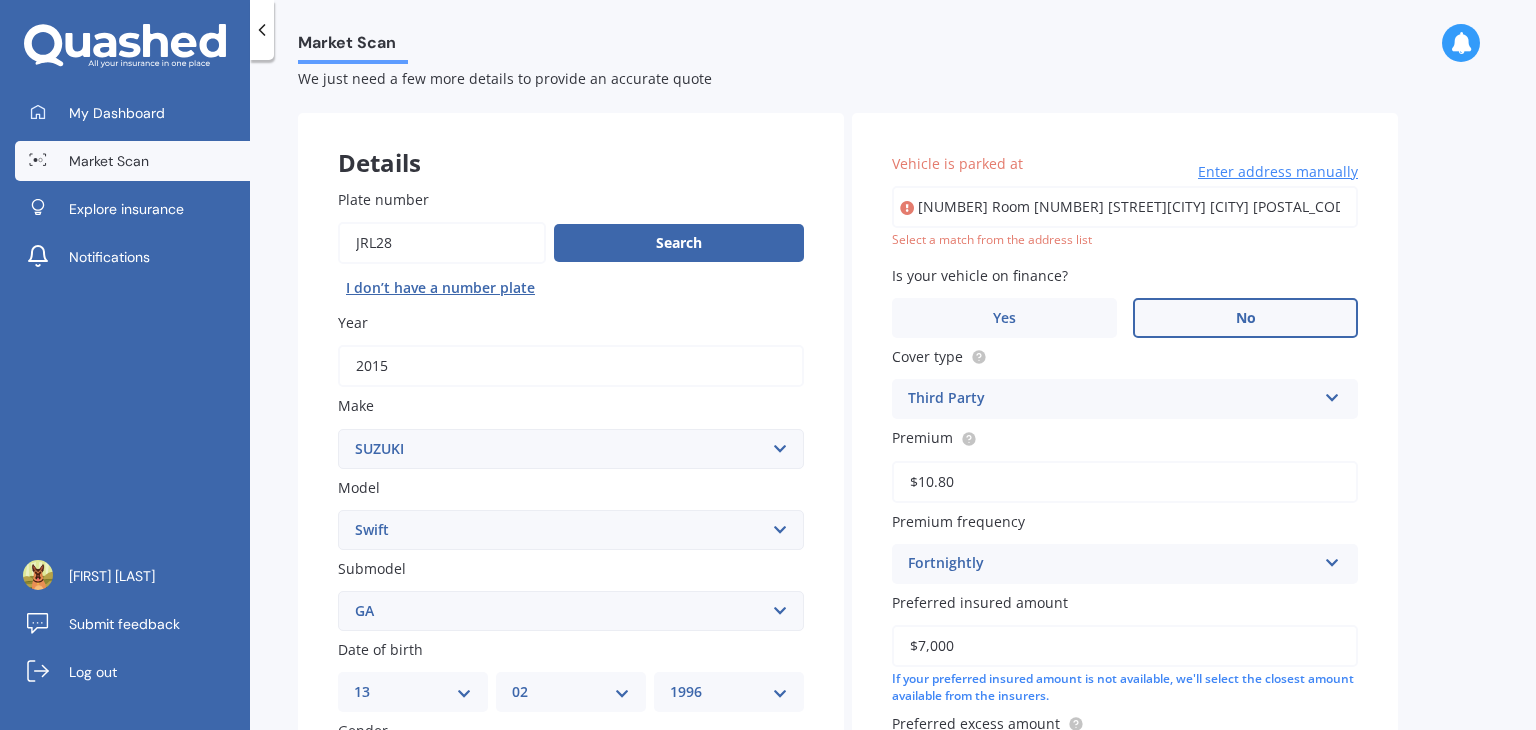 click on "111 Room 133 Beach RoadAuckland Central 1010" at bounding box center [1125, 207] 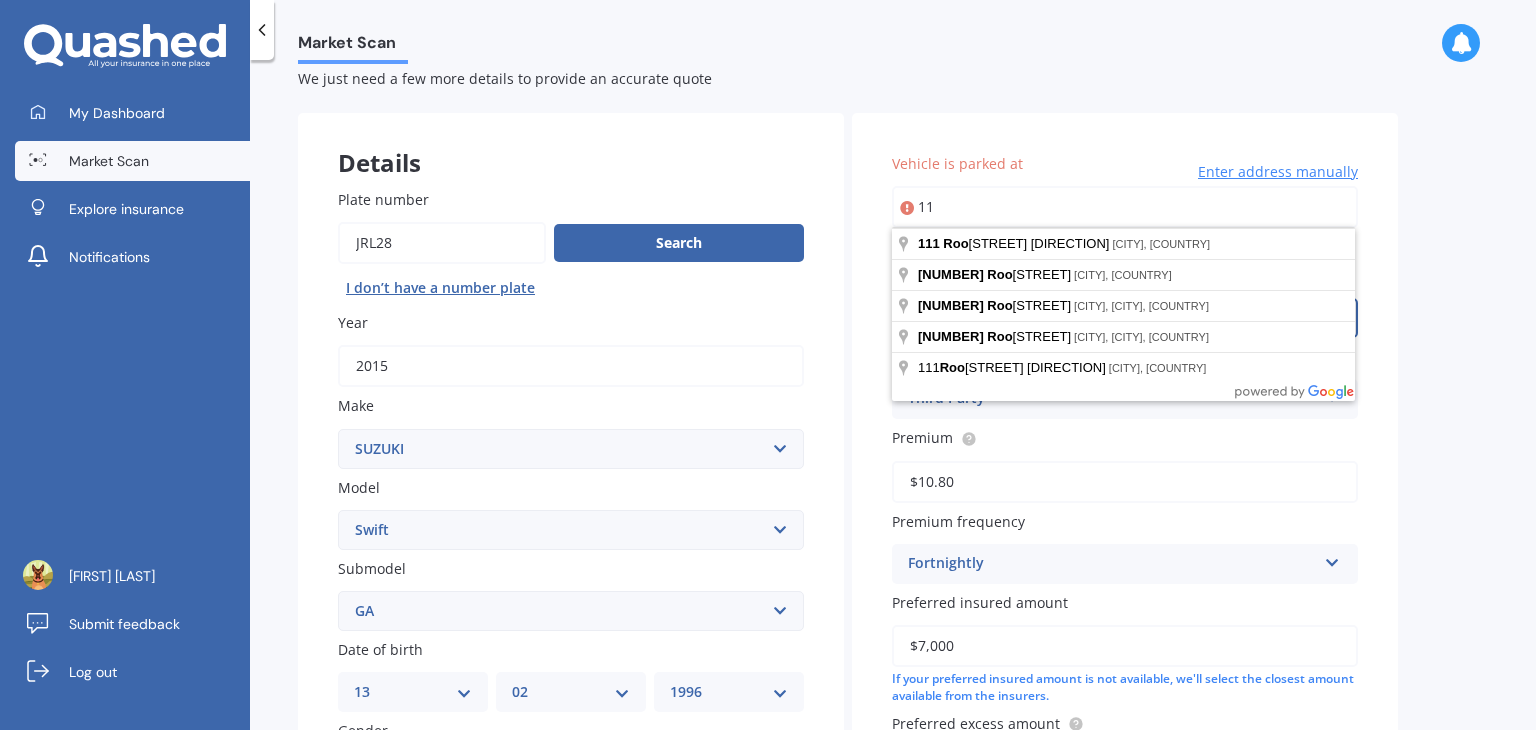 type on "1" 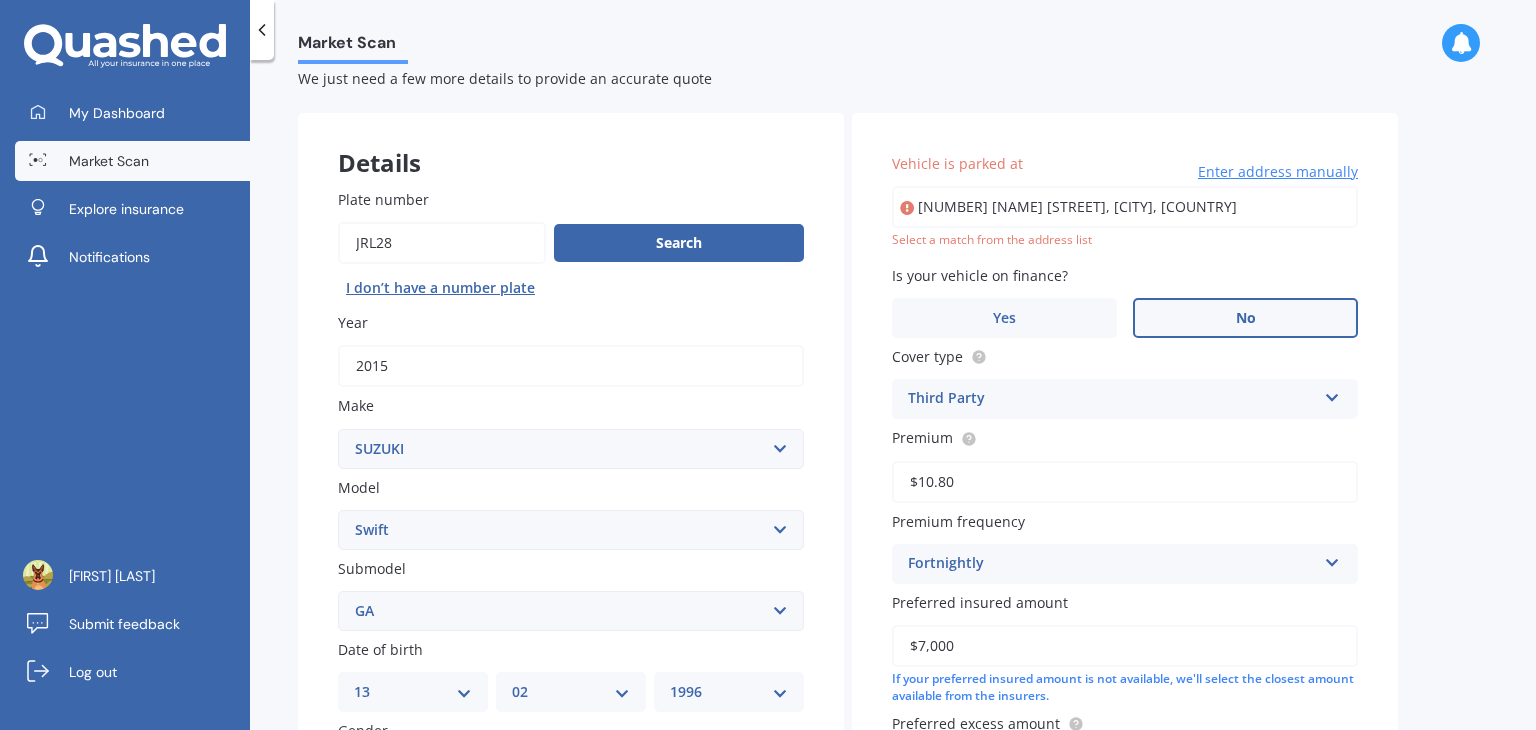 type on "9 Harry Ward Place, Henderson, Auckland 0610" 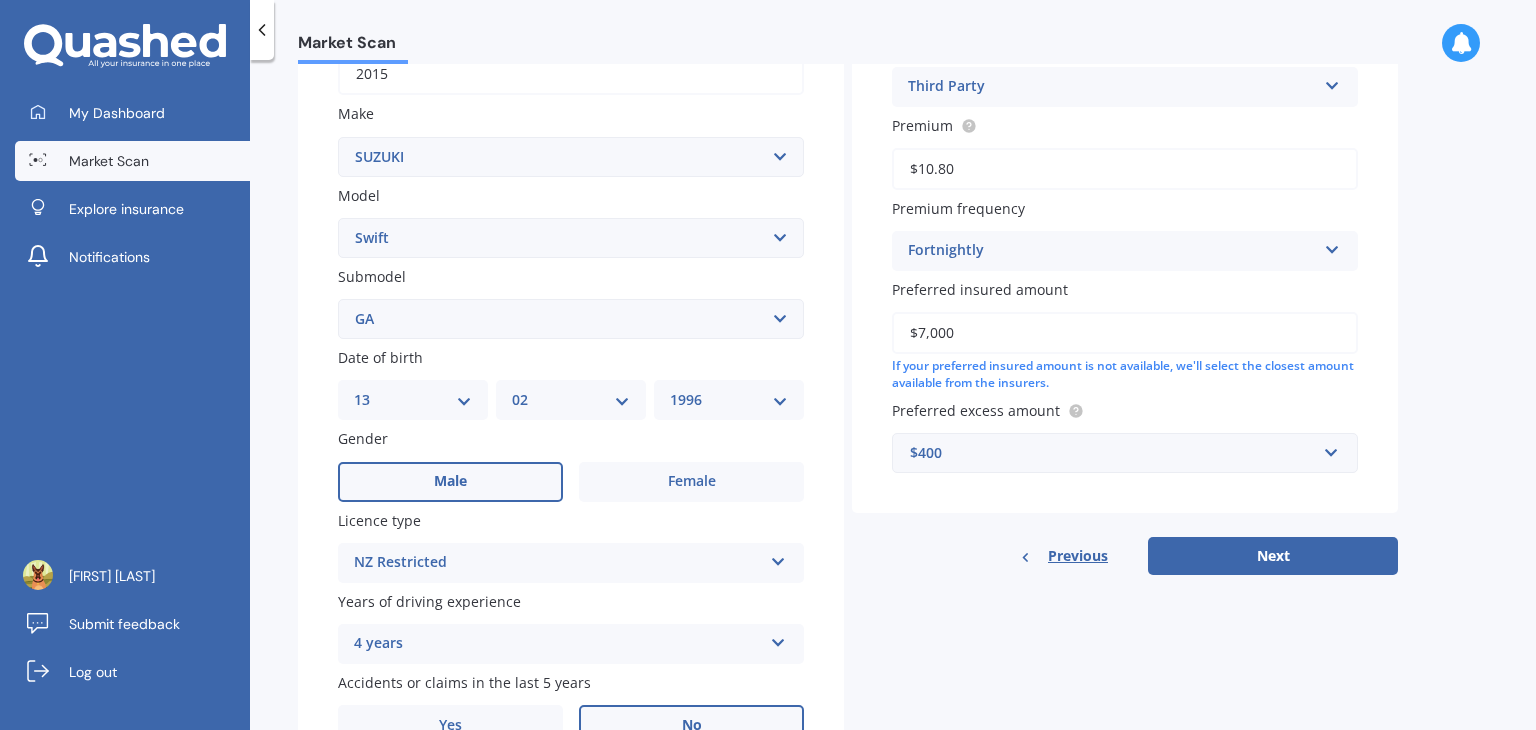 scroll, scrollTop: 448, scrollLeft: 0, axis: vertical 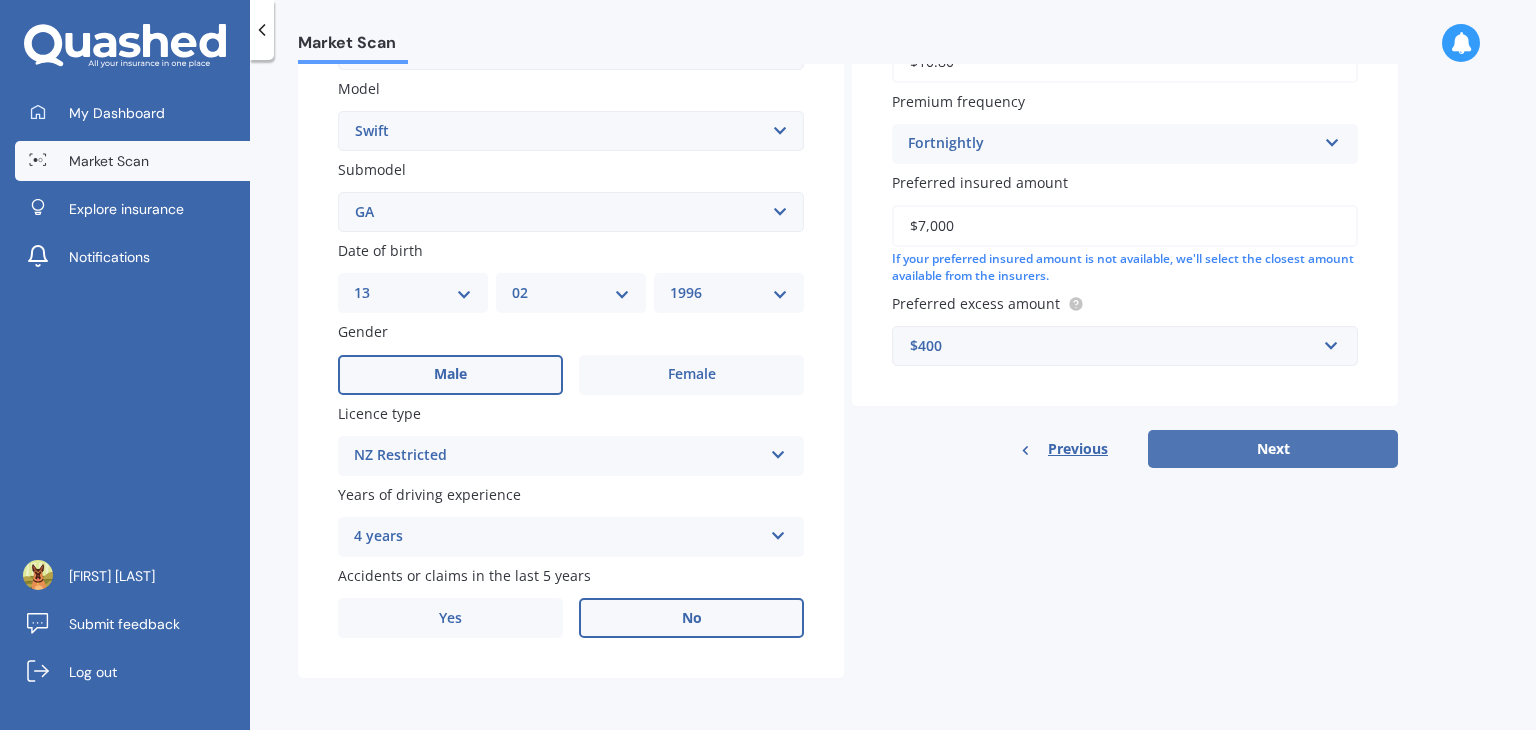 click on "Next" at bounding box center [1273, 449] 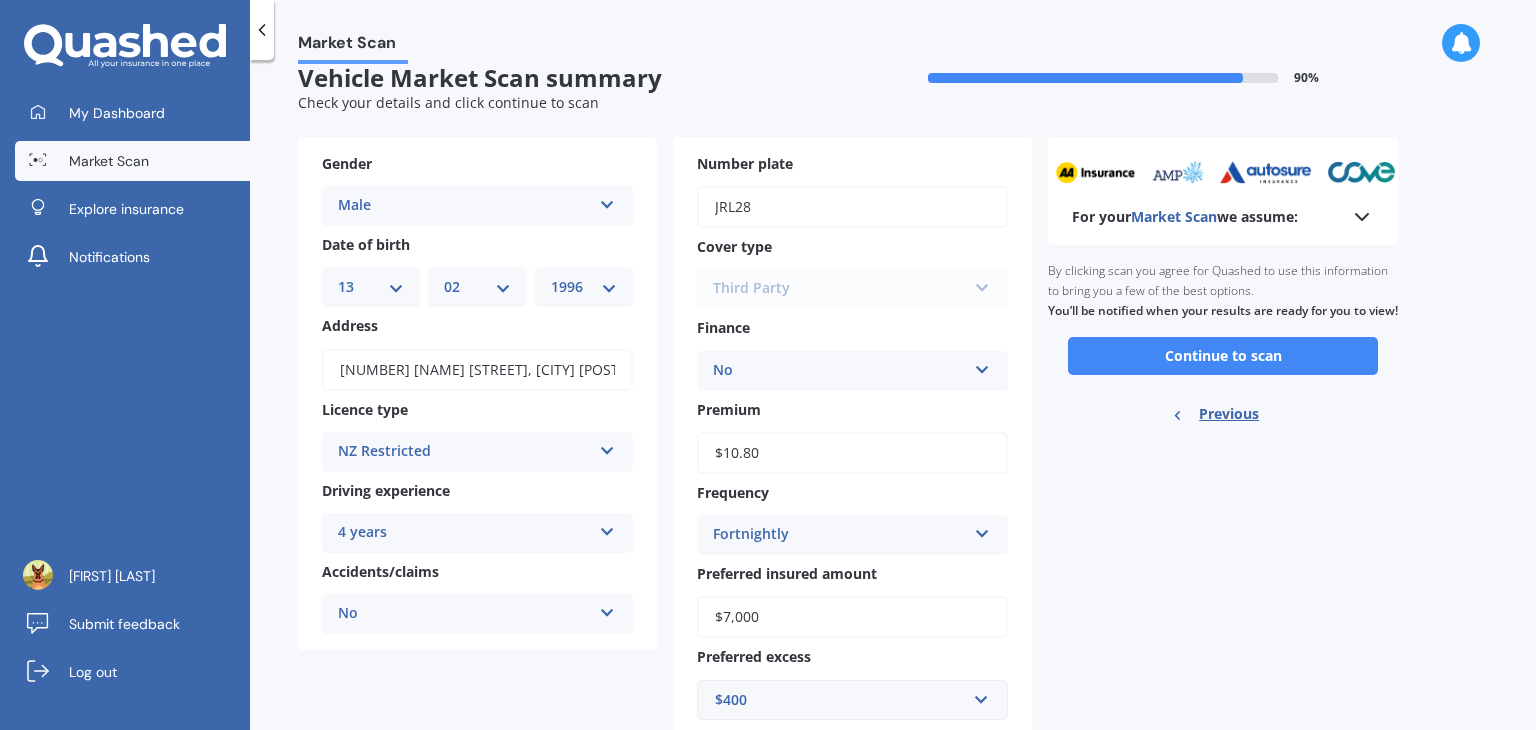 scroll, scrollTop: 80, scrollLeft: 0, axis: vertical 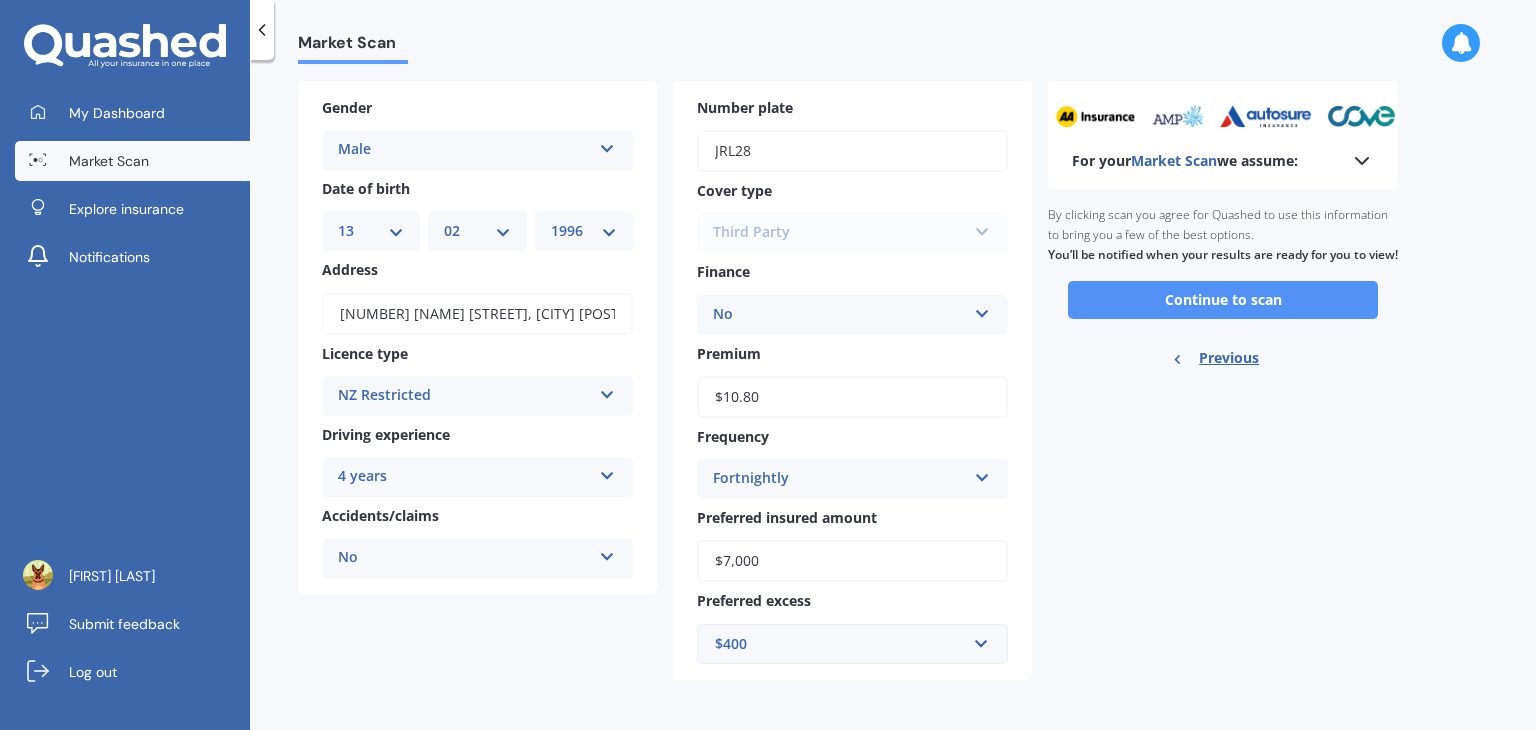 click on "Continue to scan" at bounding box center [1223, 300] 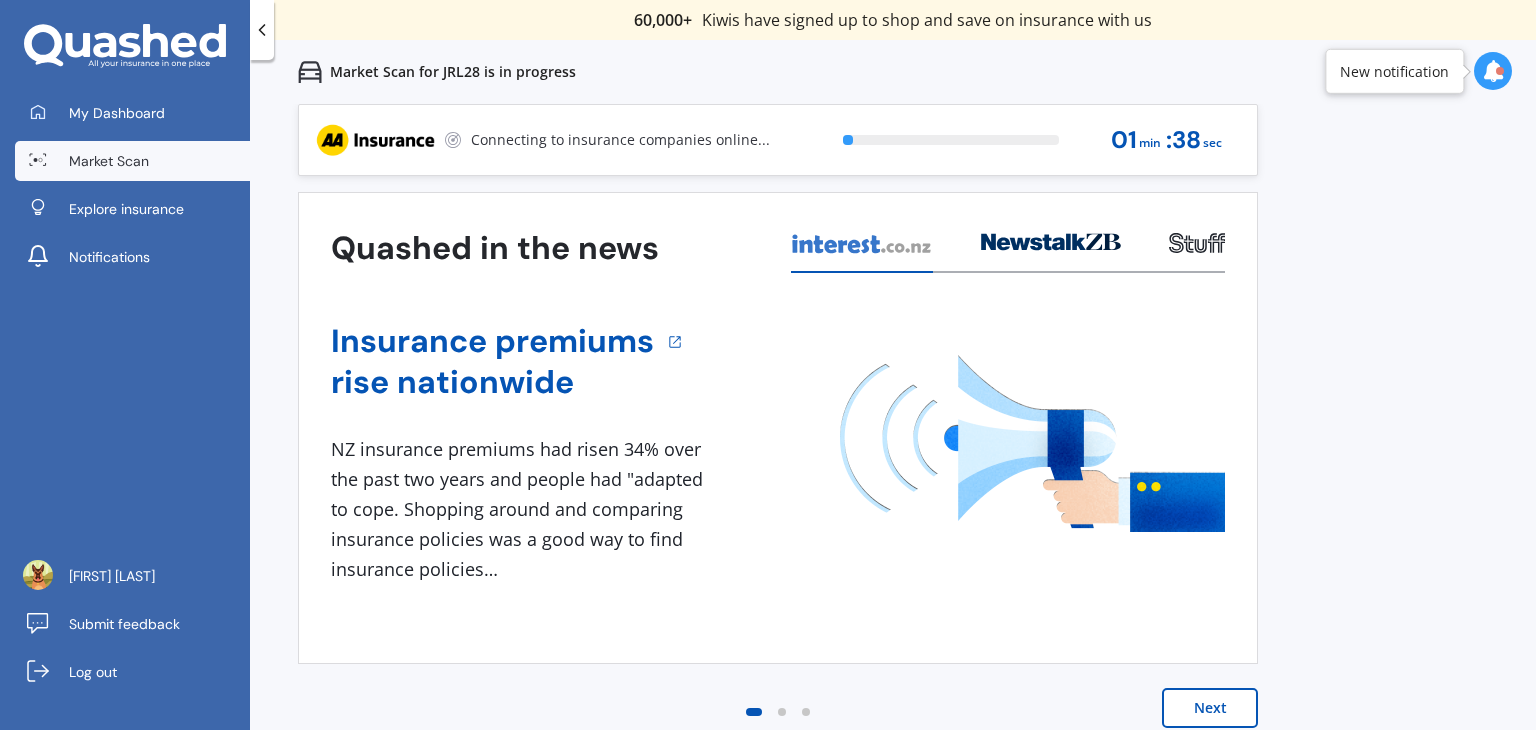 scroll, scrollTop: 0, scrollLeft: 0, axis: both 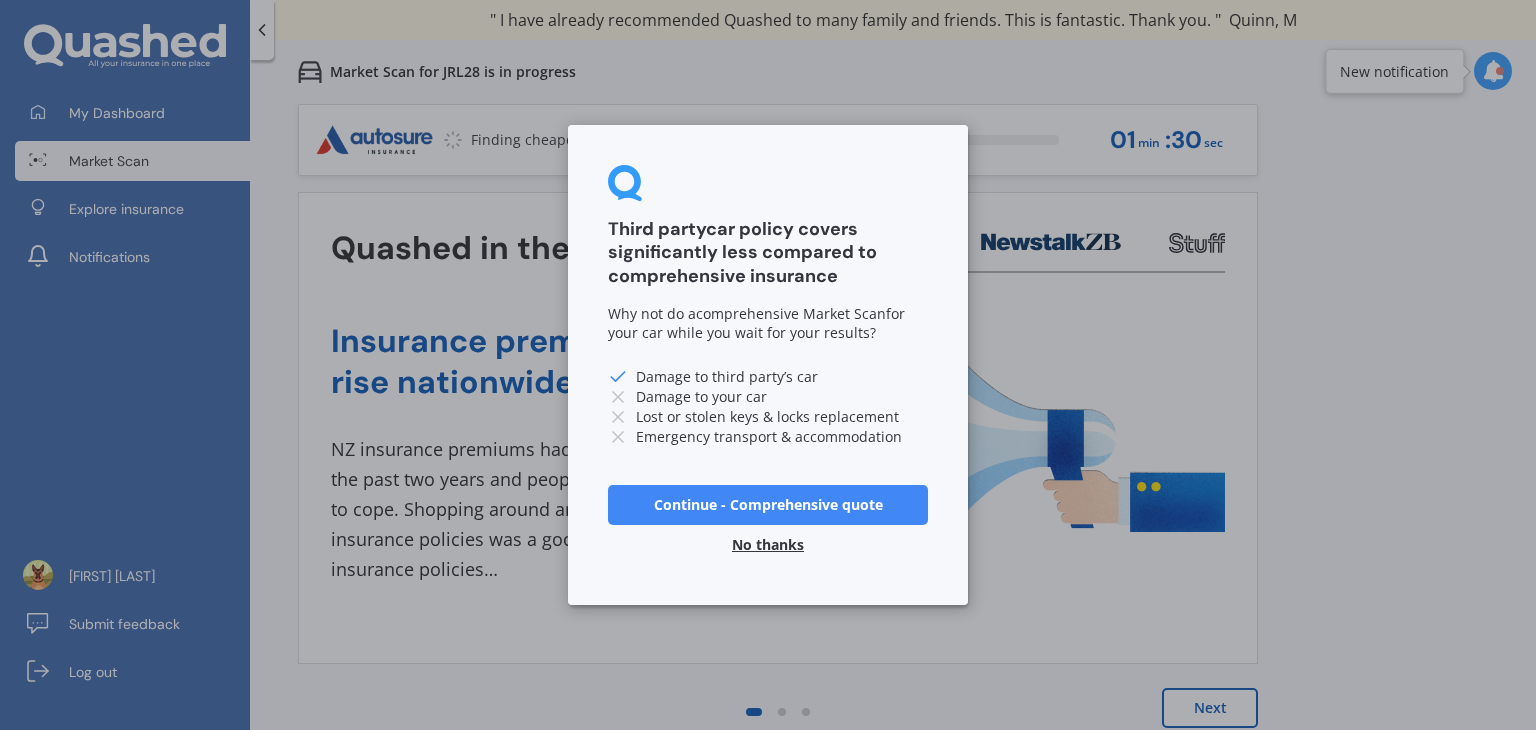 click on "No thanks" at bounding box center (768, 545) 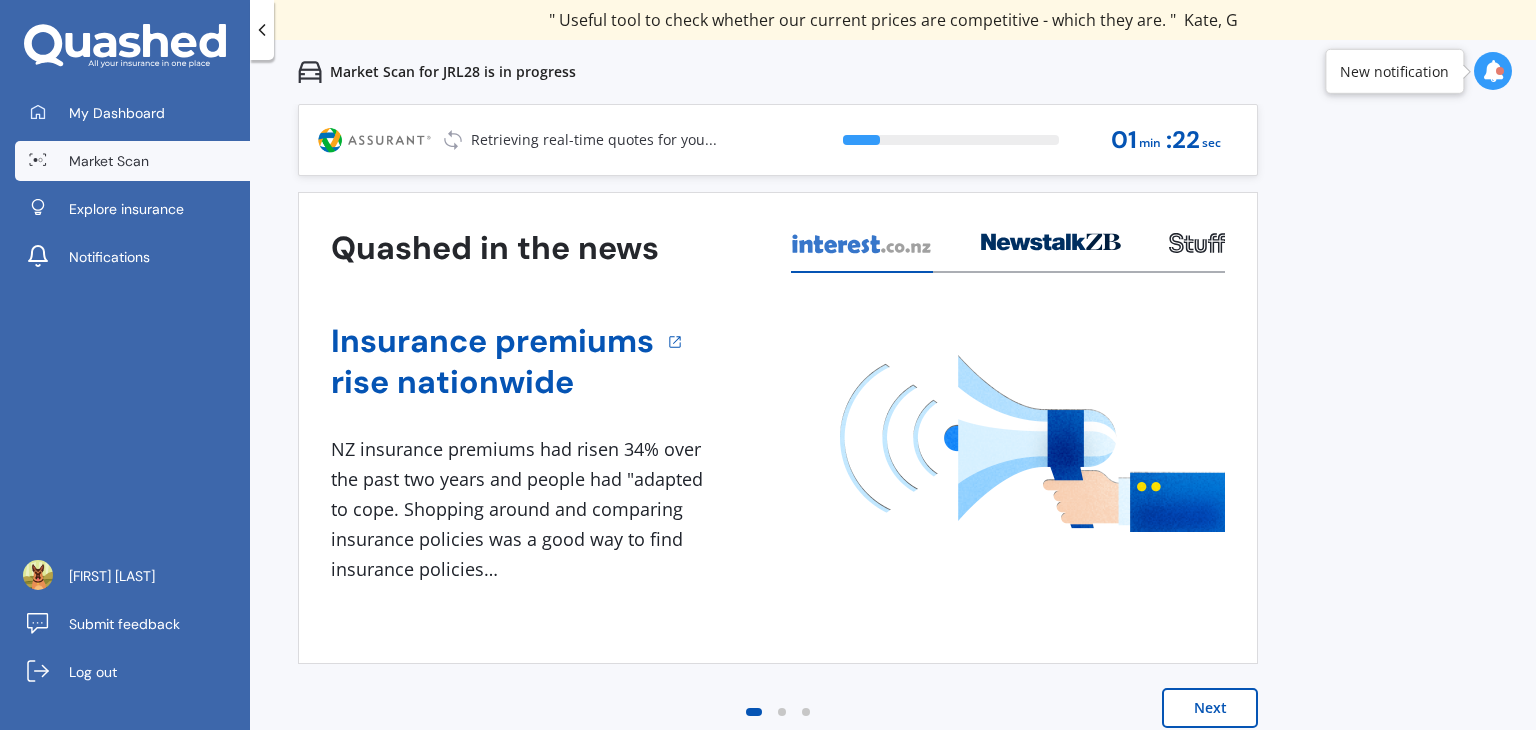 click at bounding box center (782, 712) 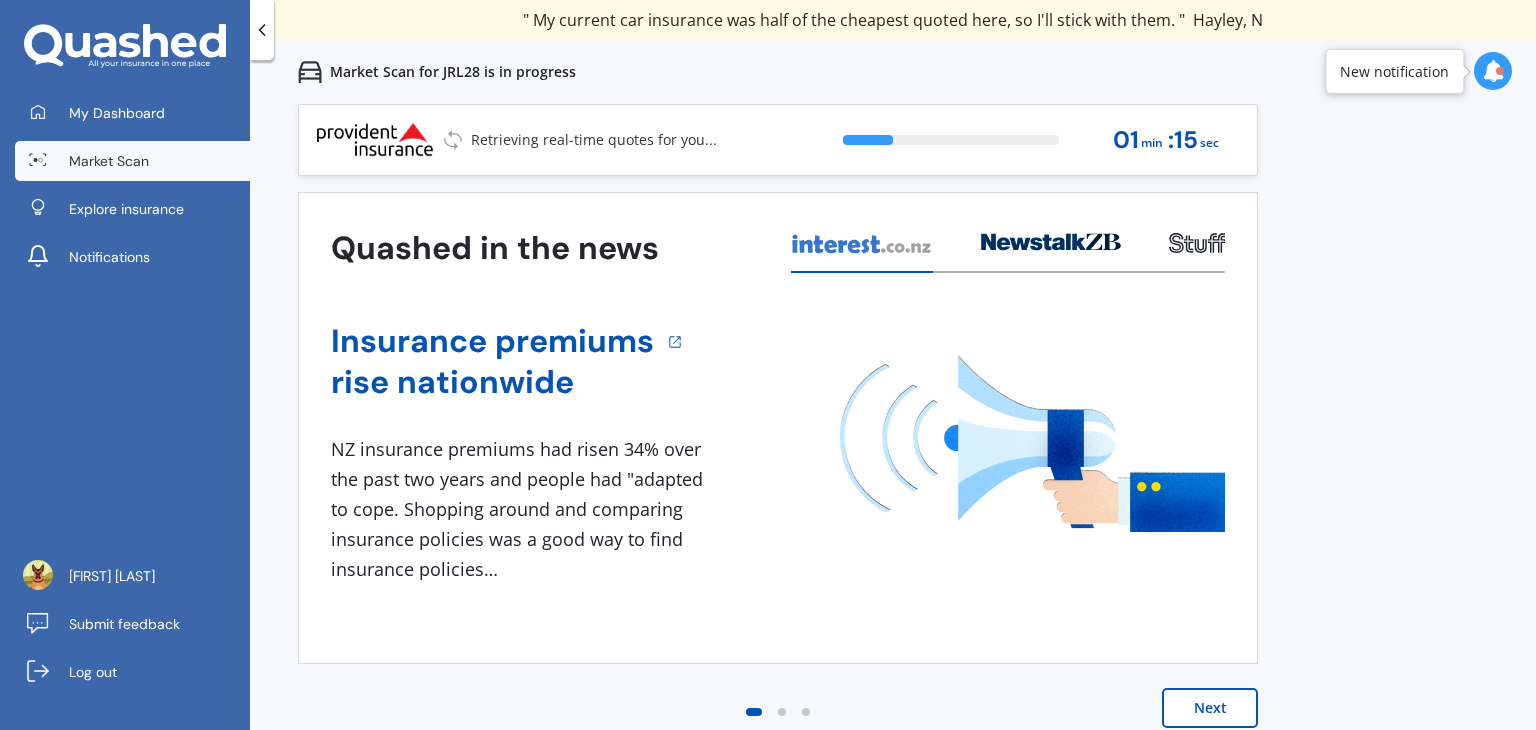 click at bounding box center [806, 712] 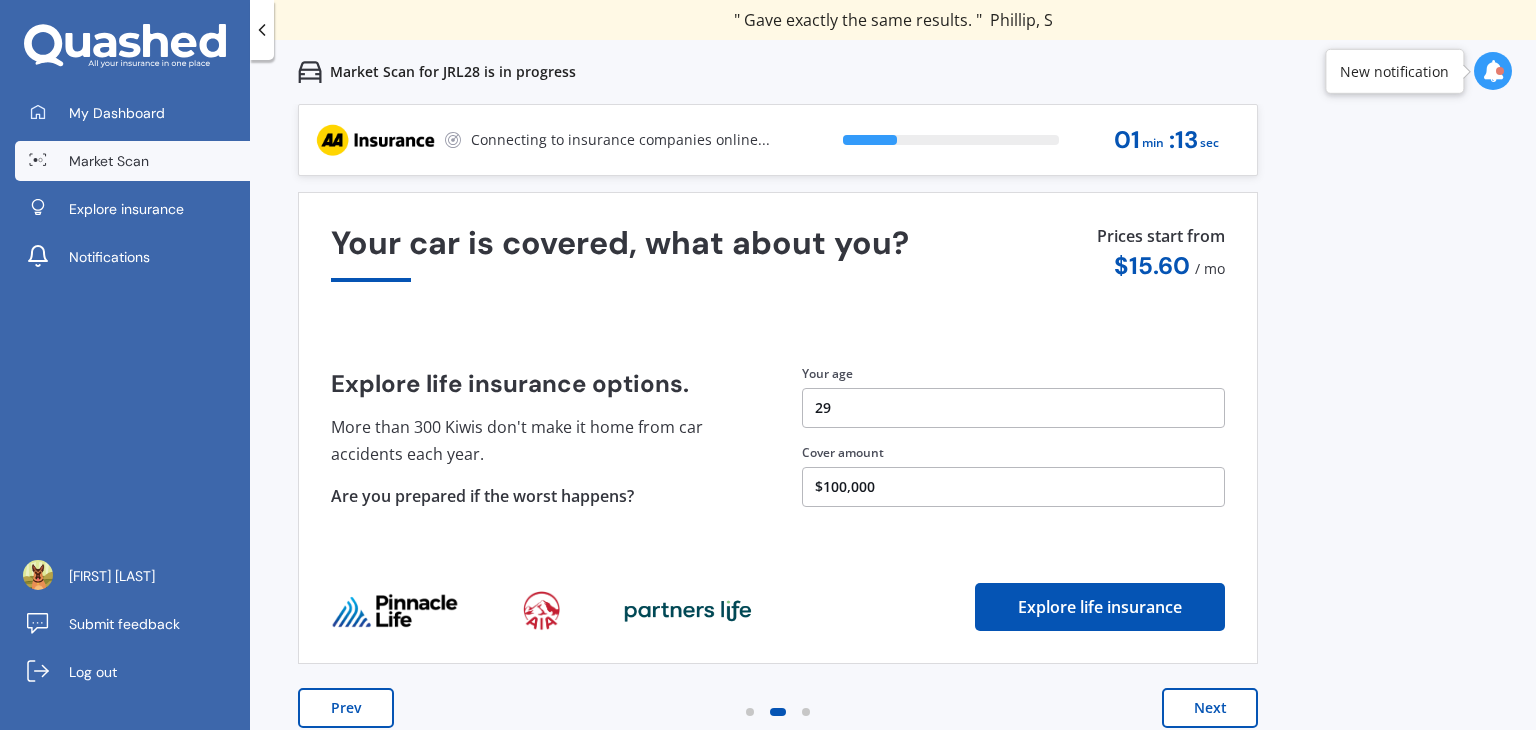 click on "Next" at bounding box center [1210, 708] 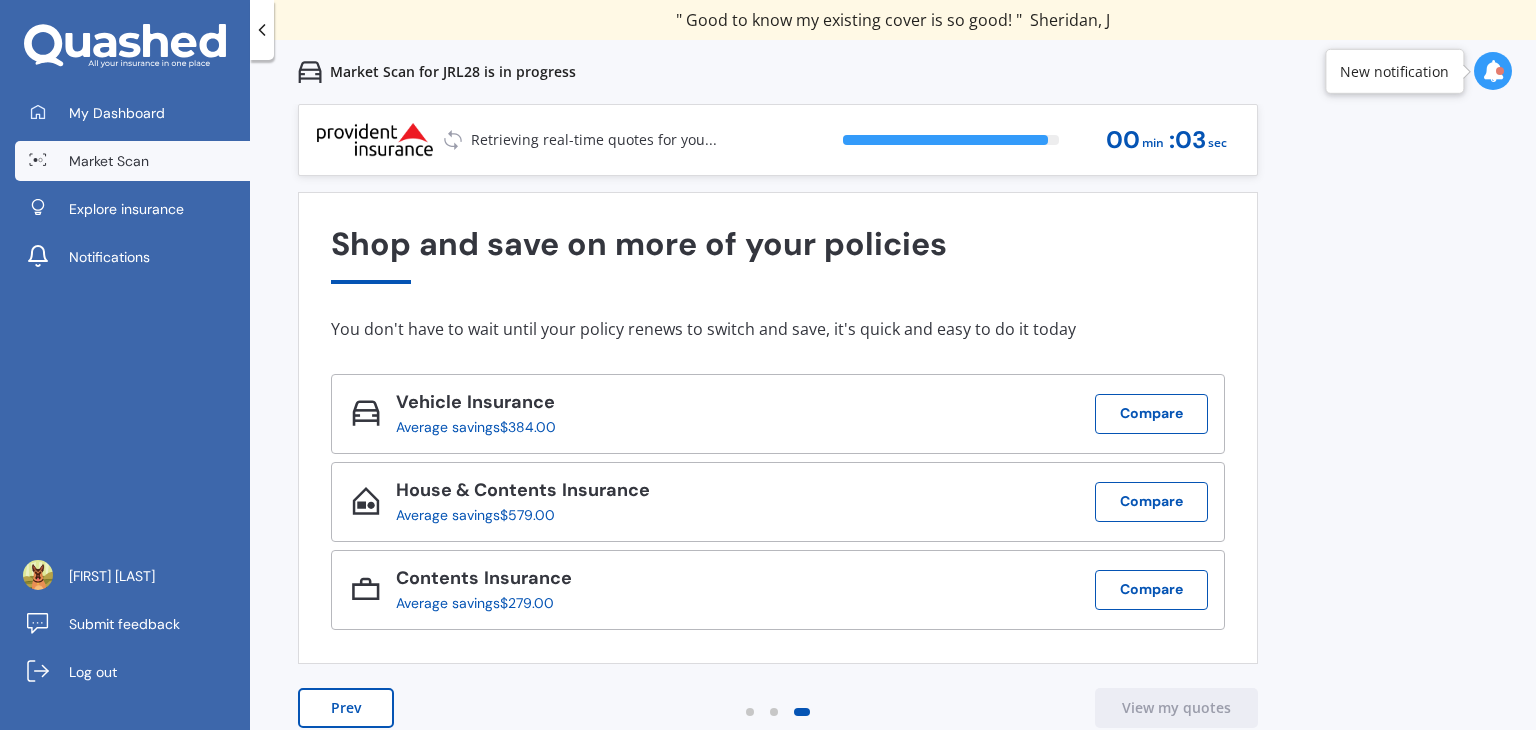 click 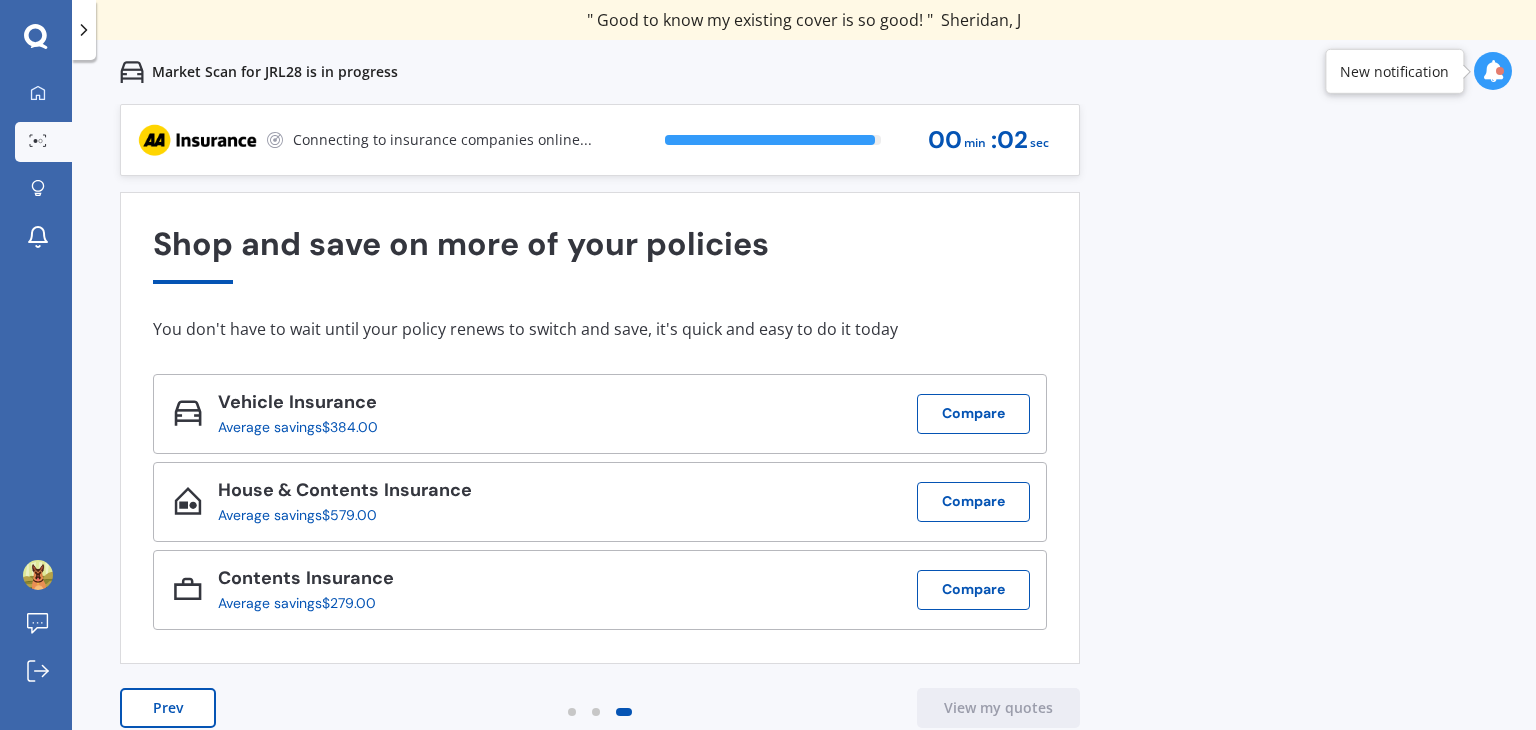 click 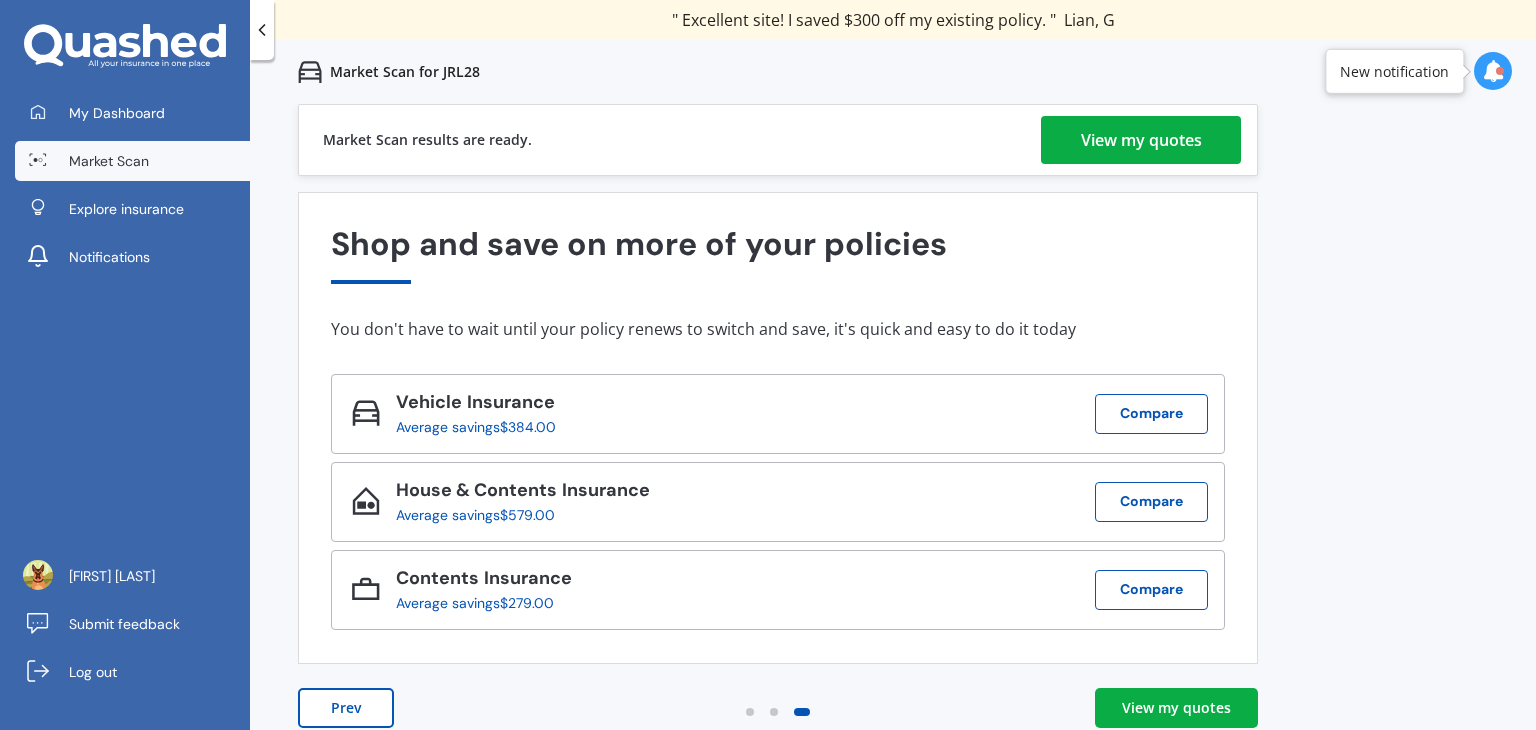 click on "View my quotes" at bounding box center [1141, 140] 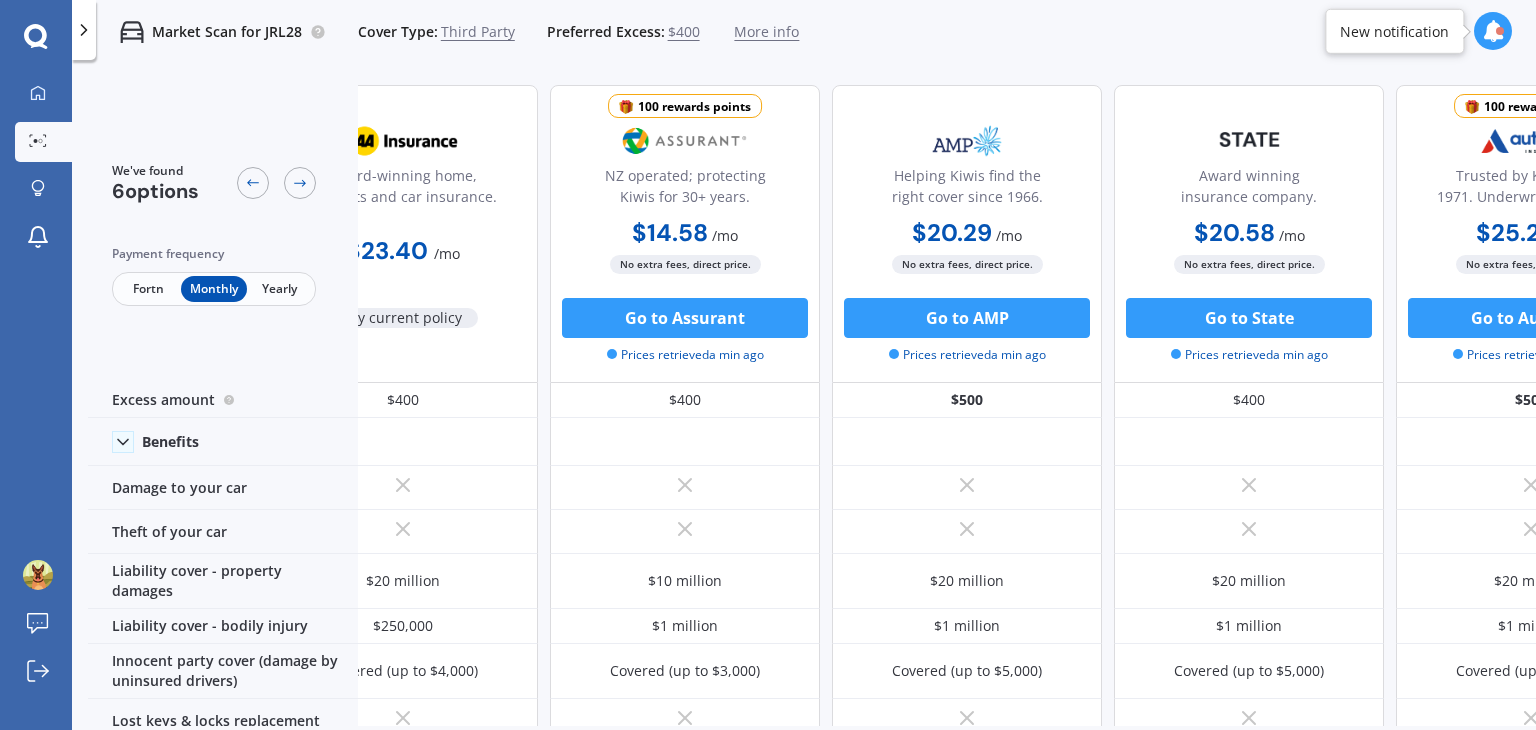scroll, scrollTop: 0, scrollLeft: 0, axis: both 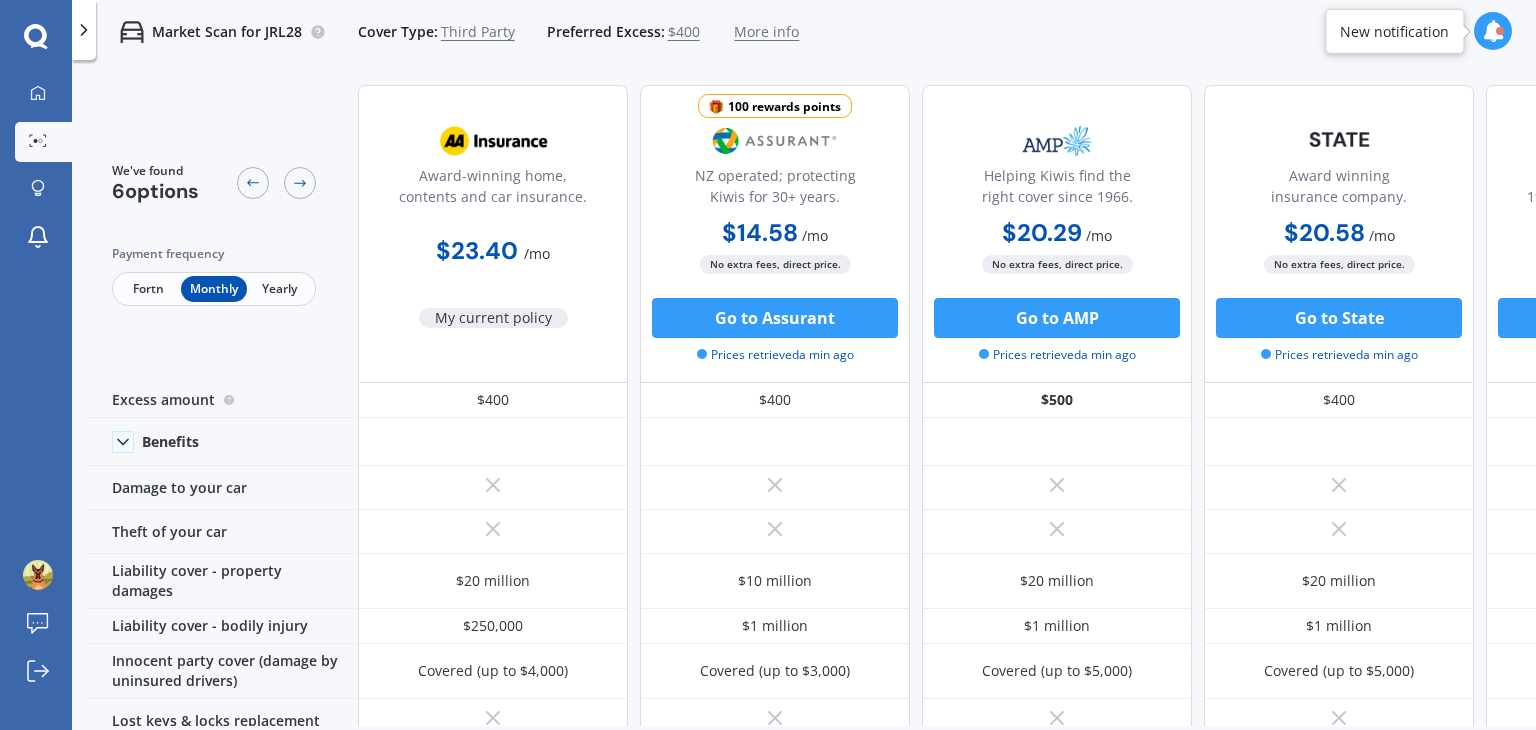 click at bounding box center (36, 37) 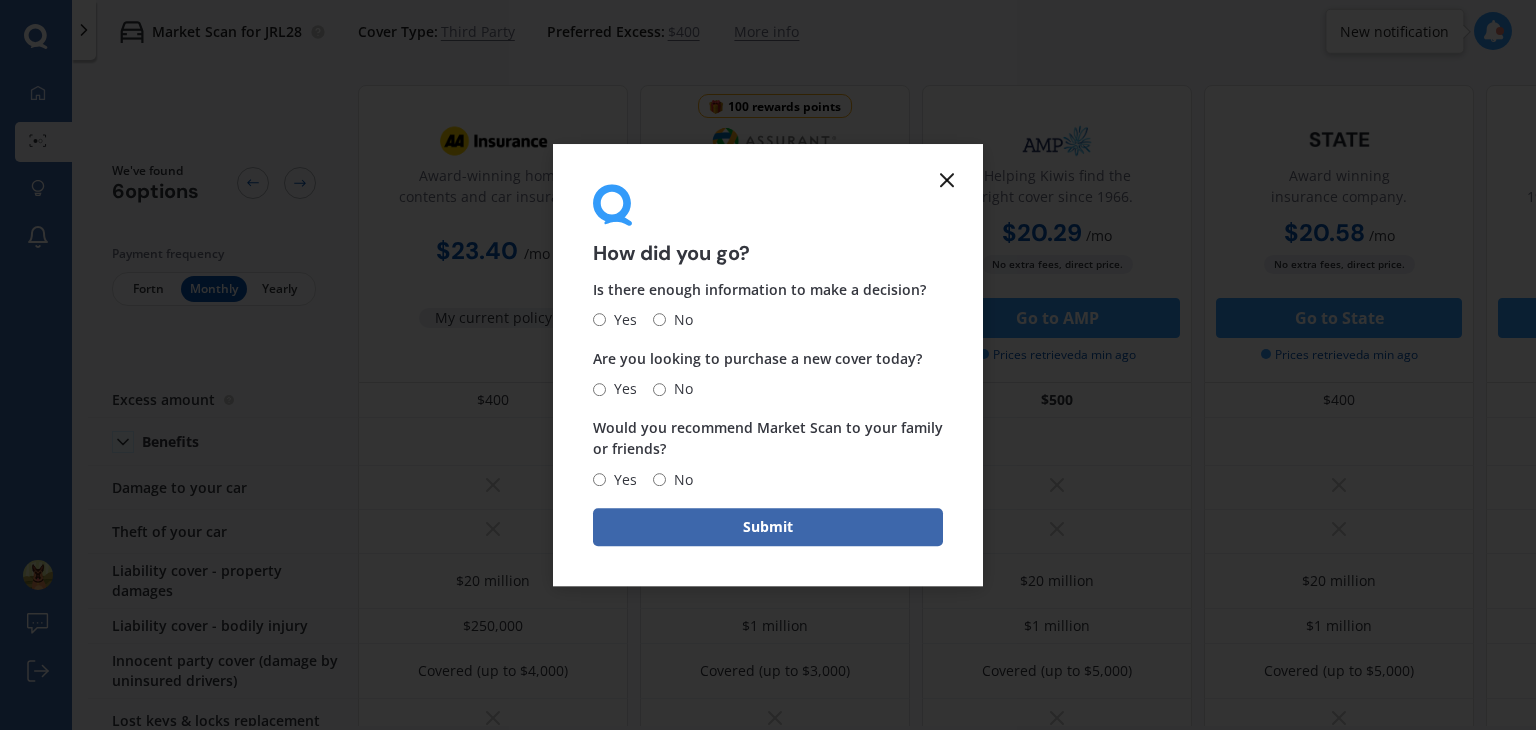 click 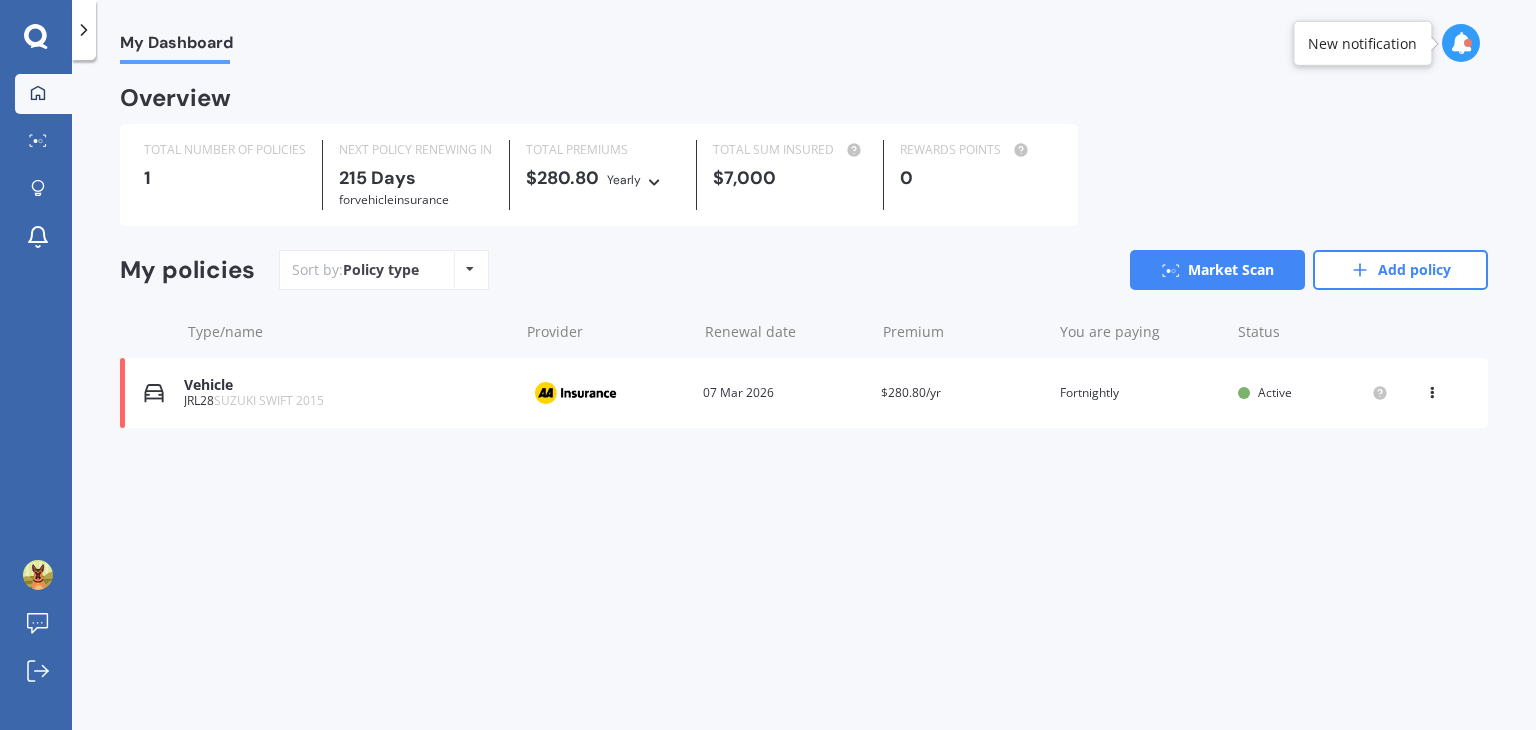 click at bounding box center [36, 37] 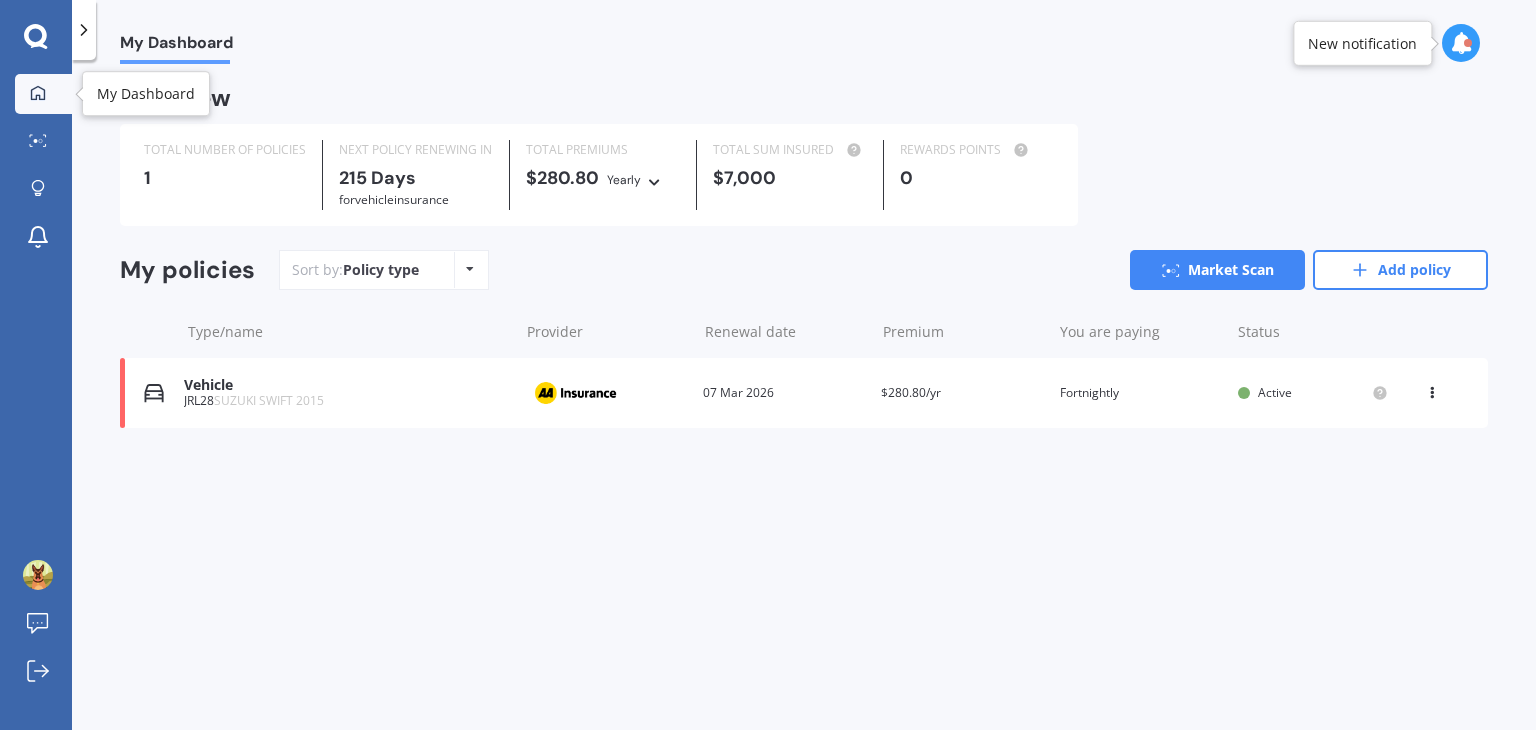 click 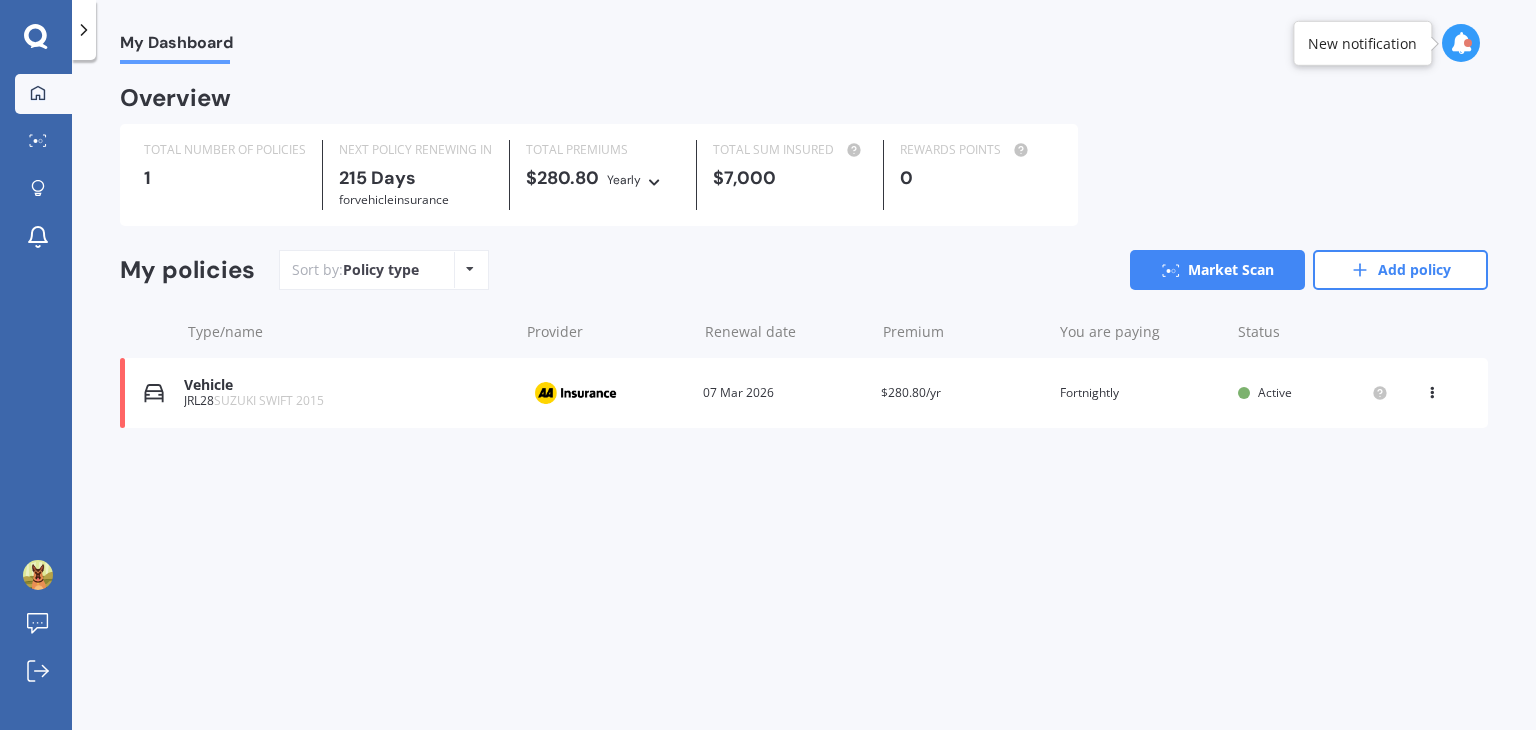 click 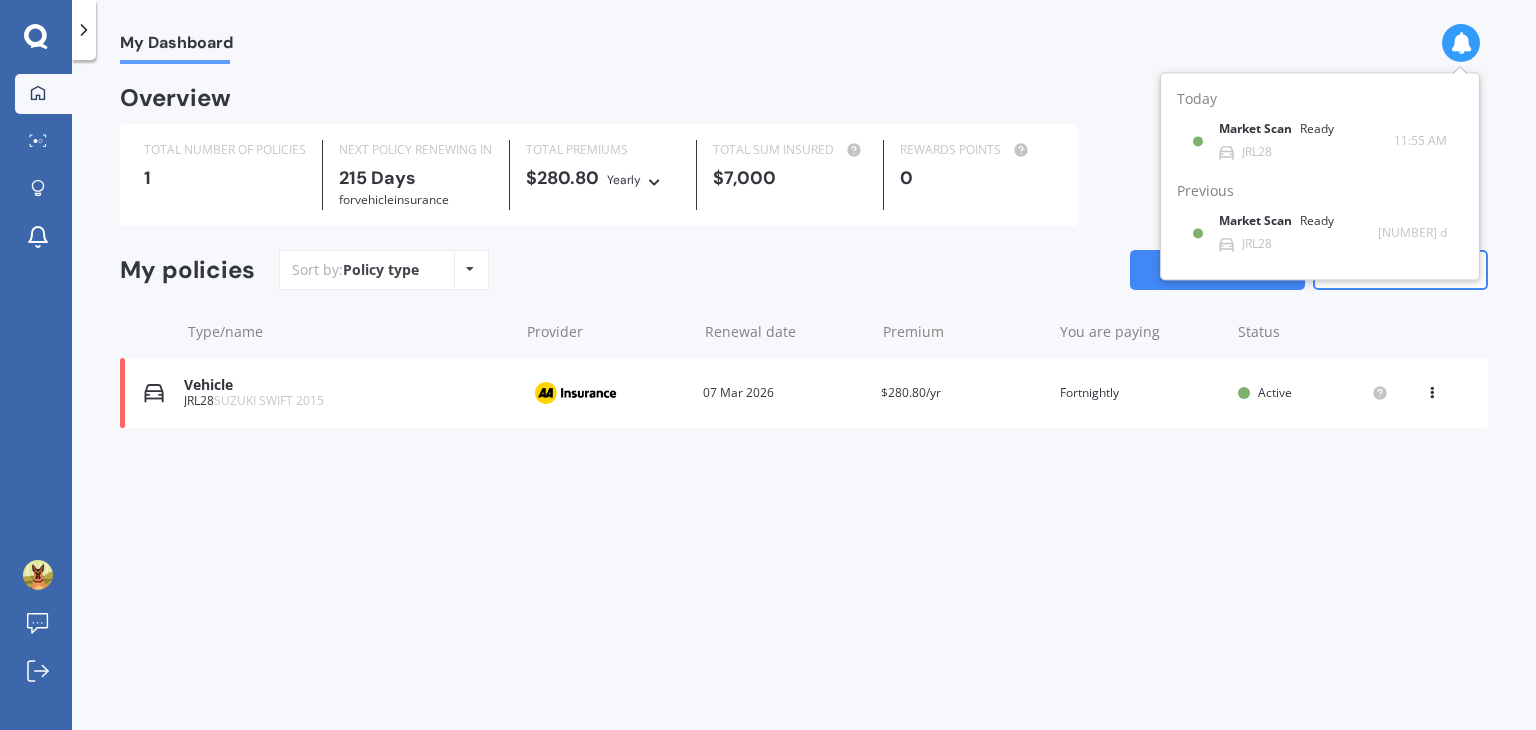 click on "My Dashboard Overview TOTAL NUMBER OF POLICIES 1 NEXT POLICY RENEWING IN 215 Days   for  Vehicle  insurance TOTAL PREMIUMS $280.80 Yearly Yearly Six-Monthly Quarterly Monthly Fortnightly Weekly TOTAL SUM INSURED $7,000 REWARDS POINTS 0 My policies Sort by:  Policy type Policy type Alphabetical Date added Renewing next Market Scan Add policy Type/name Provider Renewal date Premium You are paying Status Vehicle JRL28  SUZUKI SWIFT 2015 Provider Renewal date 07 Mar 2026 Premium $280.80/yr You are paying Fortnightly Status Active View option View policy Delete Vehicle JRL28  SUZUKI SWIFT 2015 Provider Renewal date 07 Mar 2026 Premium $280.80/yr You are paying Fortnightly Status Active View option View policy Delete" at bounding box center [804, 399] 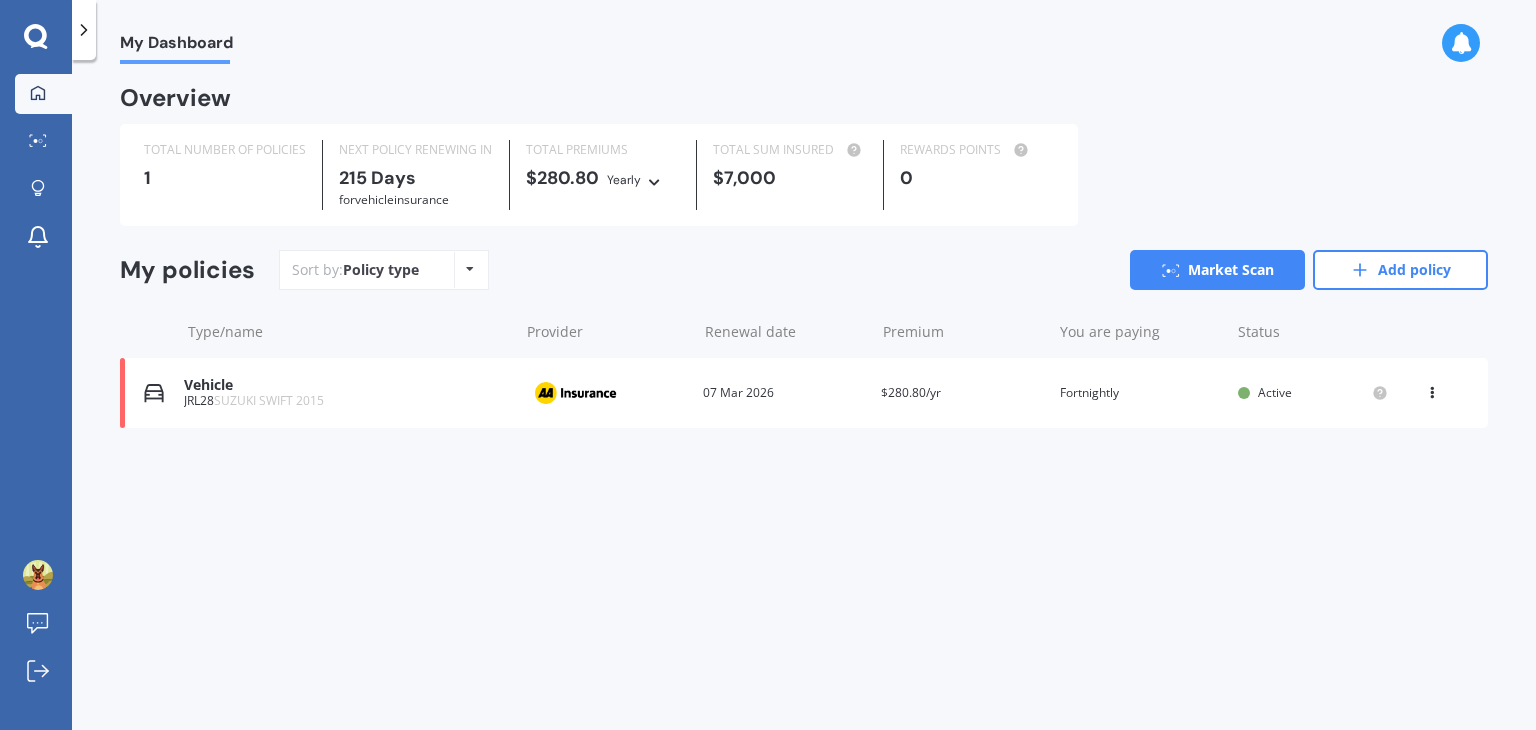click 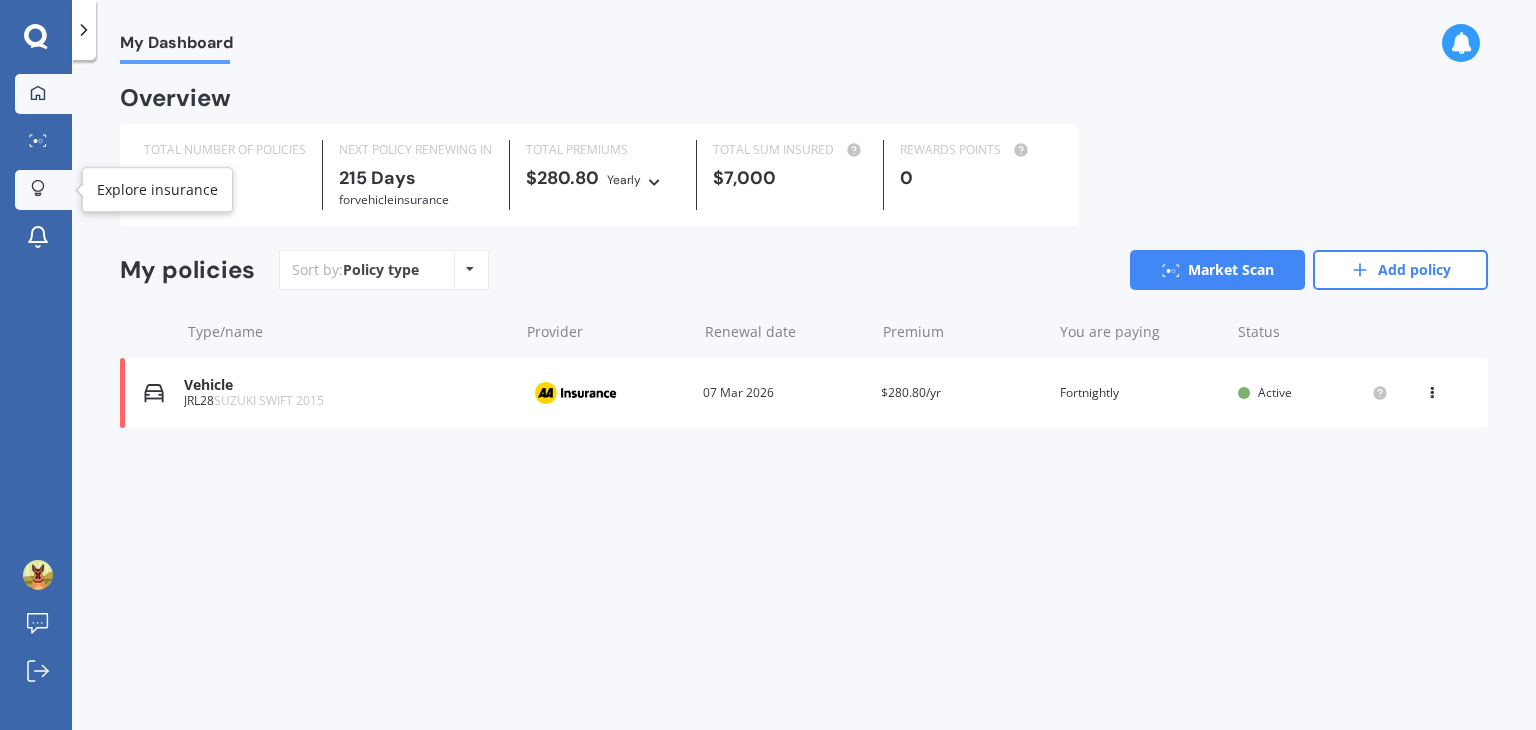 click 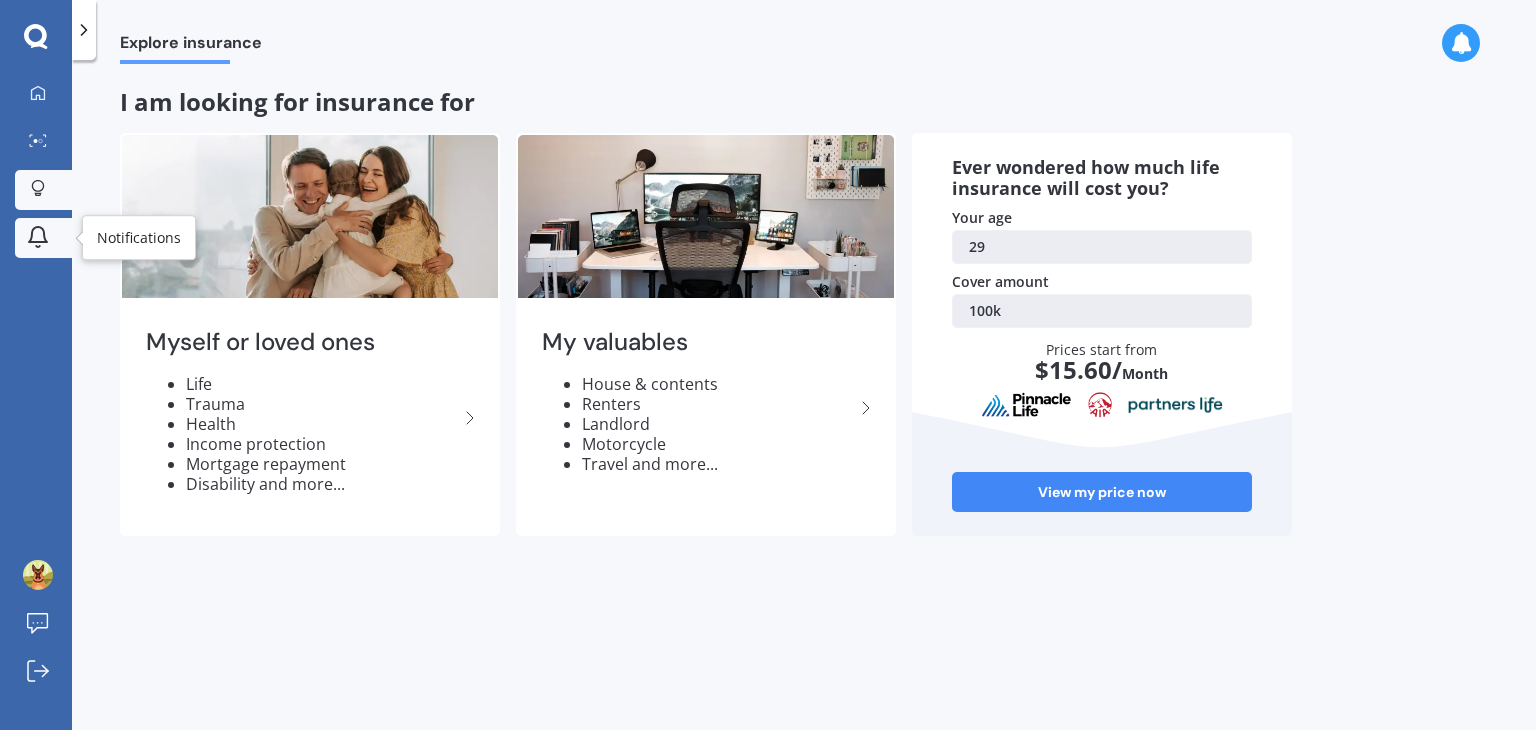 click 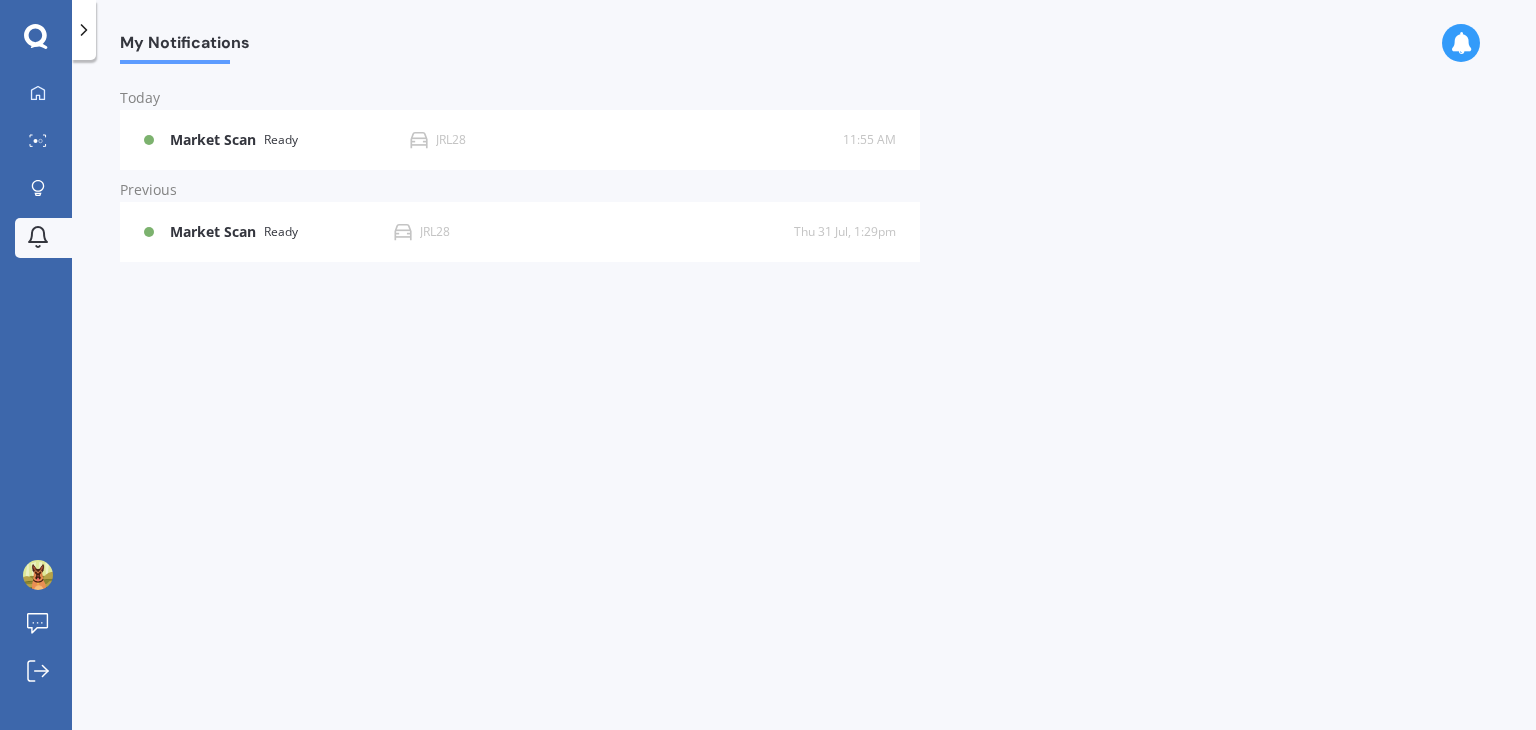 click 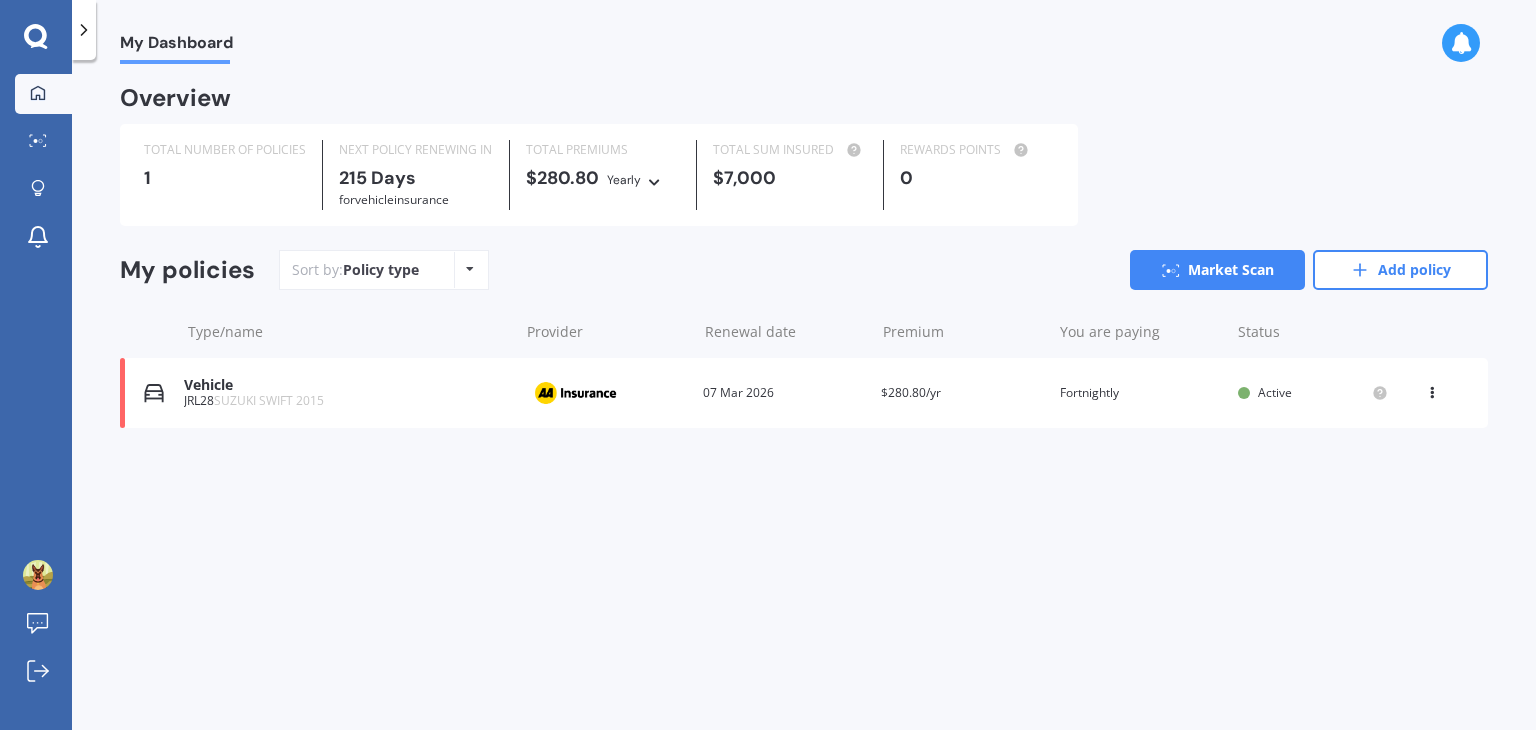 click 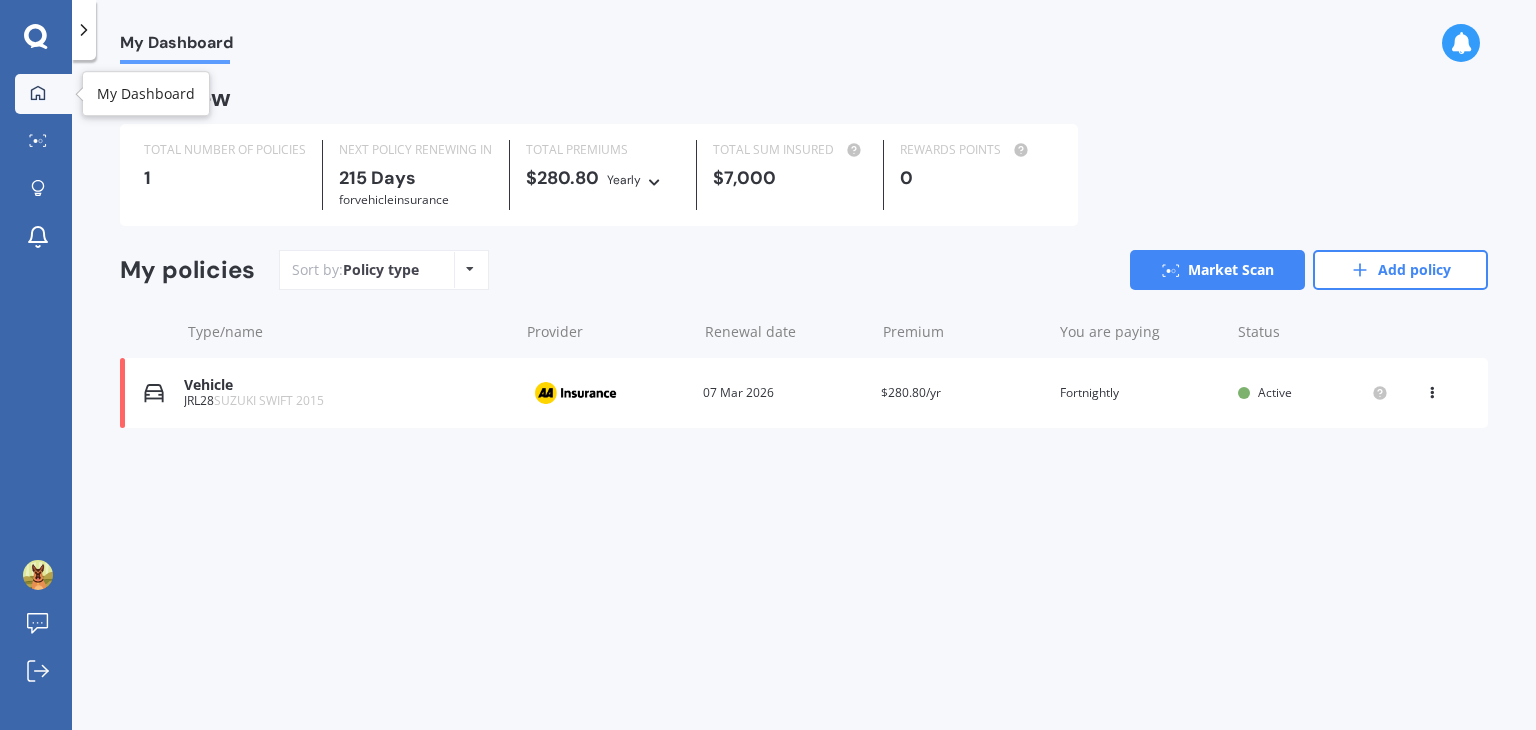 click 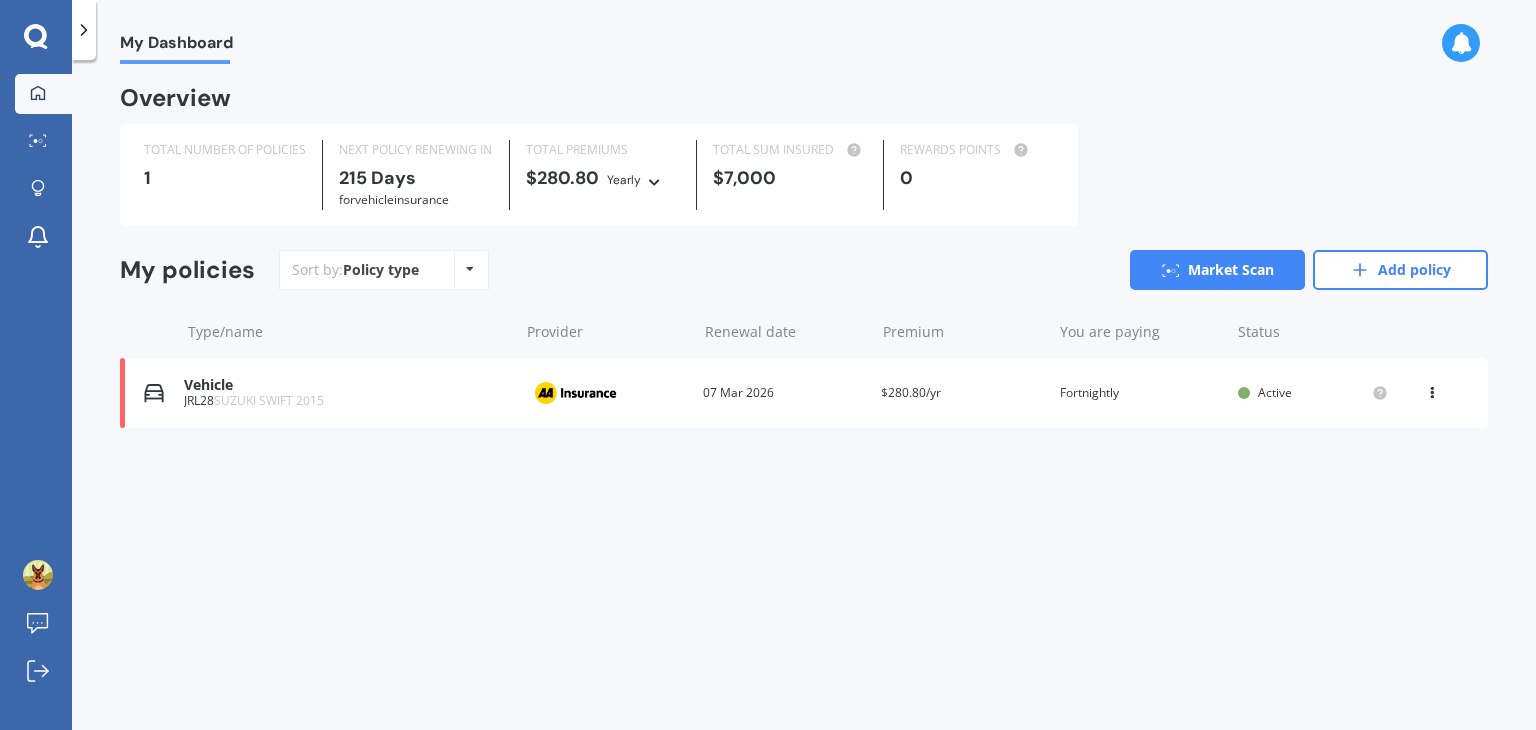click on "My Dashboard" at bounding box center (176, 46) 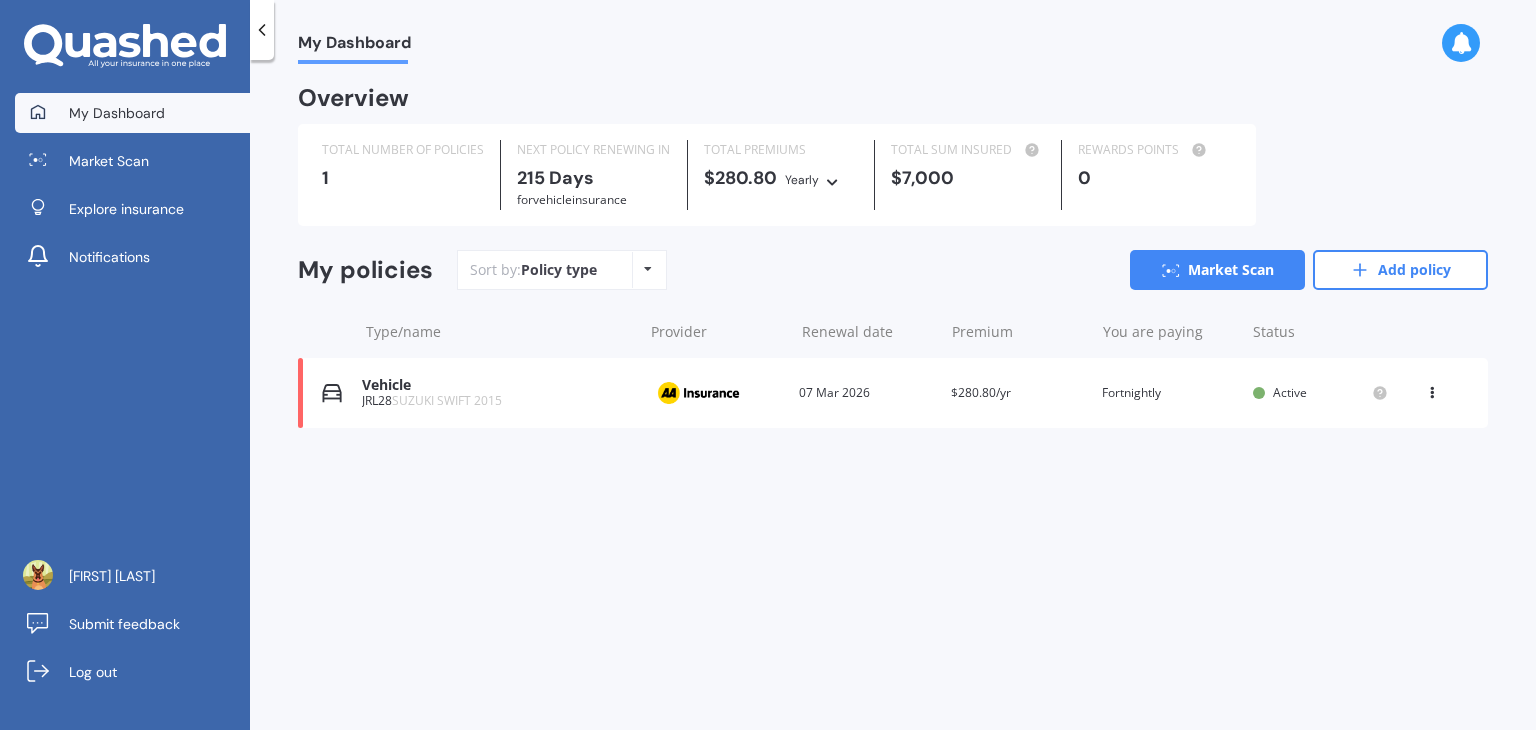 click 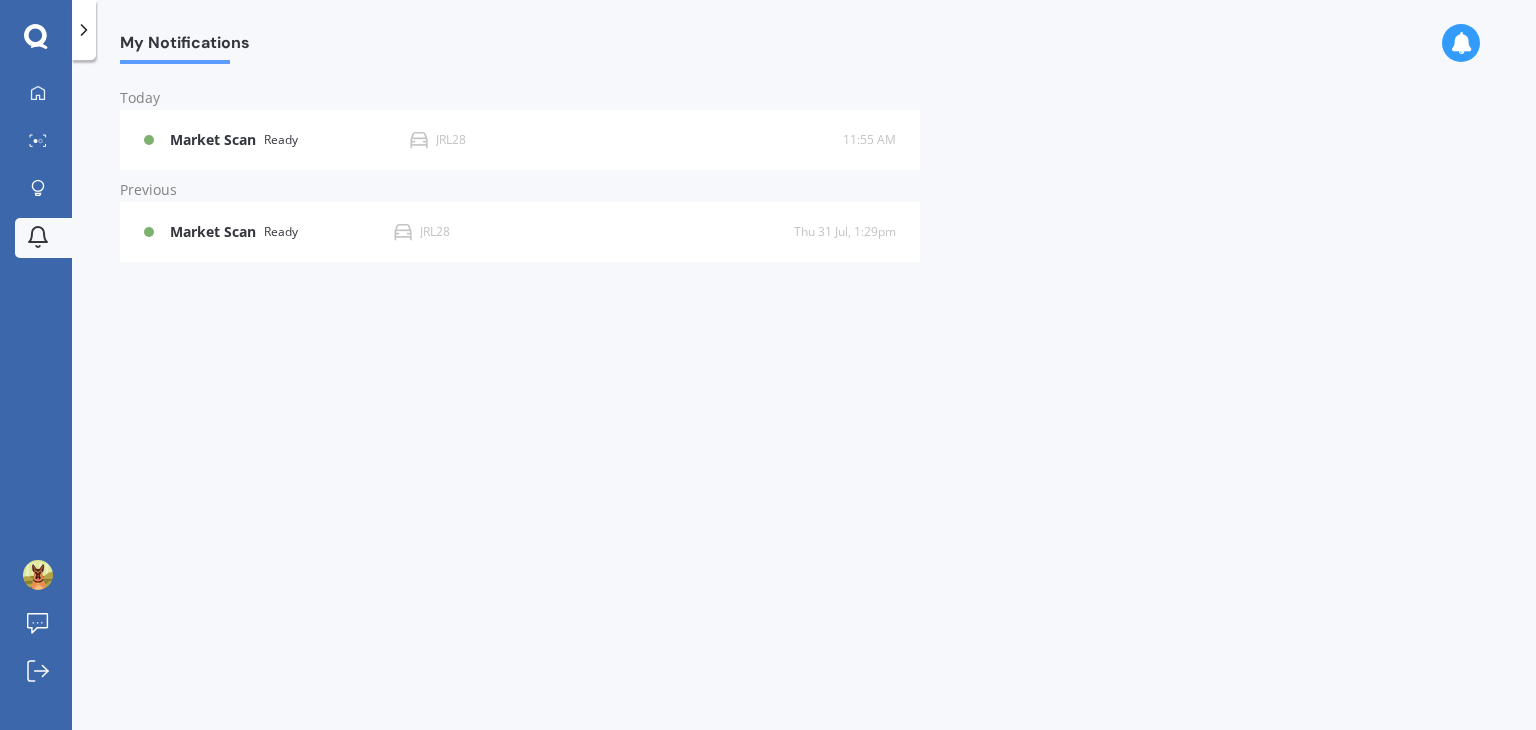 click 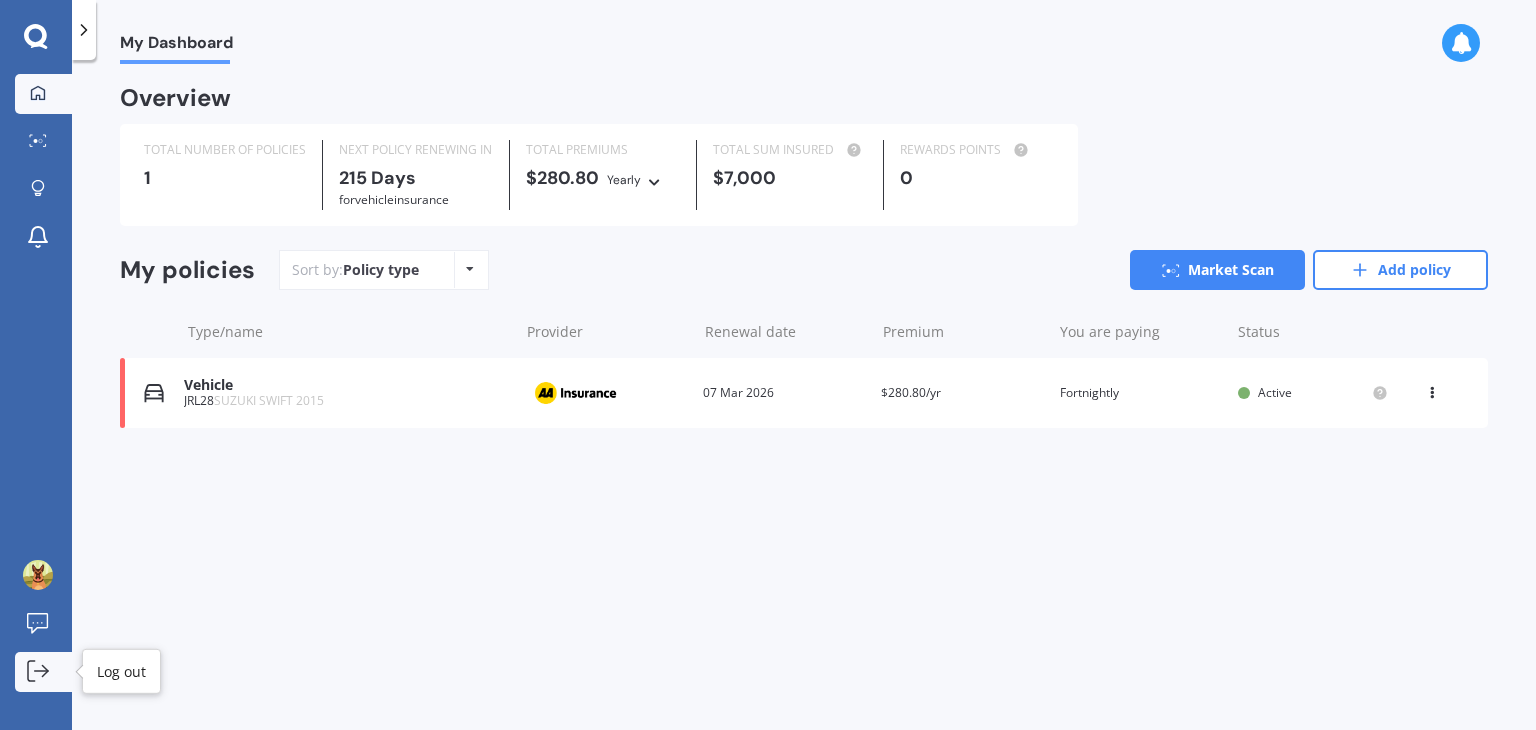 click 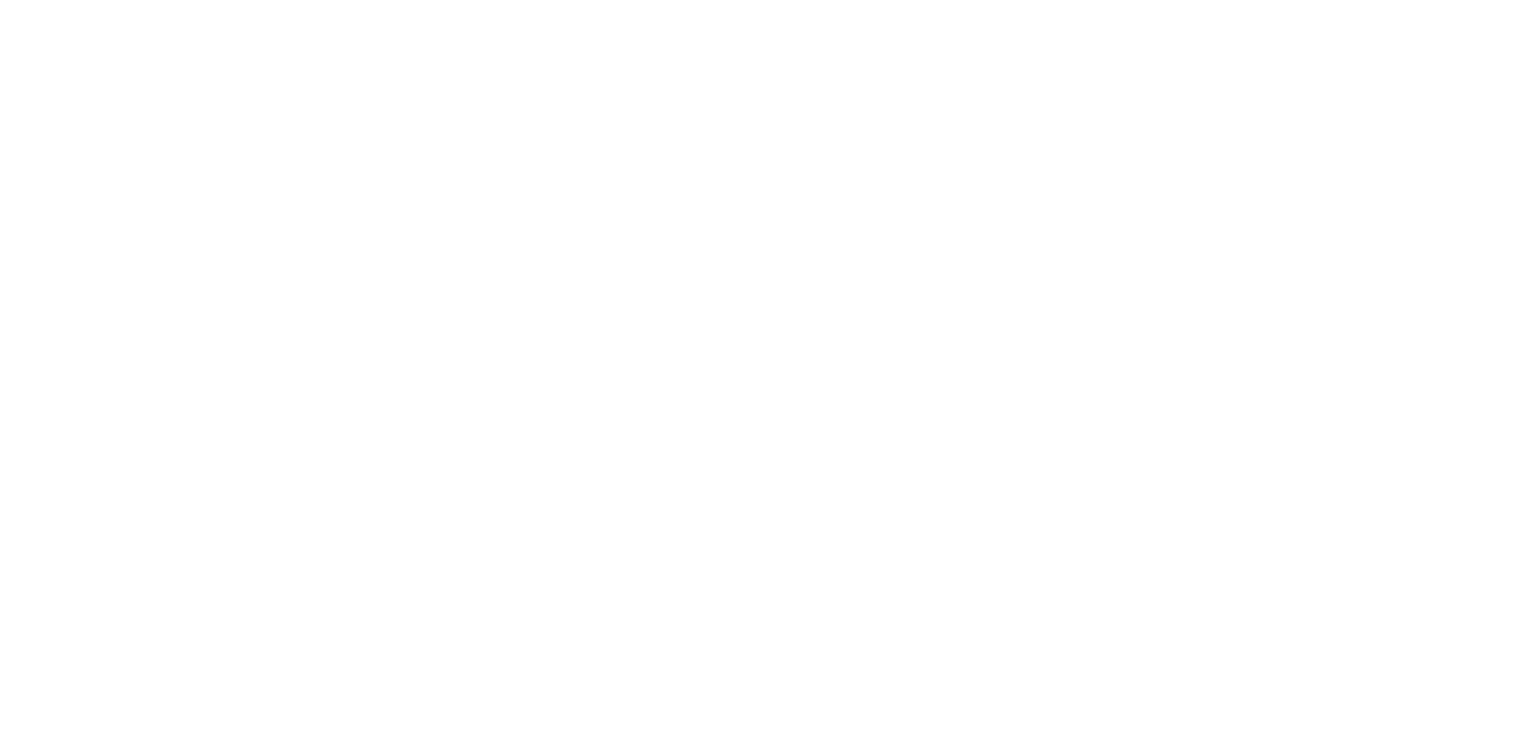 scroll, scrollTop: 0, scrollLeft: 0, axis: both 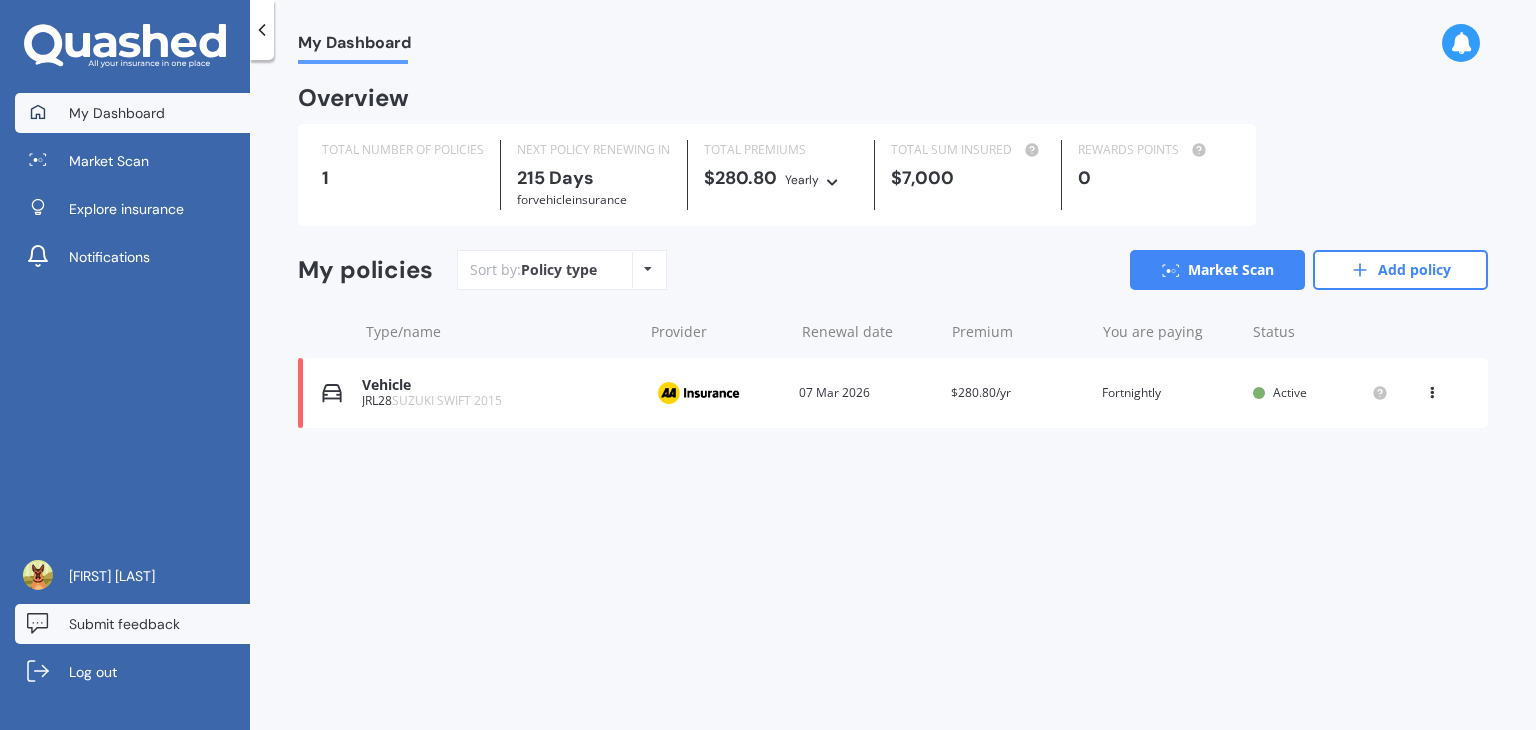 click on "Submit feedback" at bounding box center [124, 624] 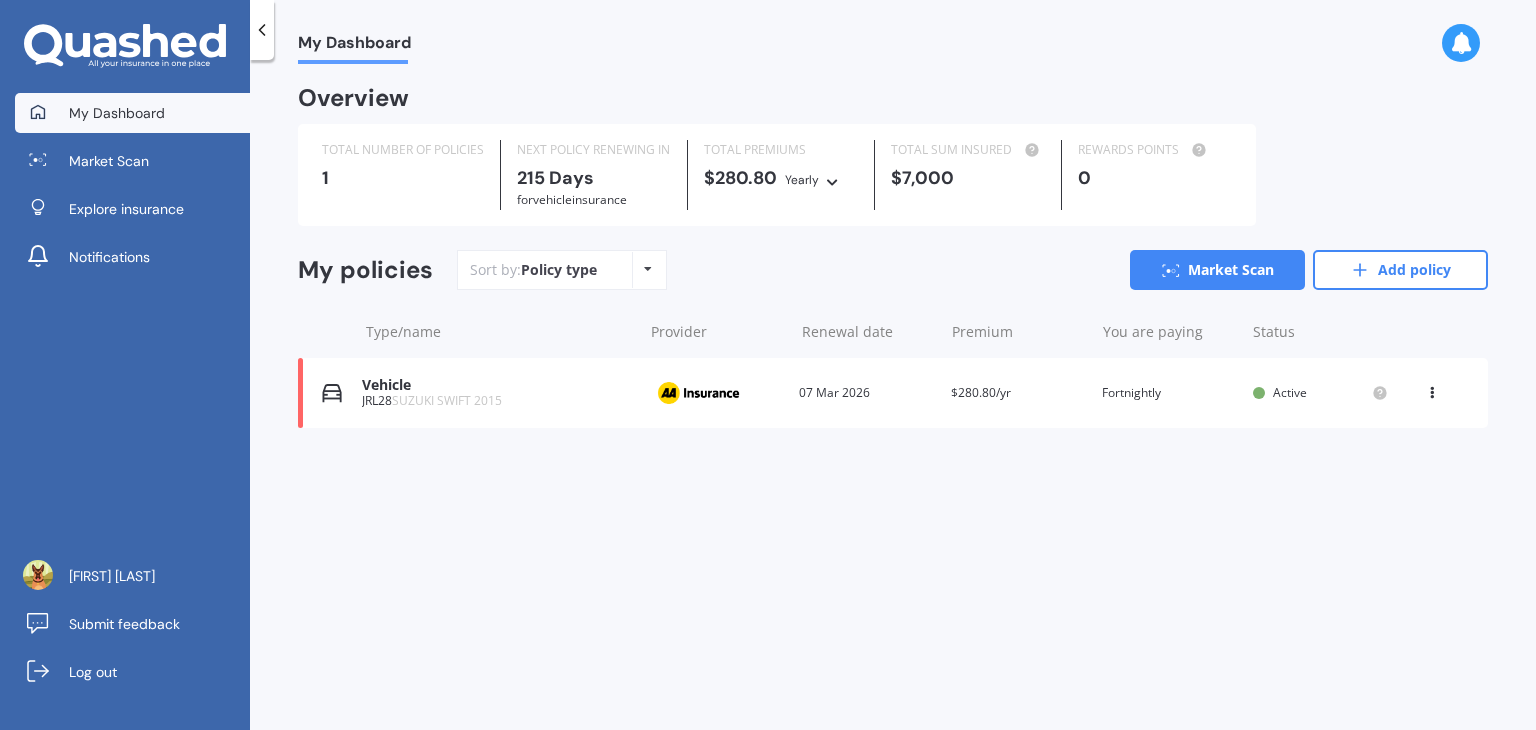 click on "My Dashboard Overview TOTAL NUMBER OF POLICIES 1 NEXT POLICY RENEWING IN 215 Days   for  Vehicle  insurance TOTAL PREMIUMS $280.80 Yearly Yearly Six-Monthly Quarterly Monthly Fortnightly Weekly TOTAL SUM INSURED $7,000 REWARDS POINTS 0 My policies Sort by:  Policy type Policy type Alphabetical Date added Renewing next Market Scan Add policy Type/name Provider Renewal date Premium You are paying Status Vehicle JRL28  SUZUKI SWIFT 2015 Provider Renewal date 07 Mar 2026 Premium $280.80/yr You are paying Fortnightly Status Active View option View policy Delete Vehicle JRL28  SUZUKI SWIFT 2015 Provider Renewal date 07 Mar 2026 Premium $280.80/yr You are paying Fortnightly Status Active View option View policy Delete" at bounding box center [893, 399] 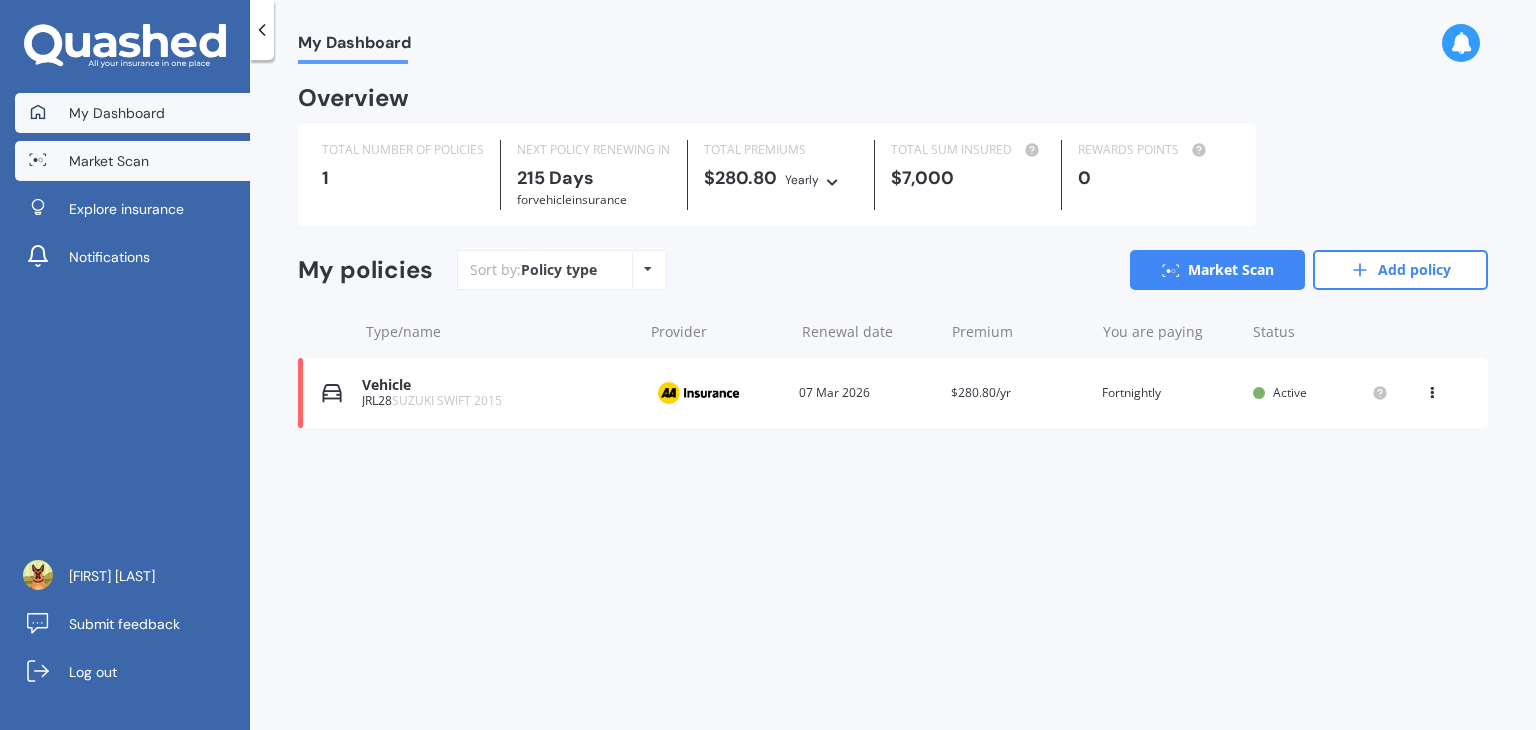click on "Market Scan" at bounding box center (132, 161) 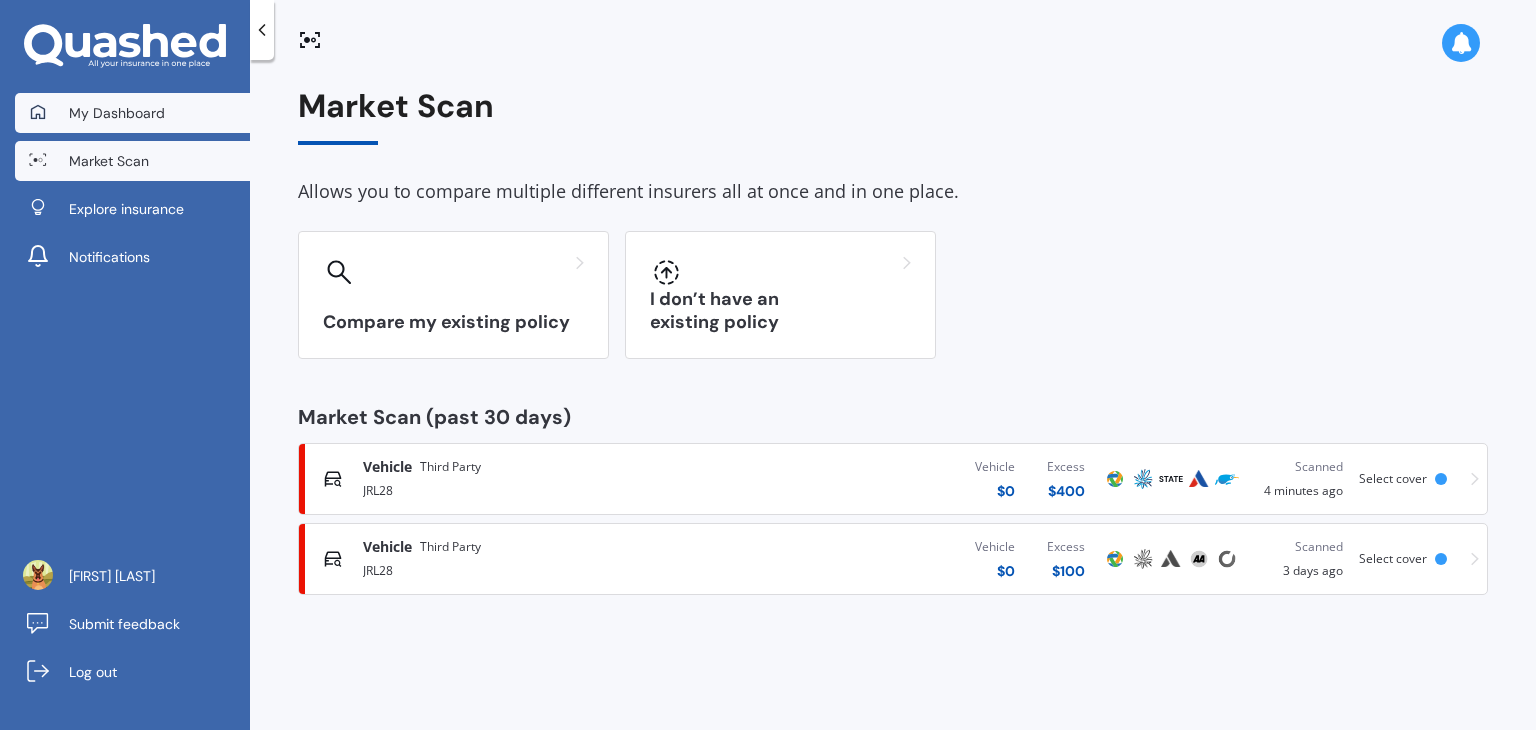 click on "My Dashboard" at bounding box center (117, 113) 